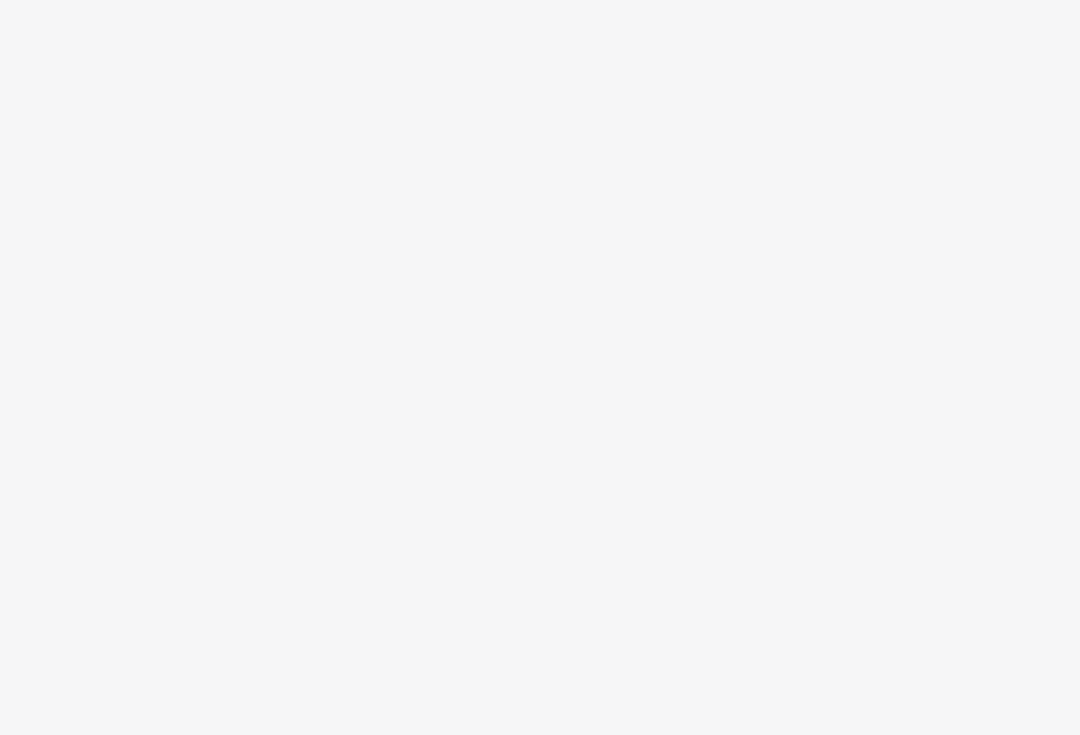 scroll, scrollTop: 0, scrollLeft: 0, axis: both 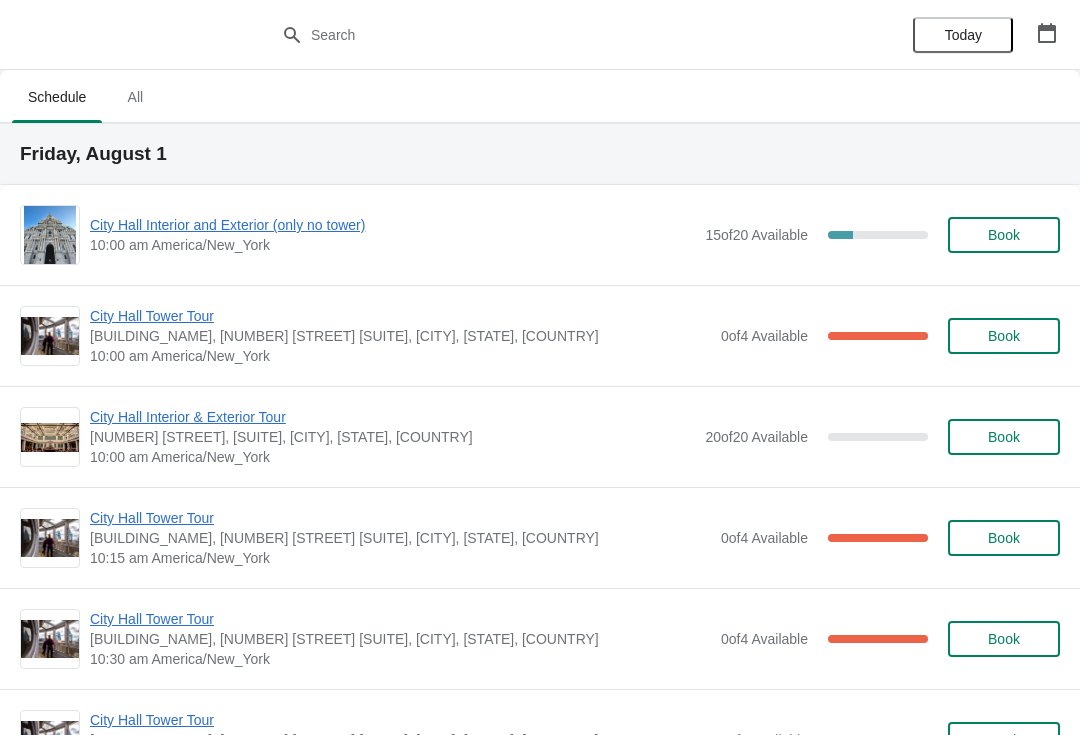 click on "City Hall Interior and Exterior (only no tower)" at bounding box center (392, 225) 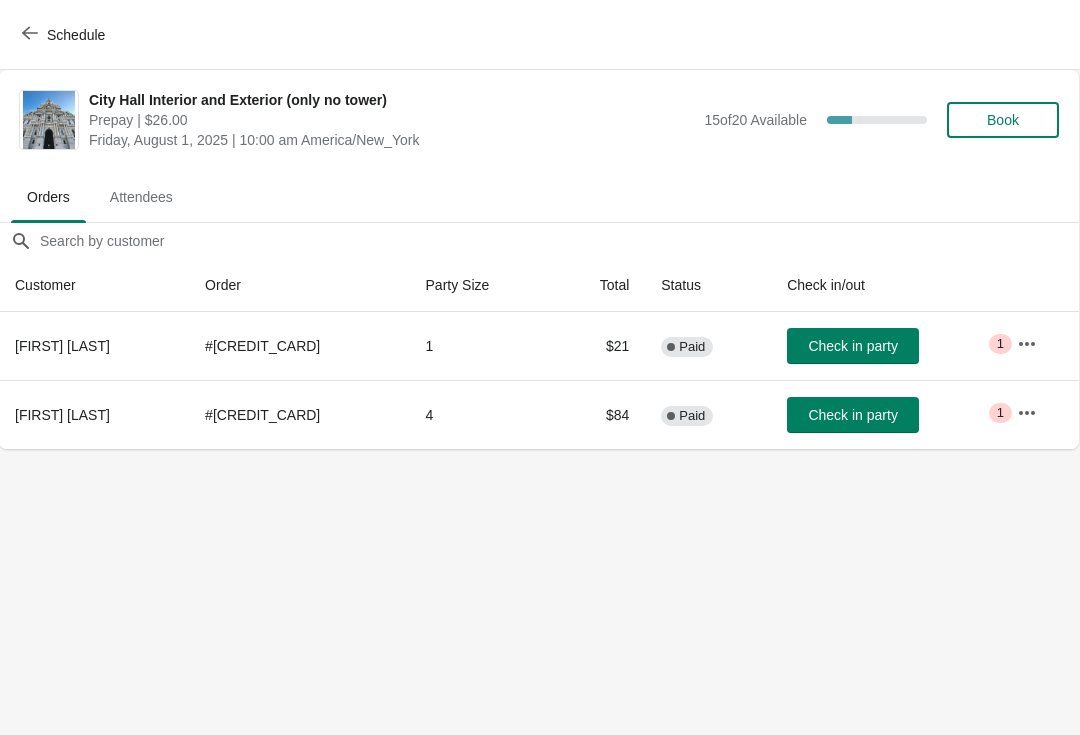 click on "Schedule City Hall Interior and Exterior (only no tower) Prepay | $26.00 Friday, August 1, 2025 | 10:00 am America/New_York 15  of  20   Available 25 % Book Orders Attendees Orders Attendees Orders filter search Customer Order Party Size Total Status Check in/out Chaerin Hwang # 6391083892905 1 $21 Complete Paid Check in party Critical 1 Angsar Kulmash # 6393926877353 4 $84 Complete Paid Check in party Critical 1 Order Details Actions Transfer Restock 0  /  2  Checked in Close" at bounding box center (539, 367) 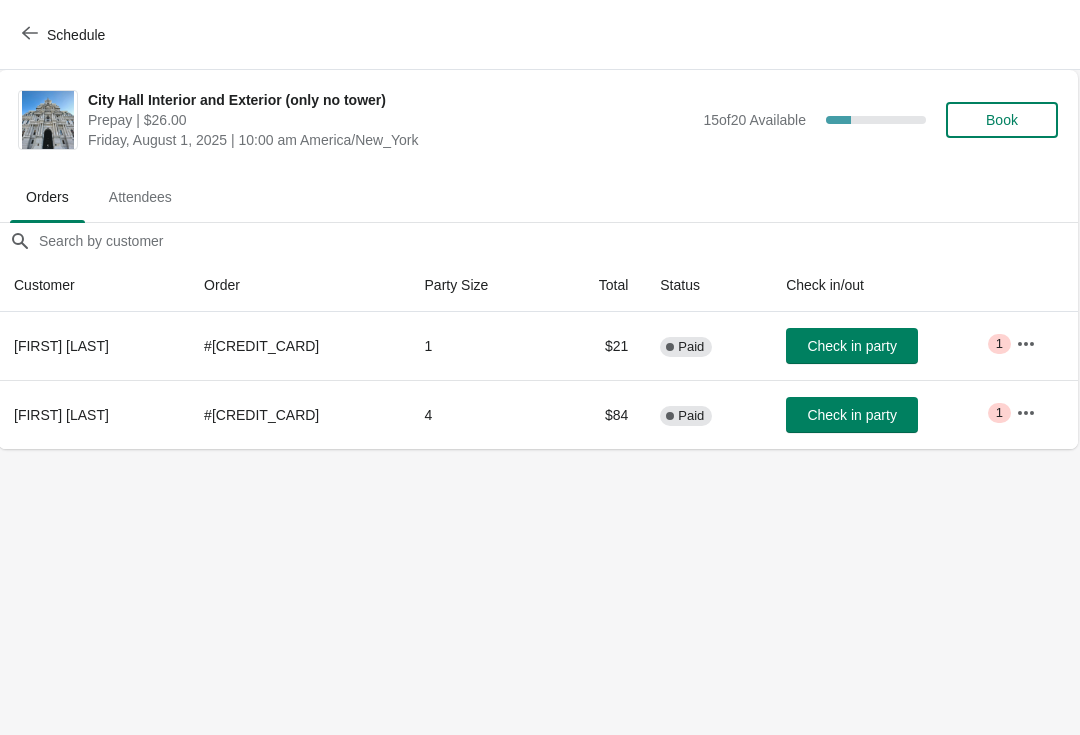 scroll, scrollTop: 0, scrollLeft: 1, axis: horizontal 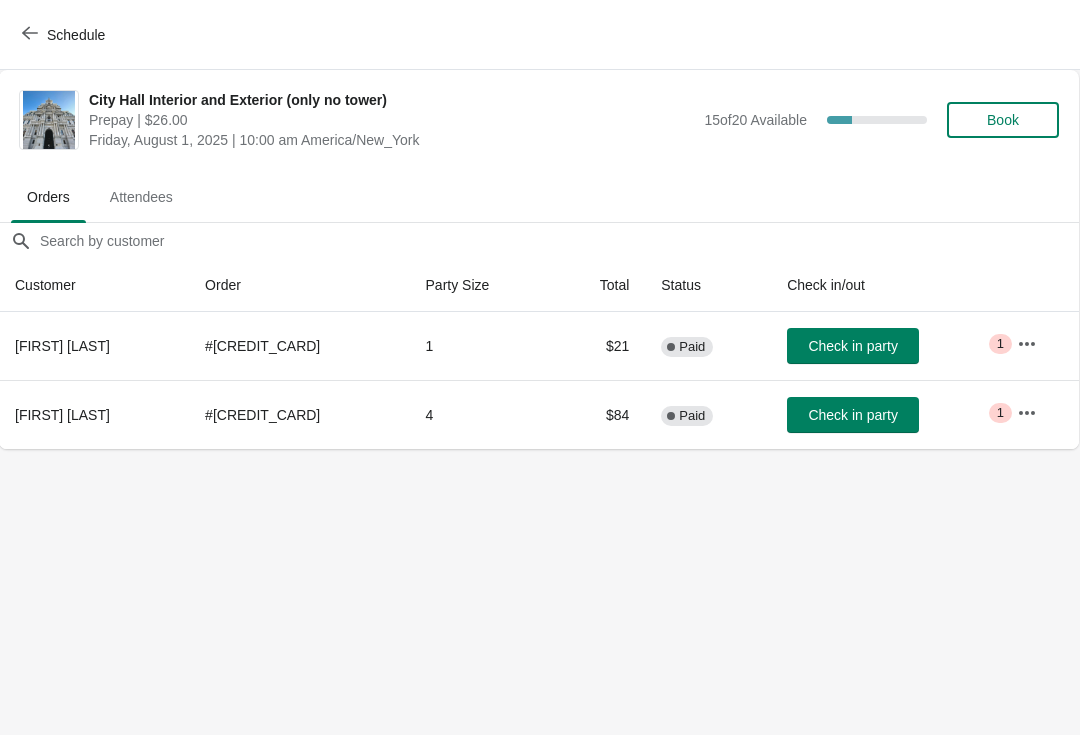 click on "Schedule" at bounding box center [65, 35] 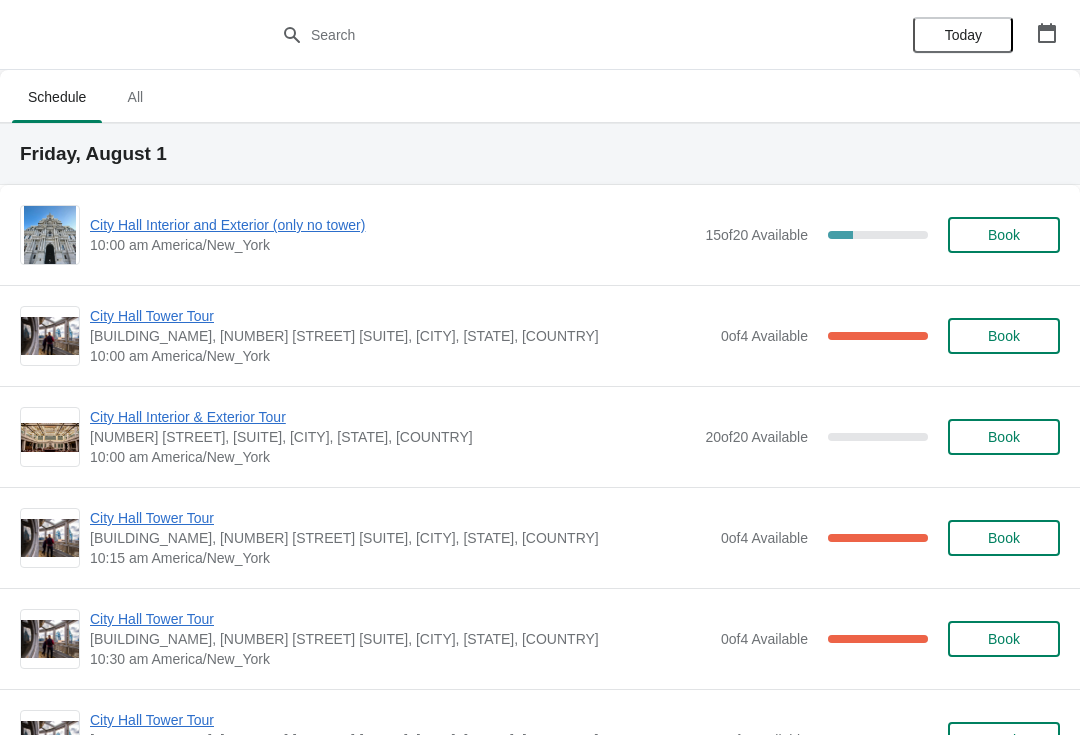 click on "City Hall Tower Tour" at bounding box center [400, 316] 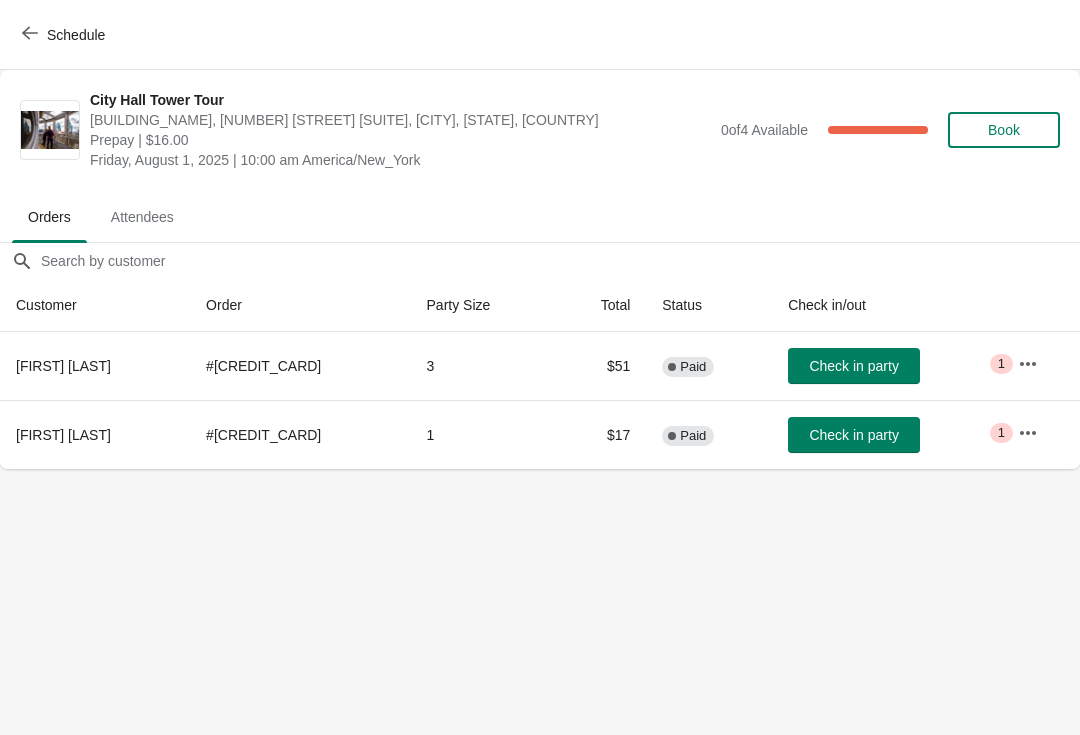 click 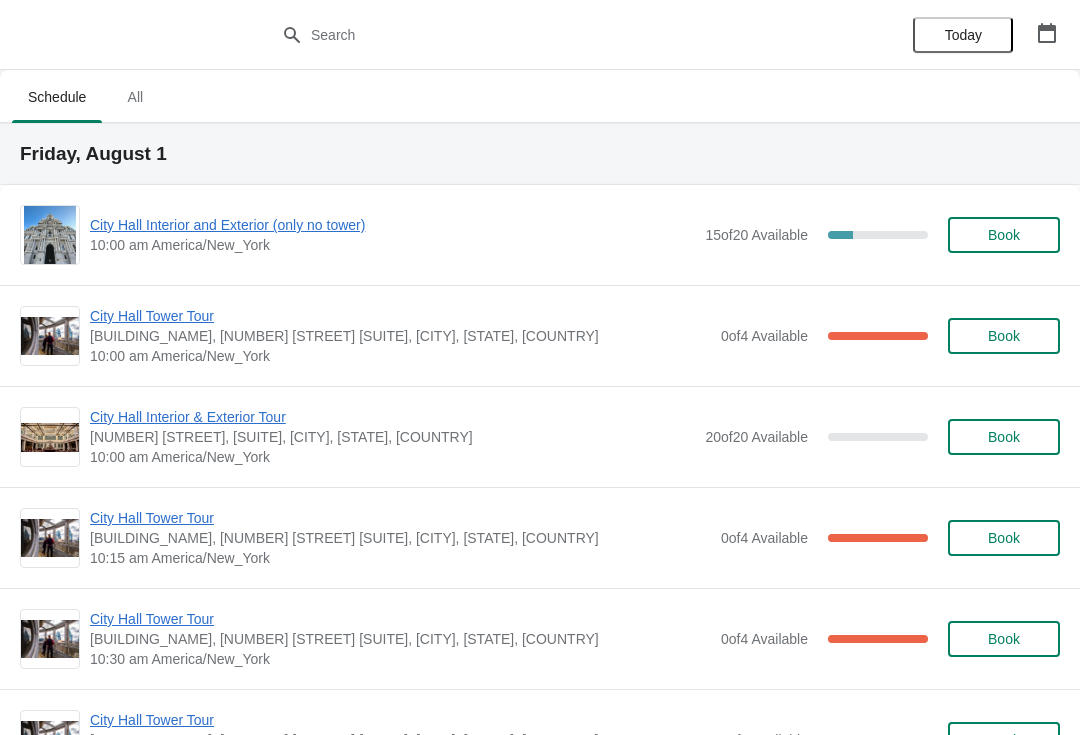 click on "City Hall Interior and Exterior (only no tower)" at bounding box center (392, 225) 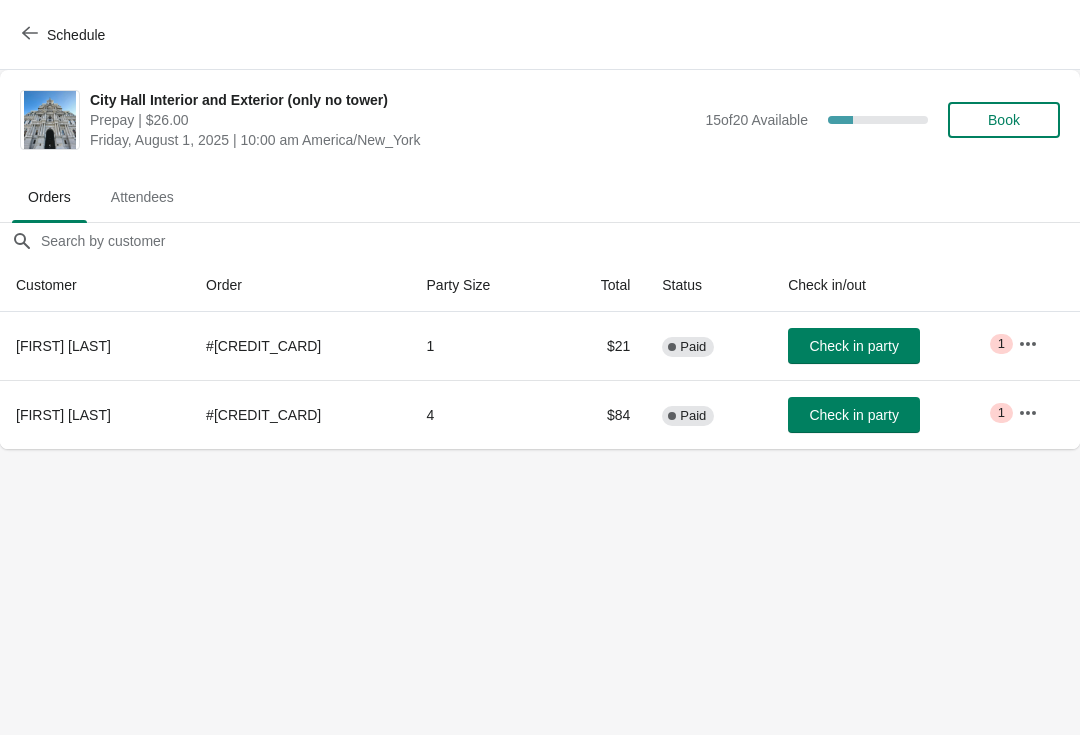 click on "Schedule" at bounding box center (76, 35) 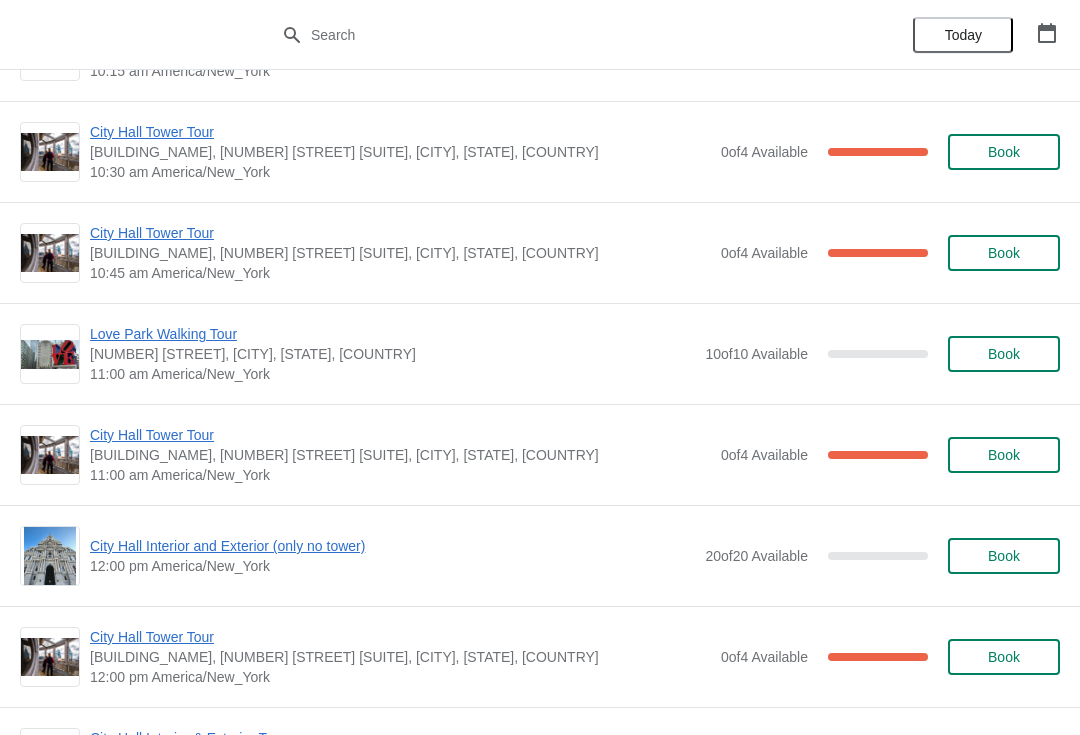 scroll, scrollTop: 489, scrollLeft: 0, axis: vertical 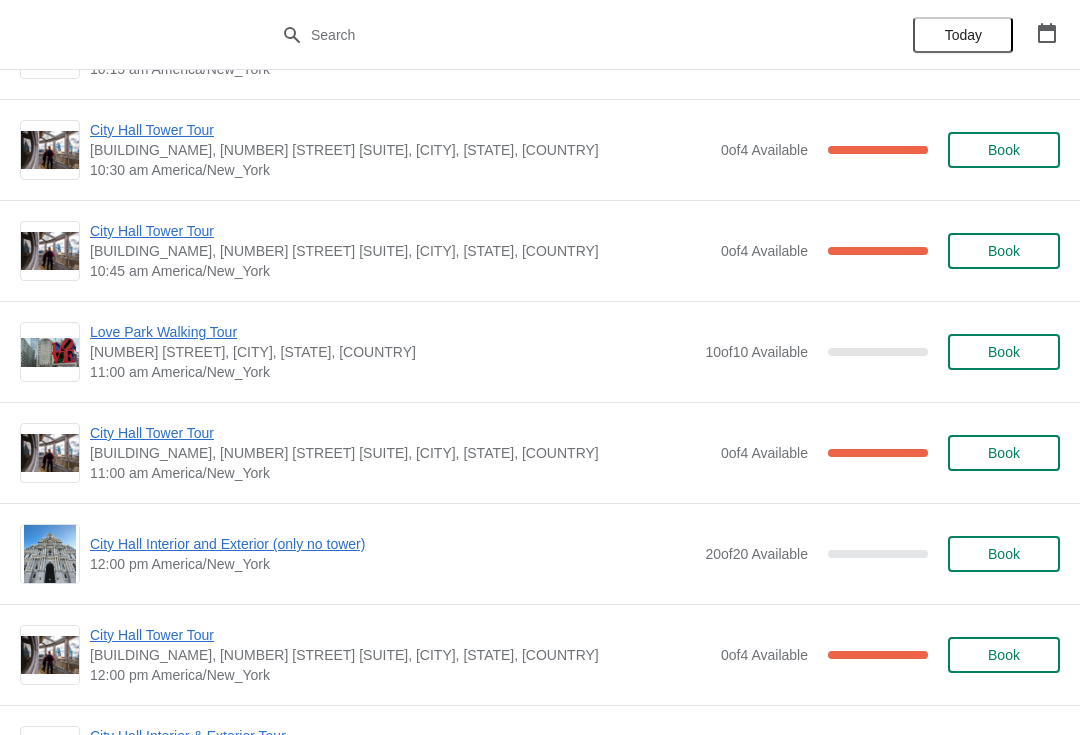 click on "City Hall Tower Tour City Hall Visitor Center, 1400 John F Kennedy Boulevard Suite 121, Philadelphia, PA, USA 10:45 am America/New_York 0  of  4   Available 100 % Book" at bounding box center [540, 250] 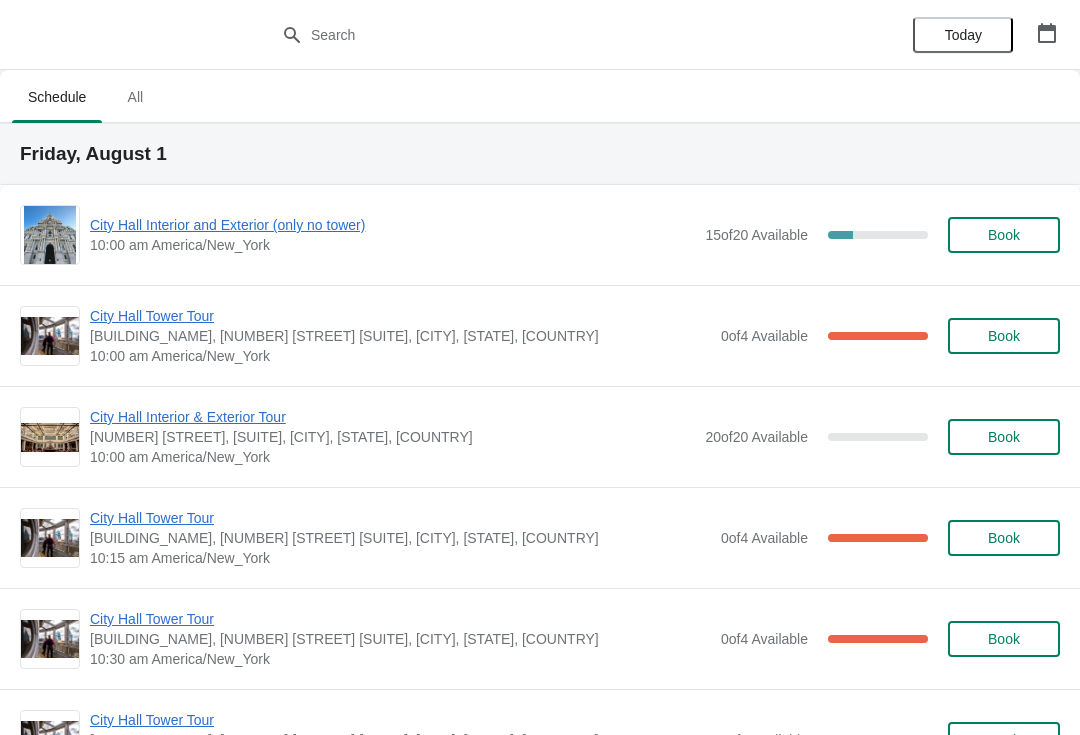 scroll, scrollTop: 0, scrollLeft: 0, axis: both 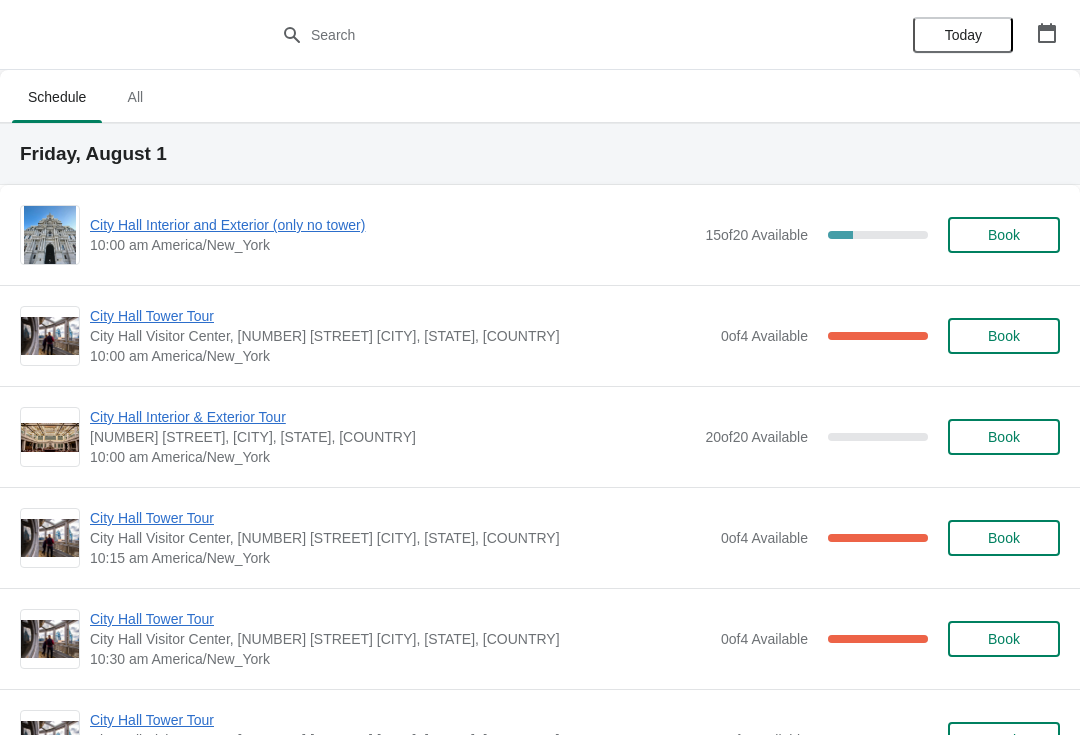click on "City Hall Interior and Exterior (only no tower)" at bounding box center [392, 225] 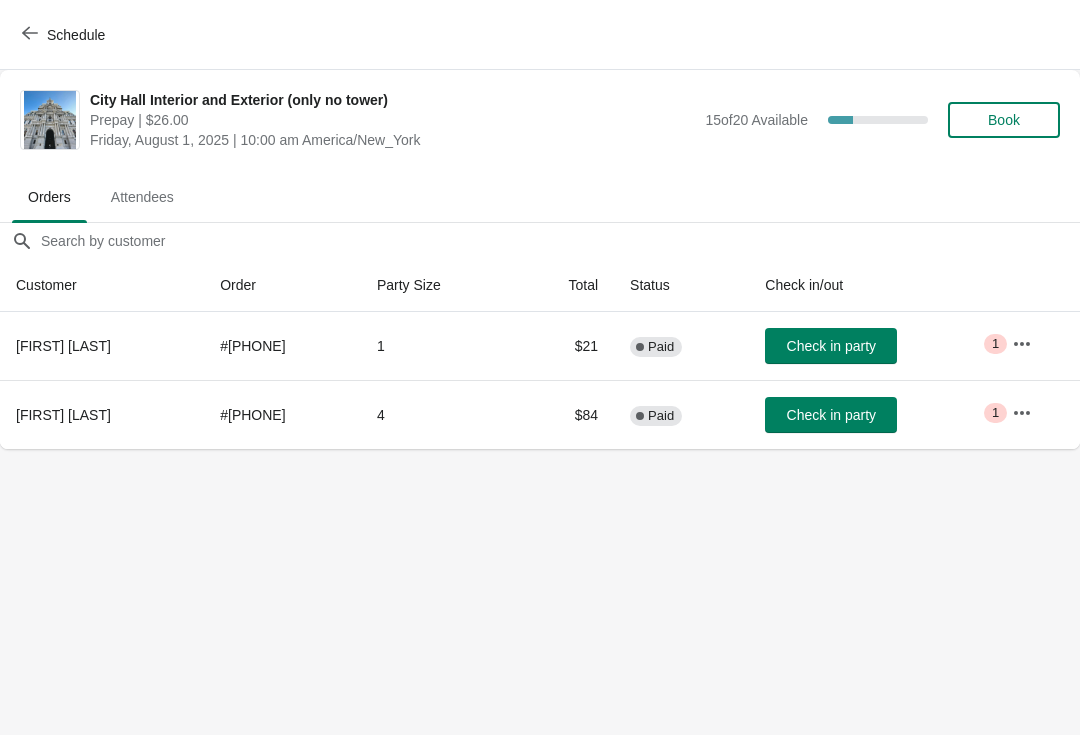 click on "Schedule" at bounding box center (76, 35) 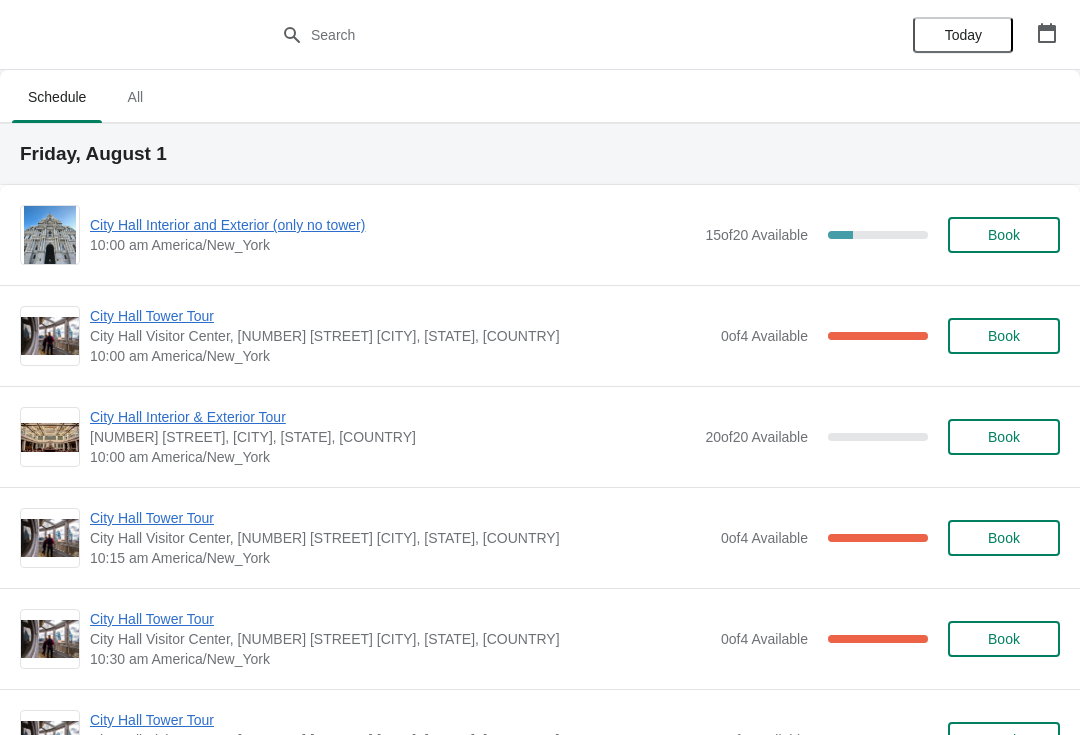 click on "City Hall Tower Tour" at bounding box center (400, 316) 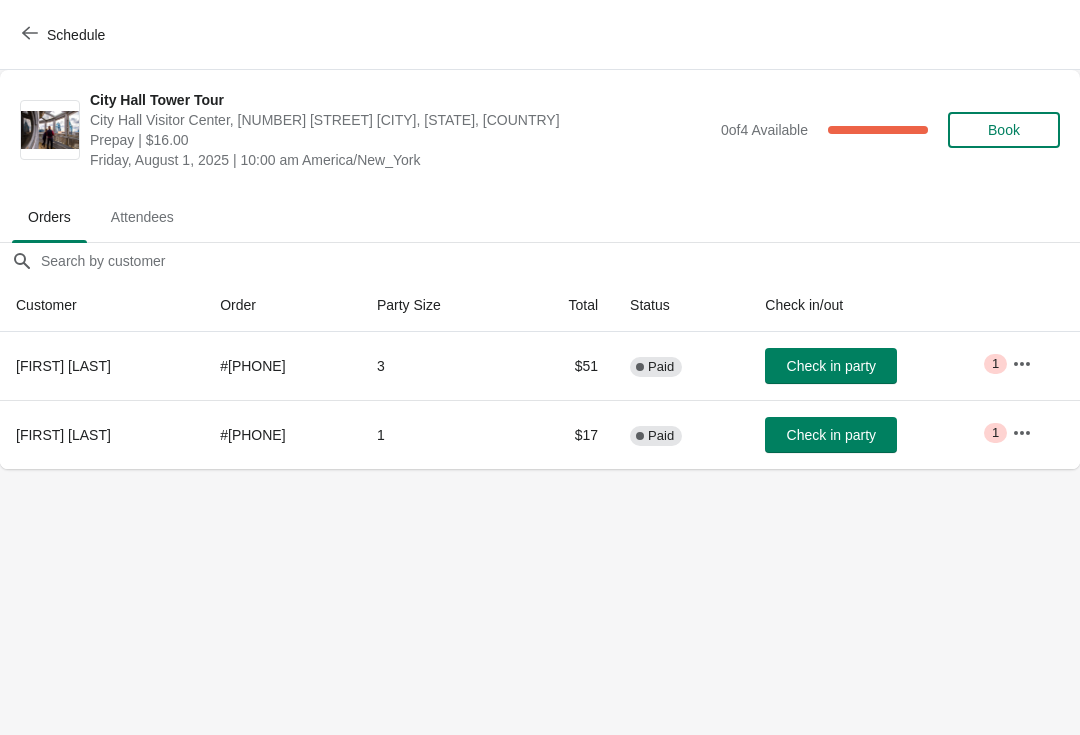 click on "Check in party" at bounding box center (831, 366) 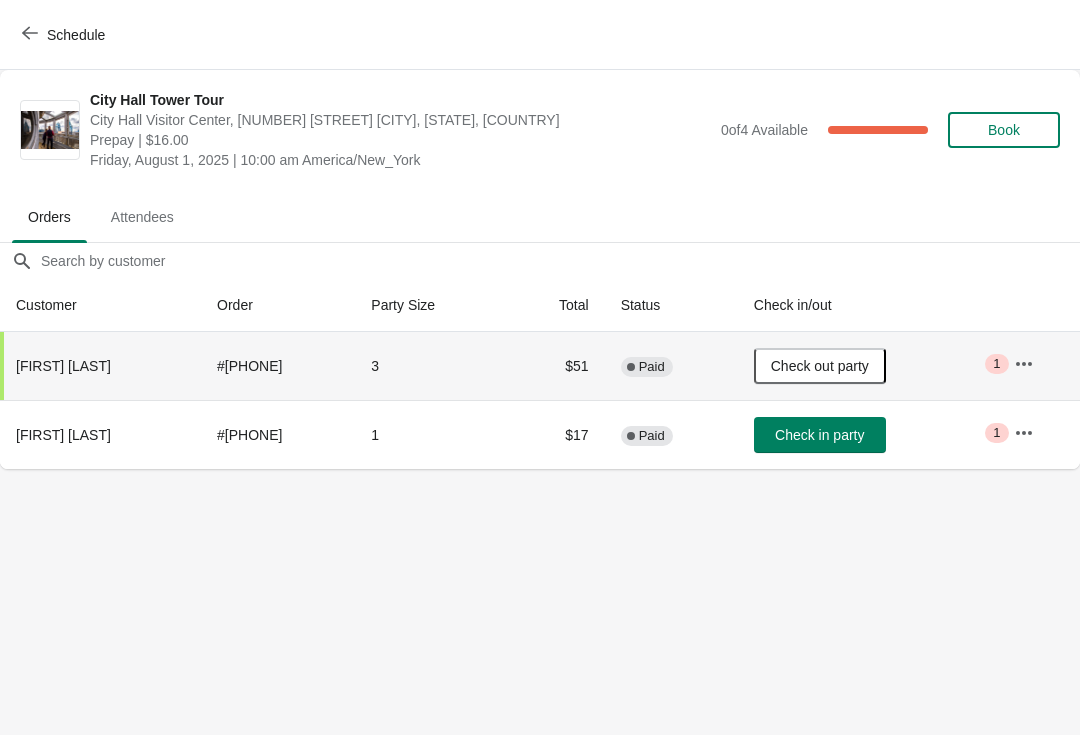 click on "Schedule" at bounding box center (76, 35) 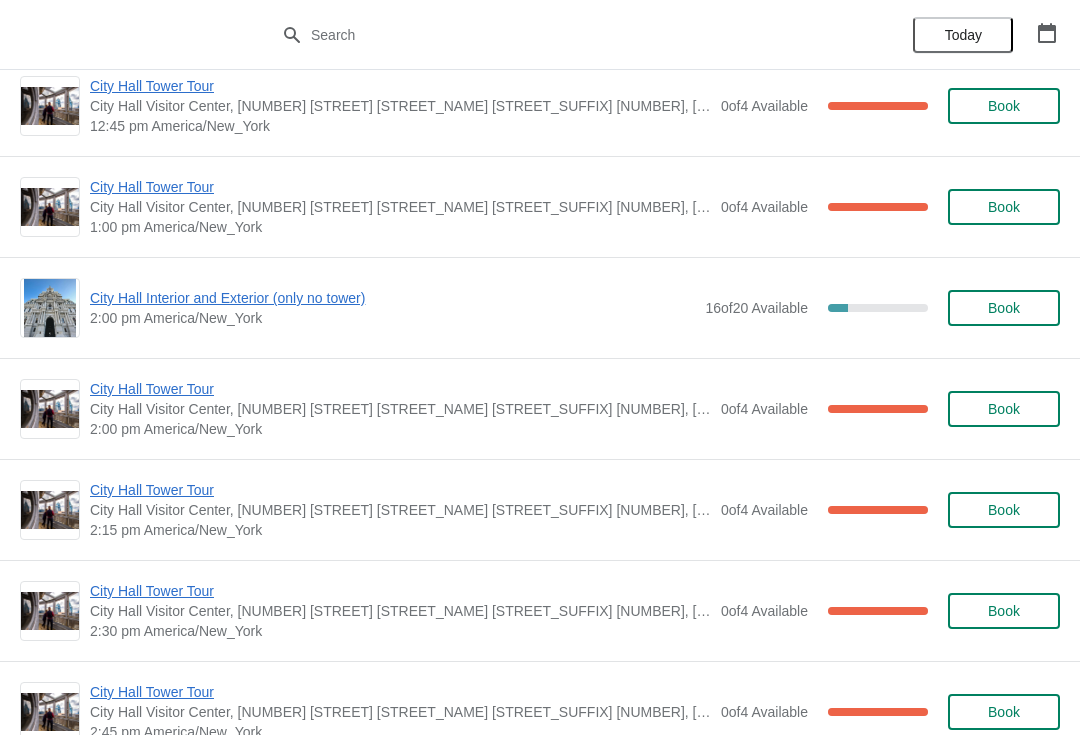scroll, scrollTop: 1452, scrollLeft: 0, axis: vertical 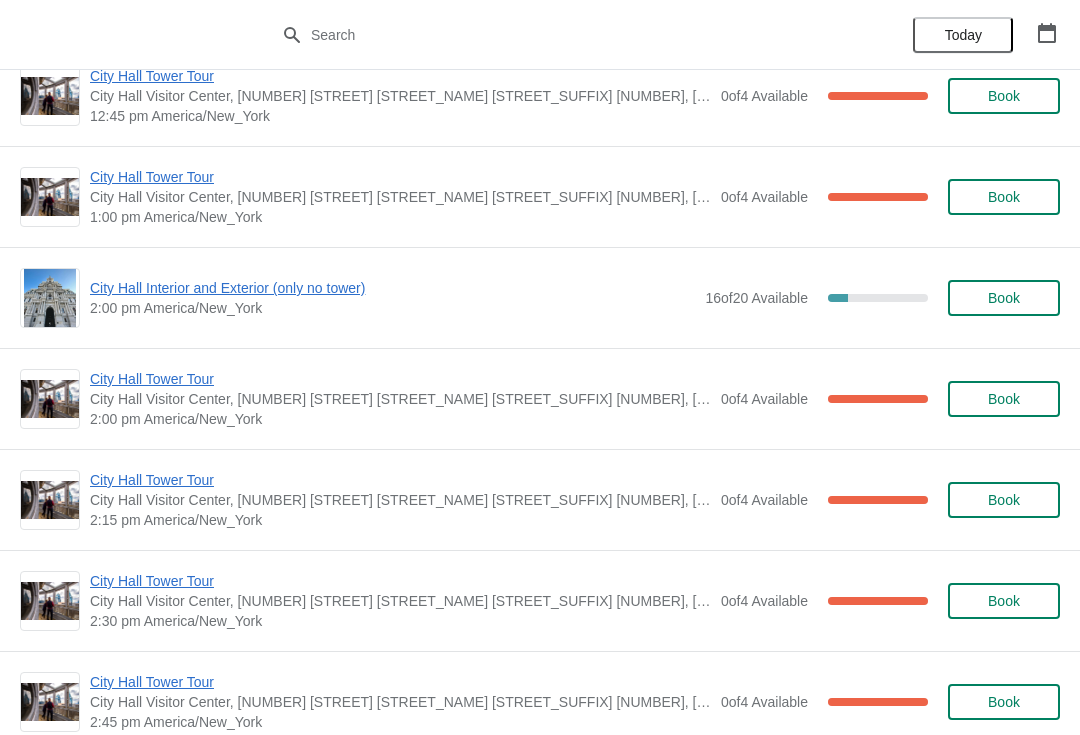 click on "City Hall Interior and Exterior (only no tower)" at bounding box center [392, 288] 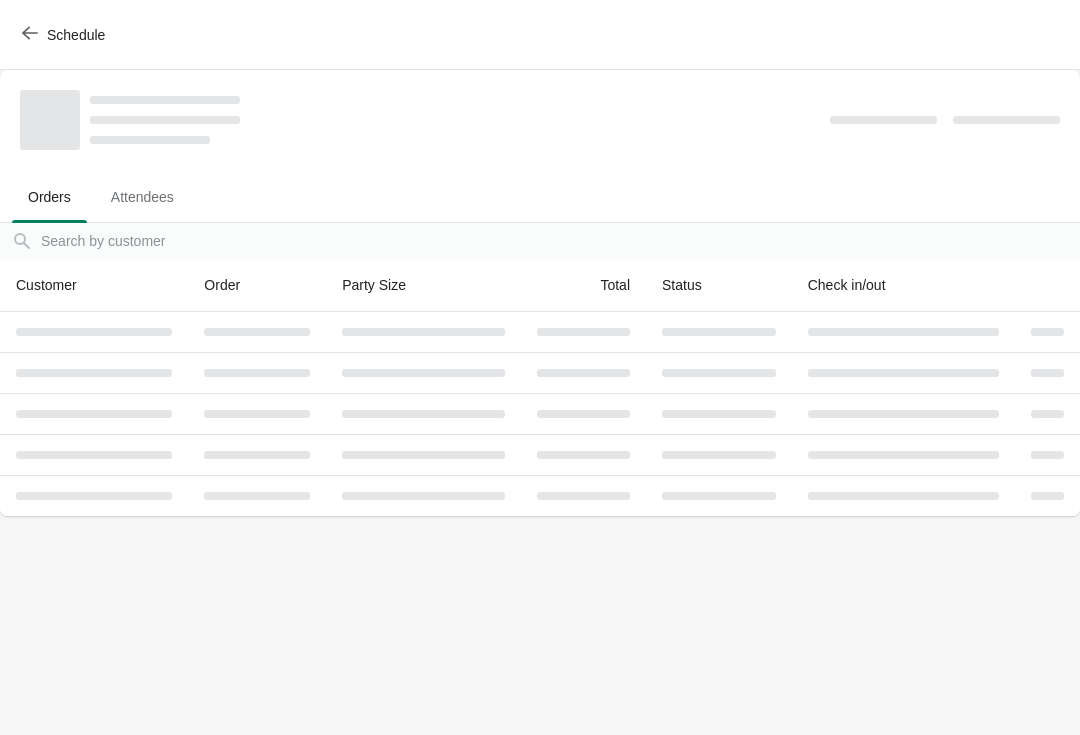 scroll, scrollTop: 0, scrollLeft: 0, axis: both 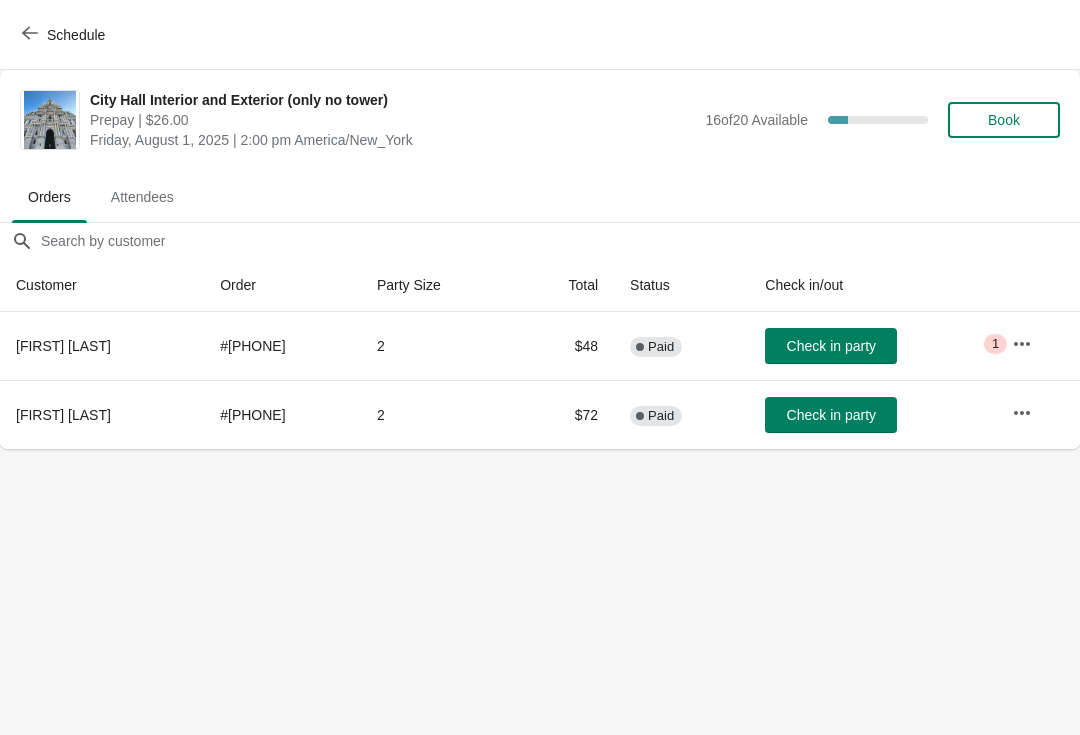 click on "Schedule" at bounding box center [65, 35] 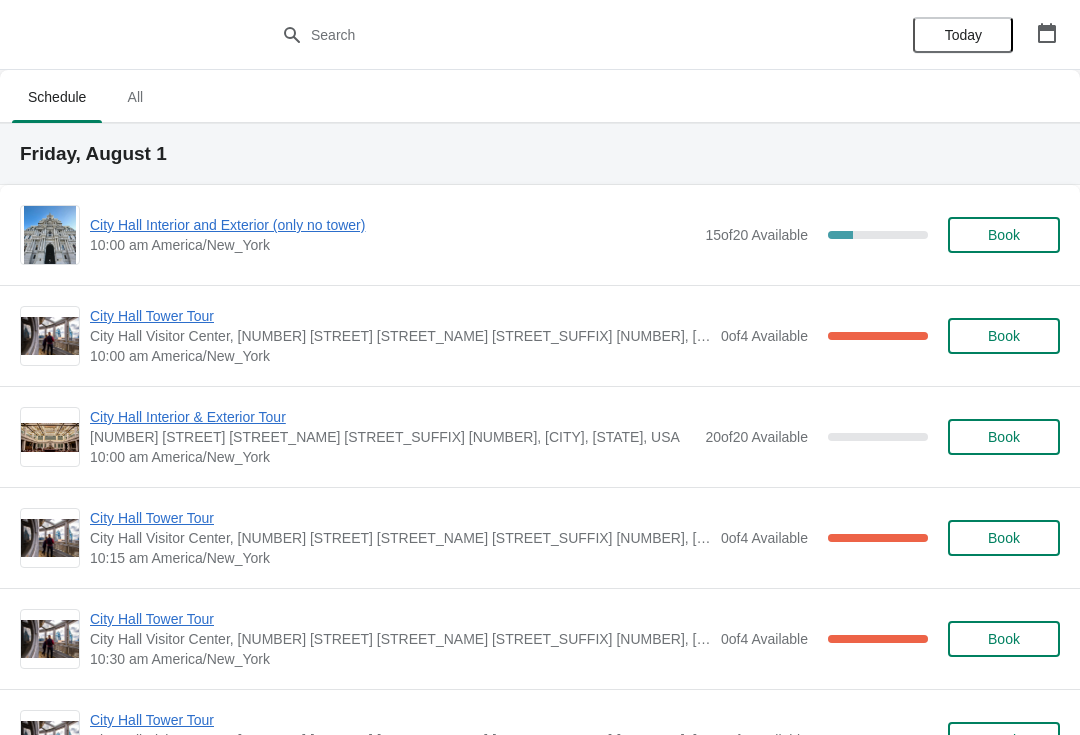 click on "City Hall Interior and Exterior (only no tower)" at bounding box center (392, 225) 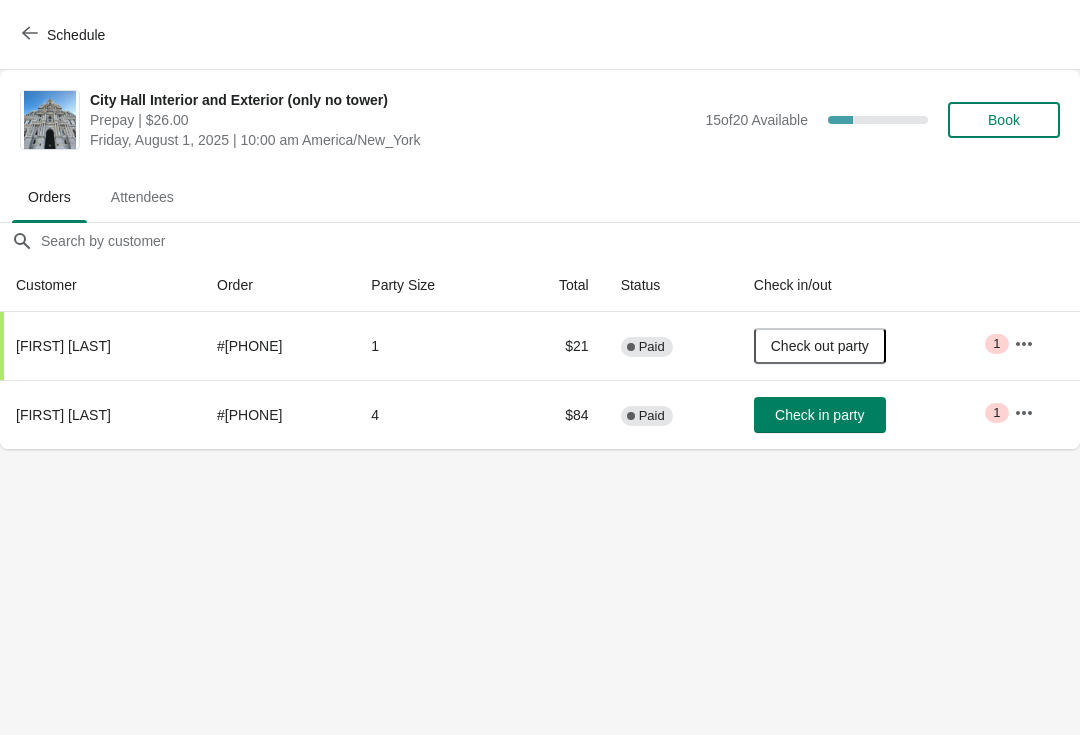 click on "Book" at bounding box center (1004, 120) 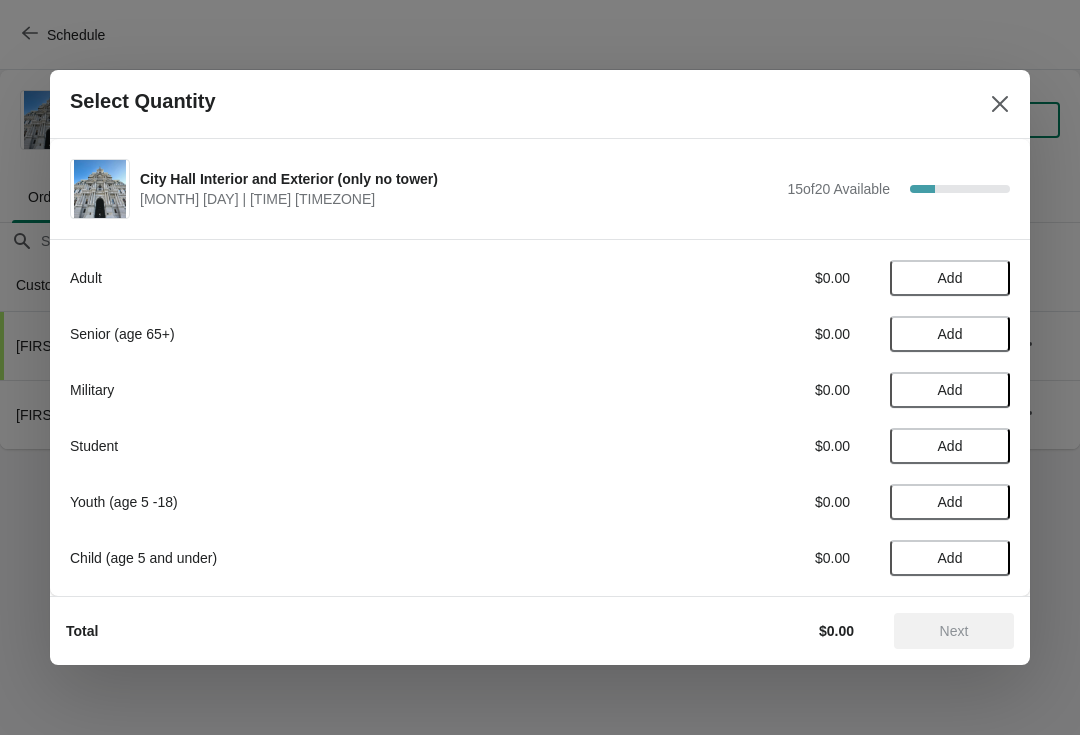 click at bounding box center (1000, 104) 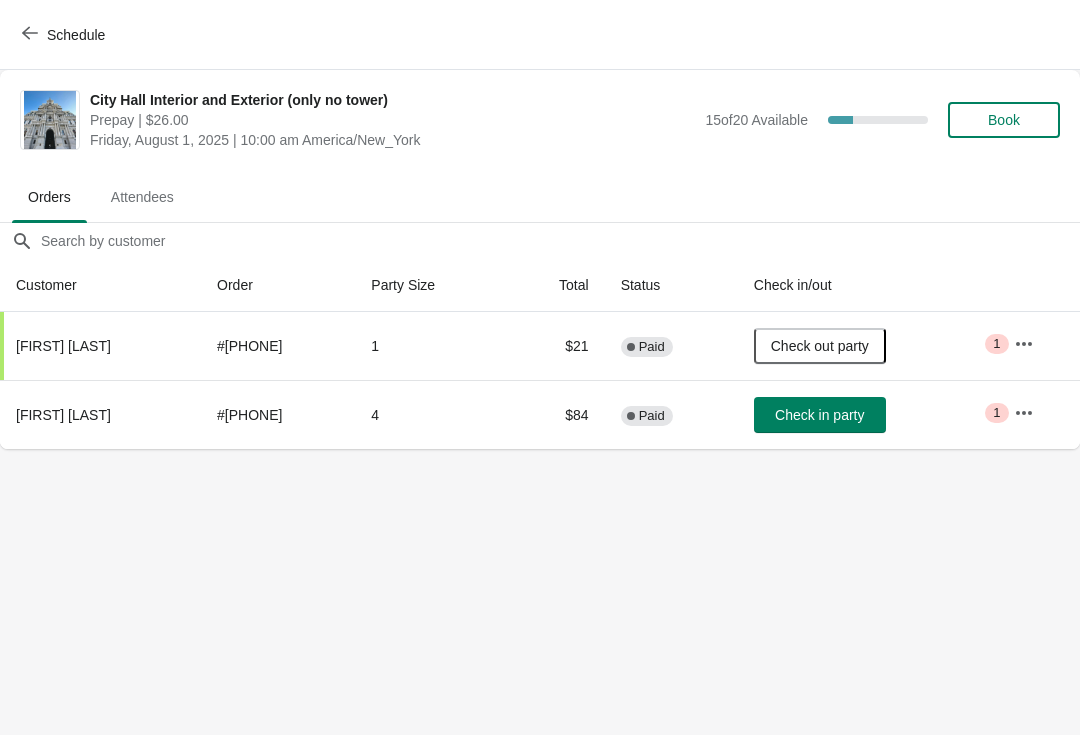 click on "Schedule" at bounding box center (76, 35) 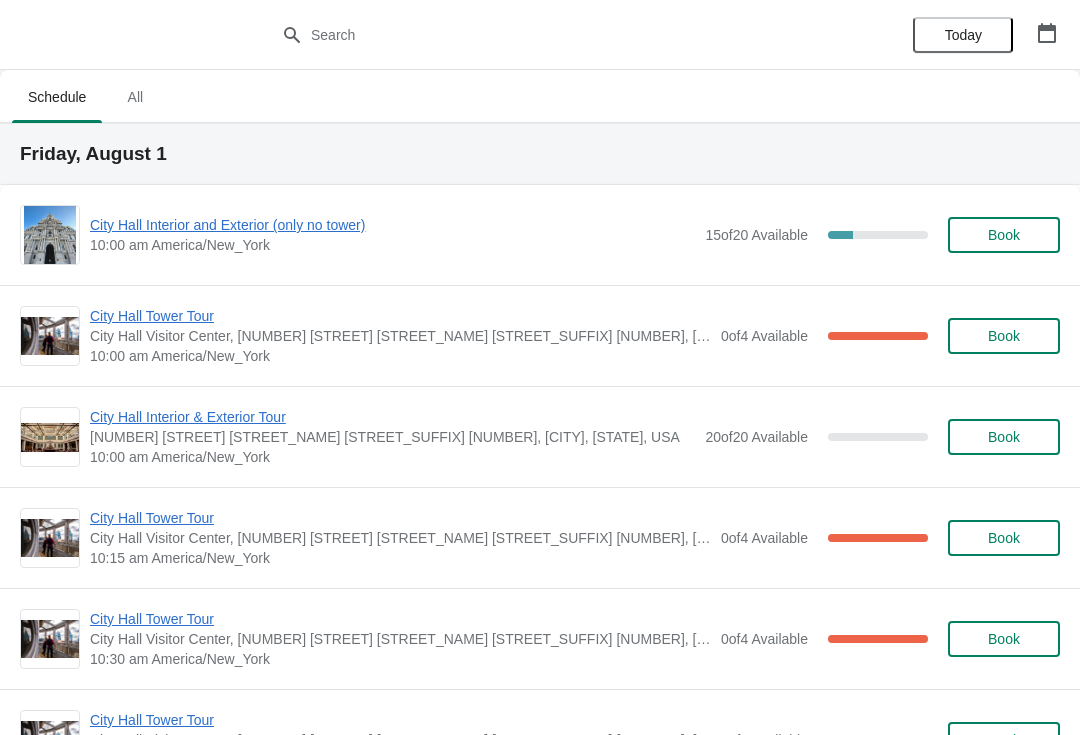 click on "City Hall Interior and Exterior (only no tower)" at bounding box center (392, 225) 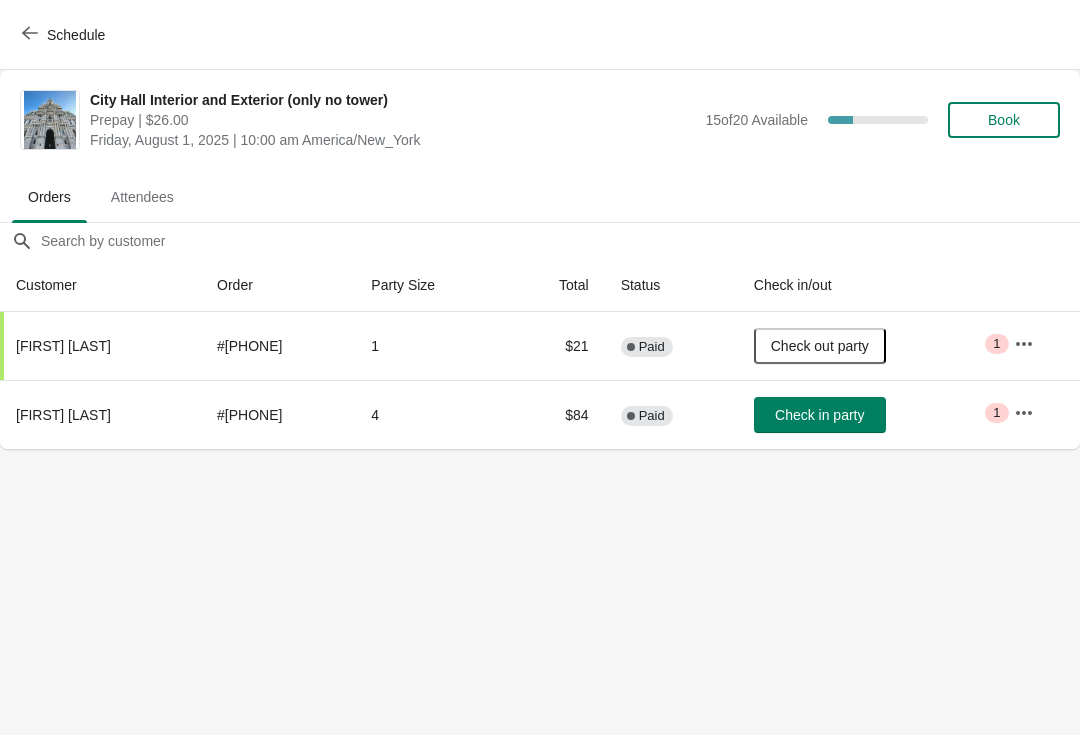 click on "Schedule" at bounding box center [76, 35] 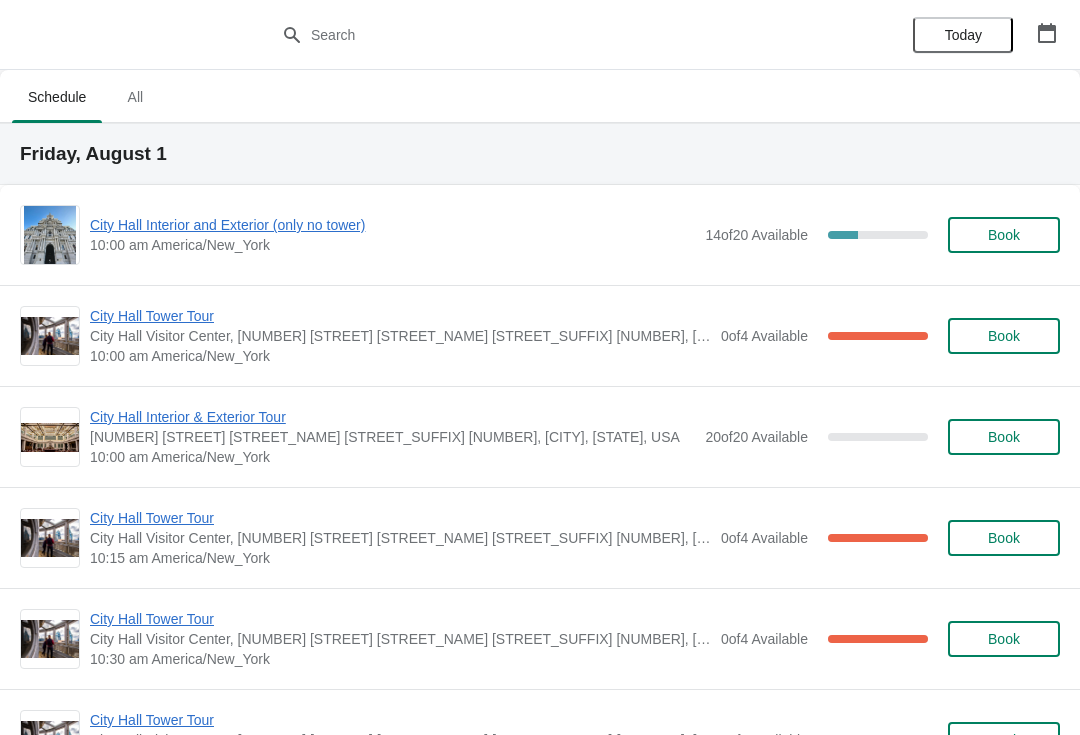 click on "City Hall Interior and Exterior (only no tower)" at bounding box center [392, 225] 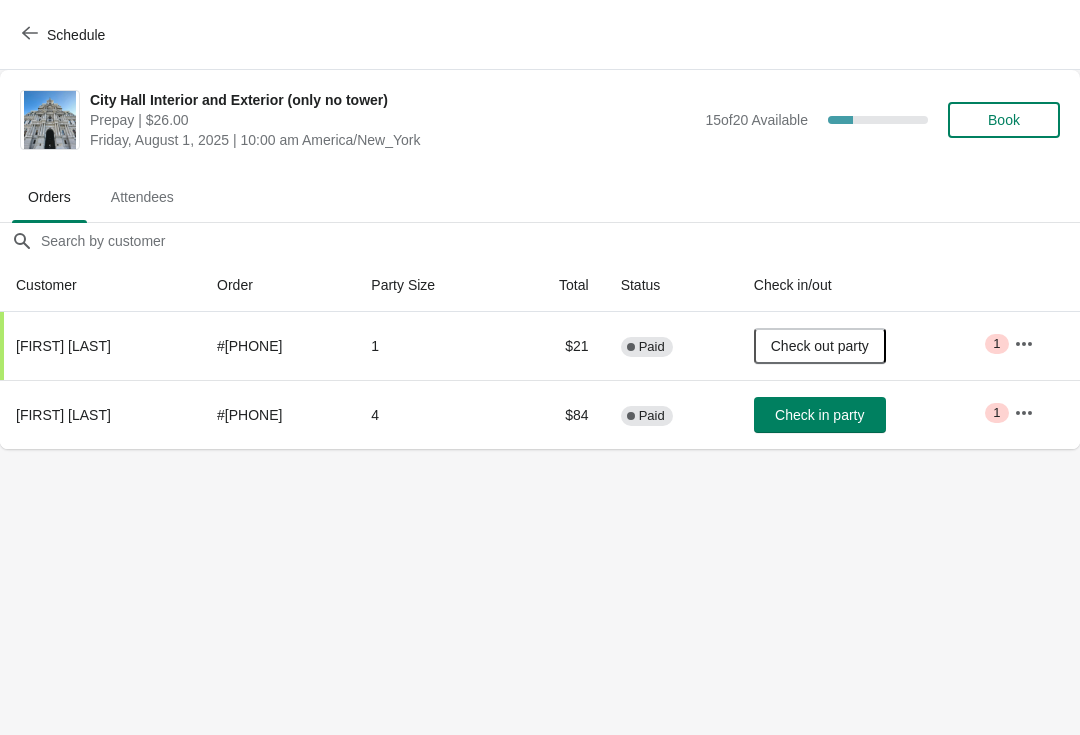 click on "Schedule" at bounding box center (65, 35) 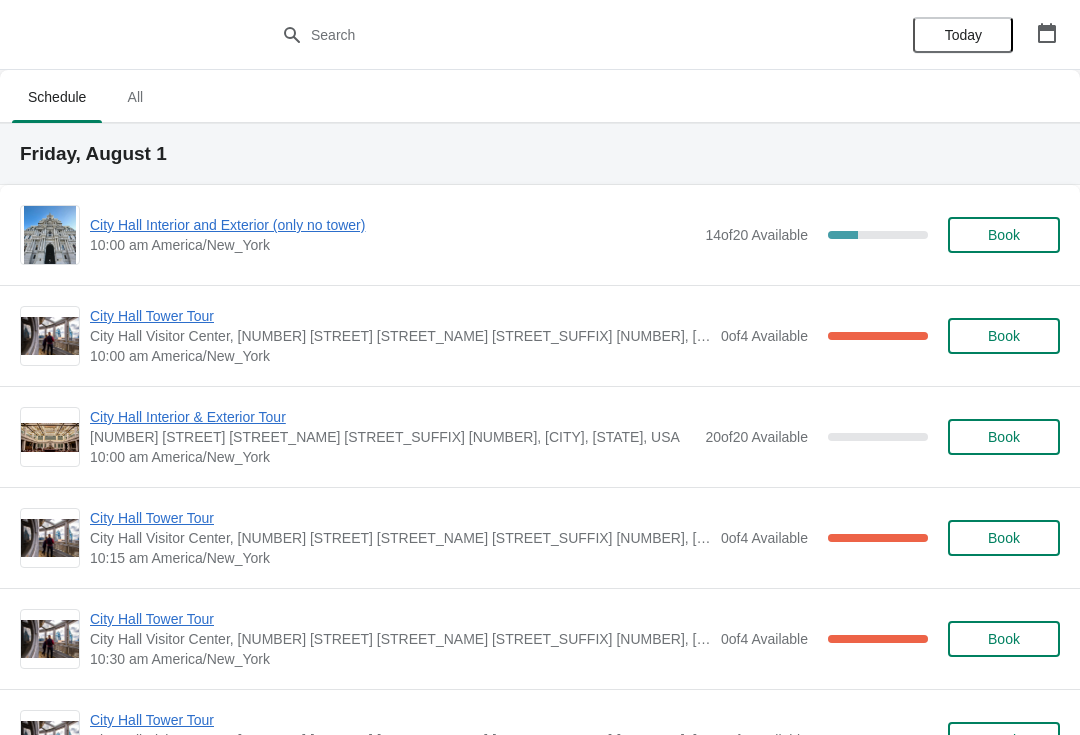 click on "City Hall Interior and Exterior (only no tower)" at bounding box center (392, 225) 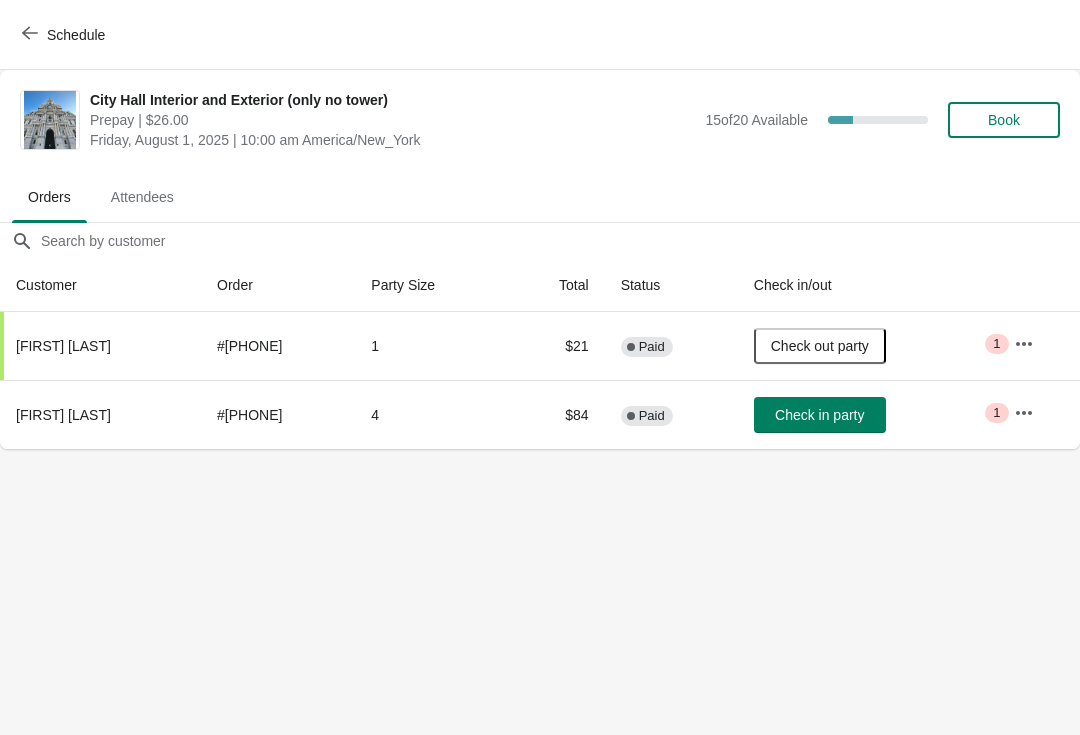 scroll, scrollTop: 0, scrollLeft: 0, axis: both 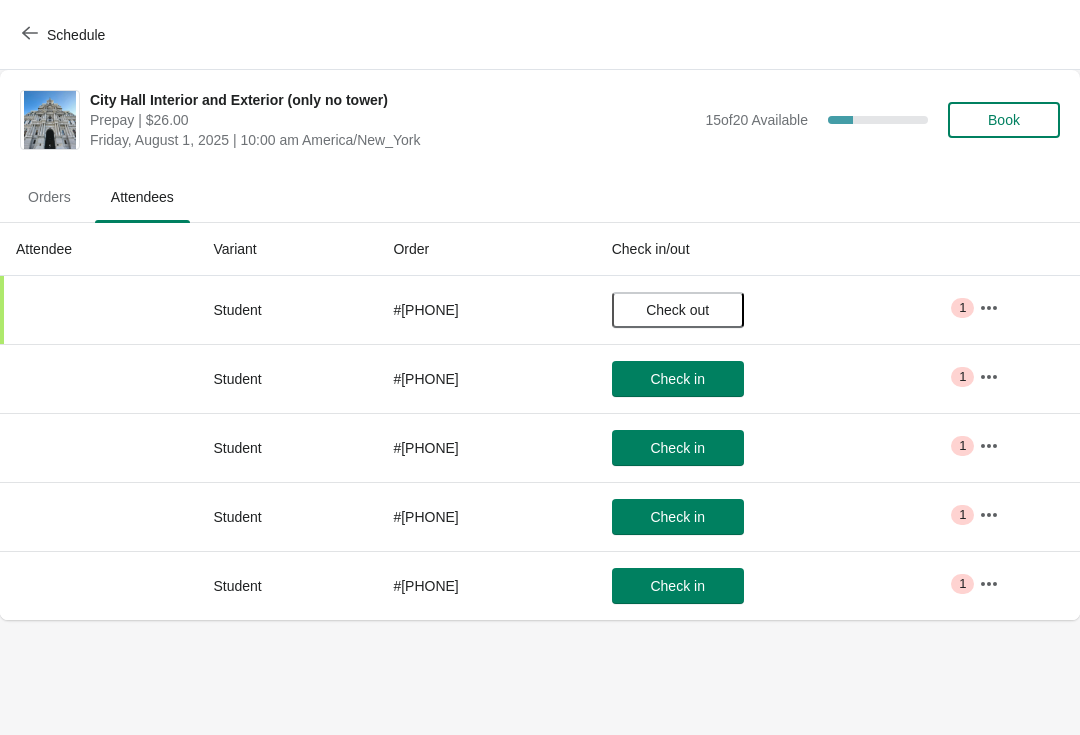 click on "Orders" at bounding box center [49, 197] 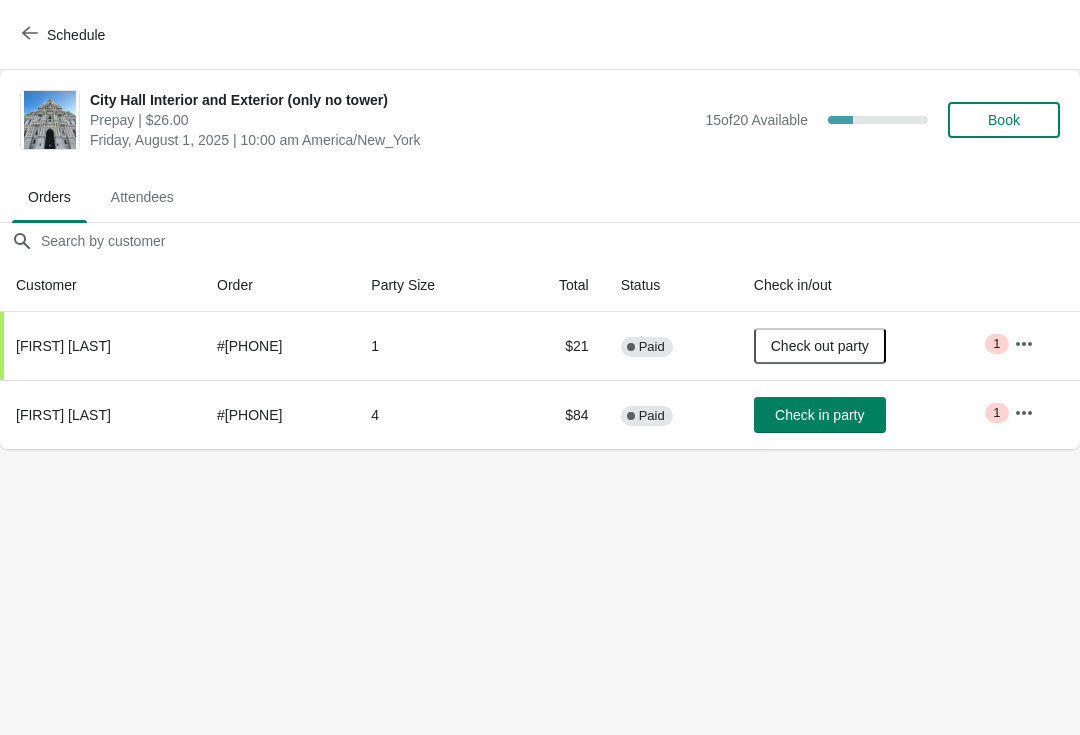 click on "Schedule" at bounding box center [76, 35] 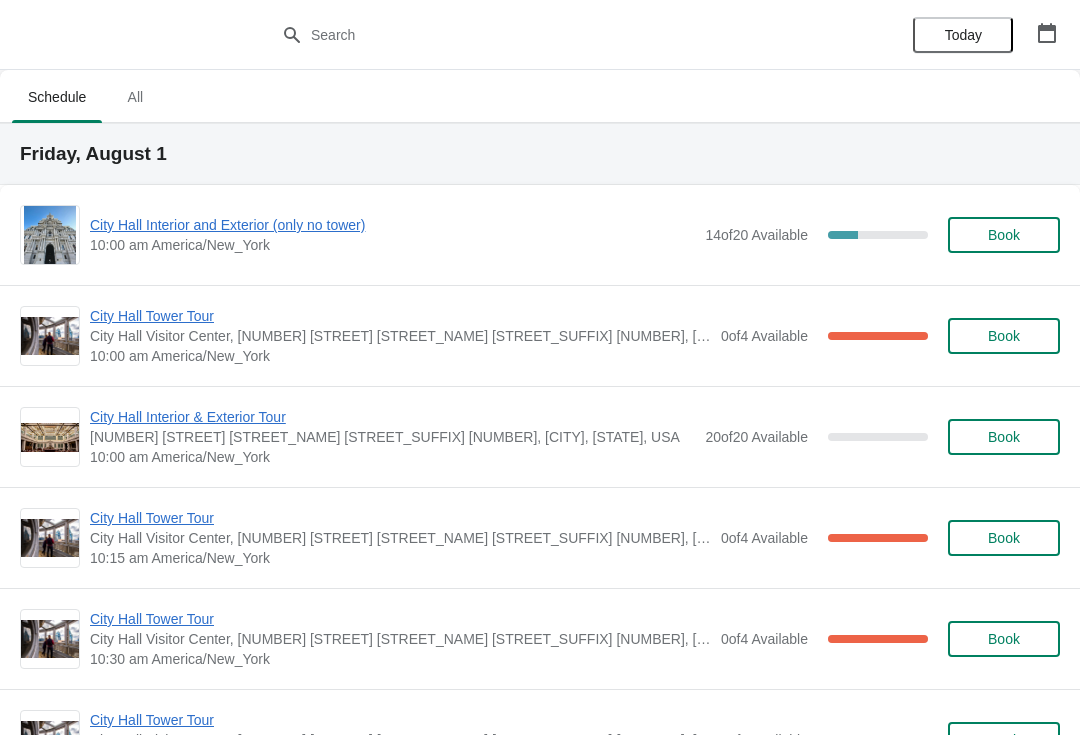 click on "City Hall Interior and Exterior (only no tower)" at bounding box center [392, 225] 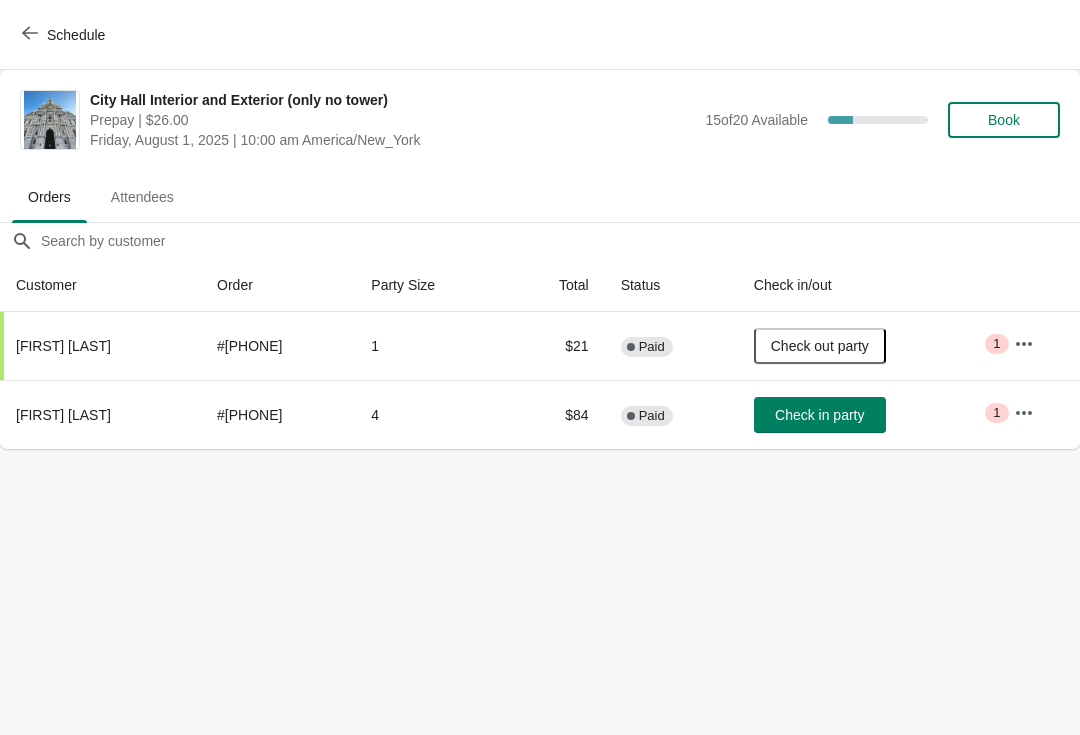 click on "Schedule" at bounding box center (76, 35) 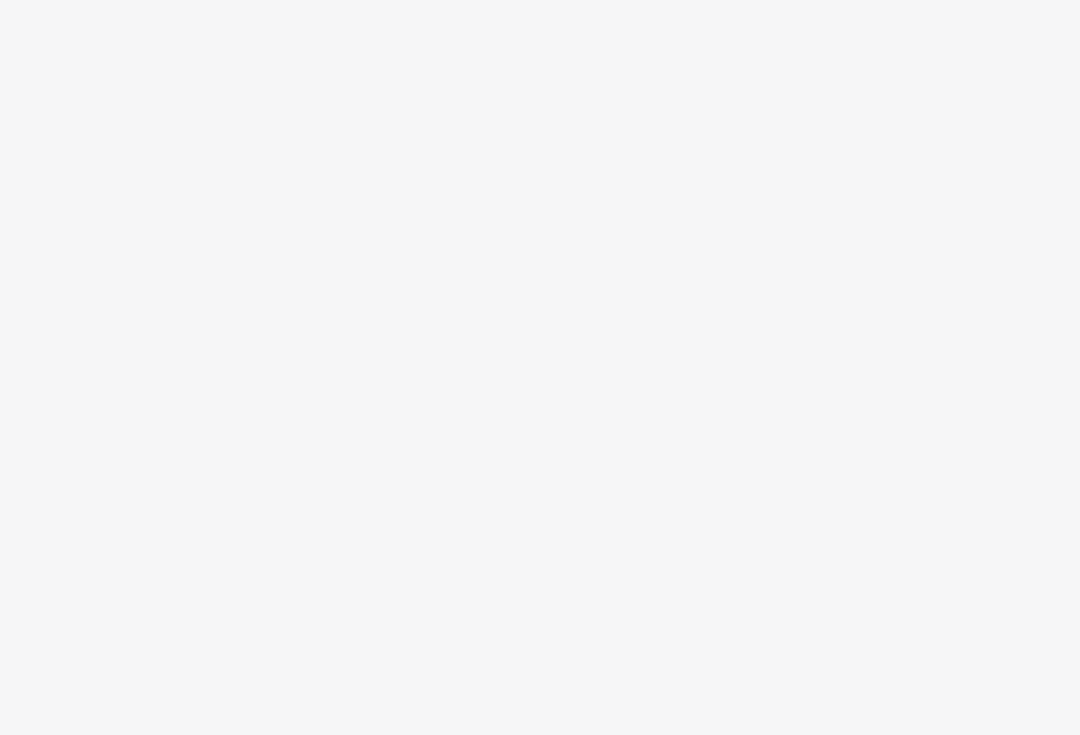scroll, scrollTop: 0, scrollLeft: 0, axis: both 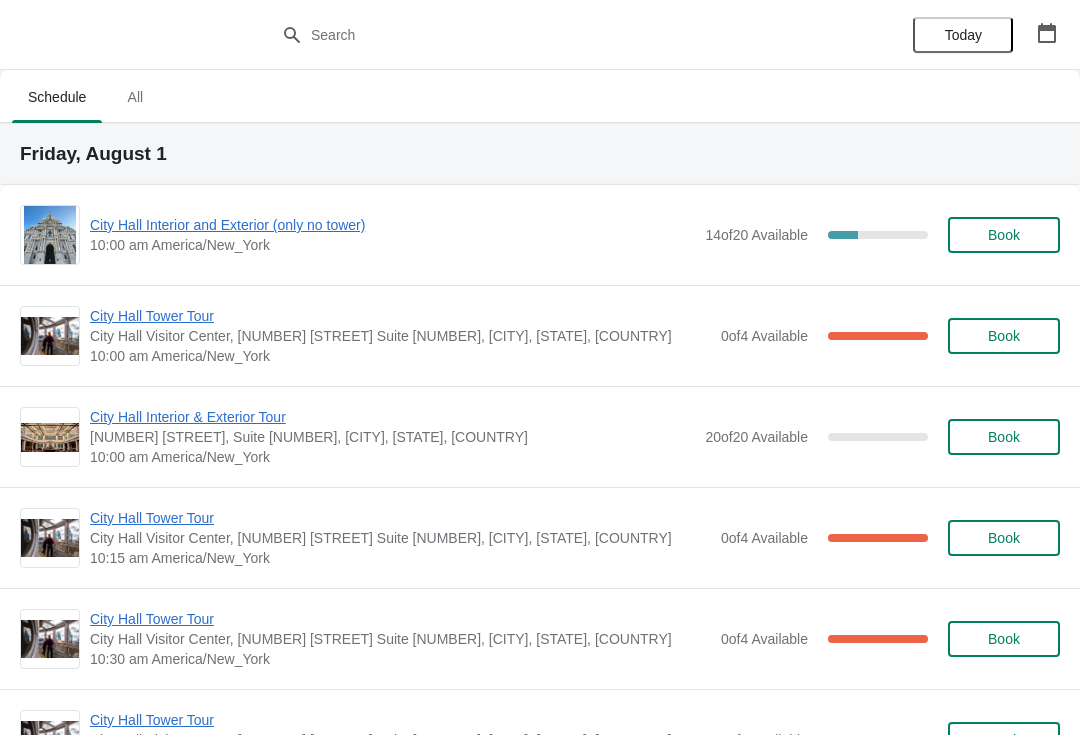 click on "City Hall Interior and Exterior (only no tower)" at bounding box center [392, 225] 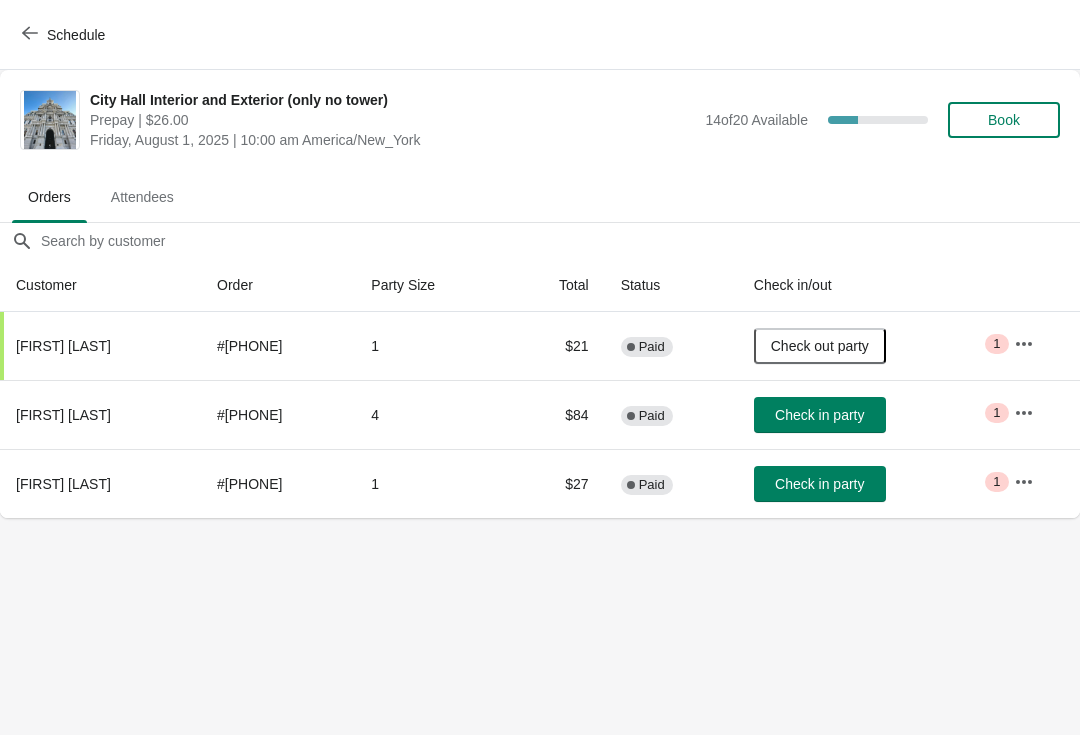 click on "Check in party" at bounding box center [819, 484] 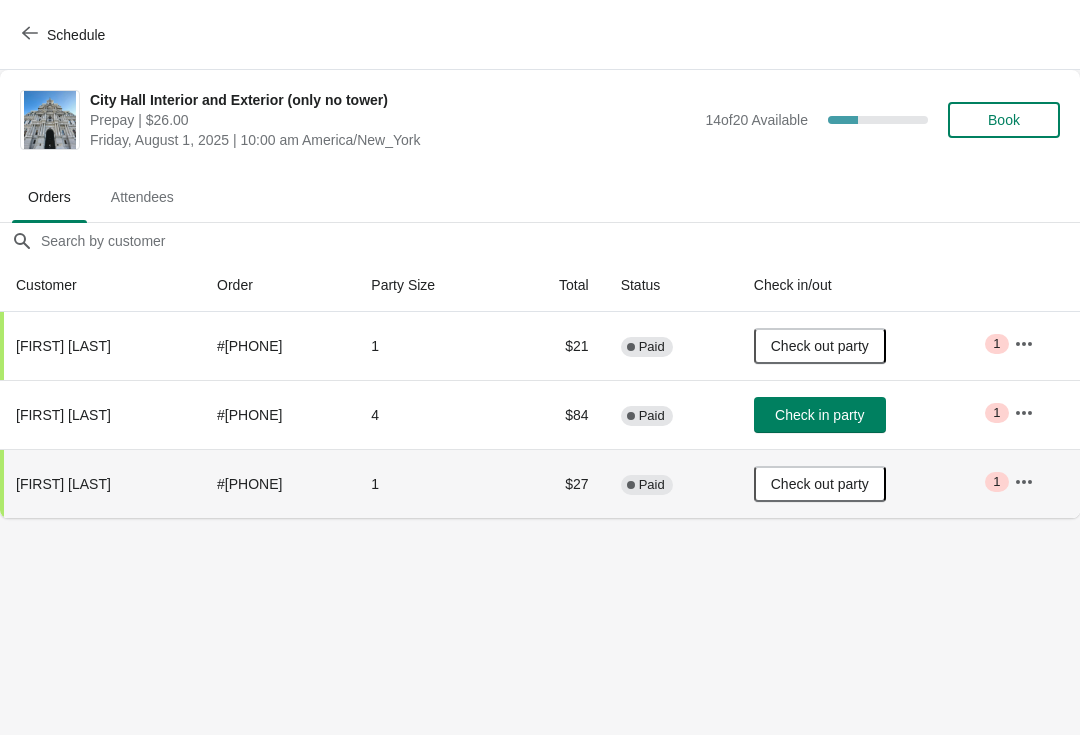 click on "Schedule" at bounding box center (65, 35) 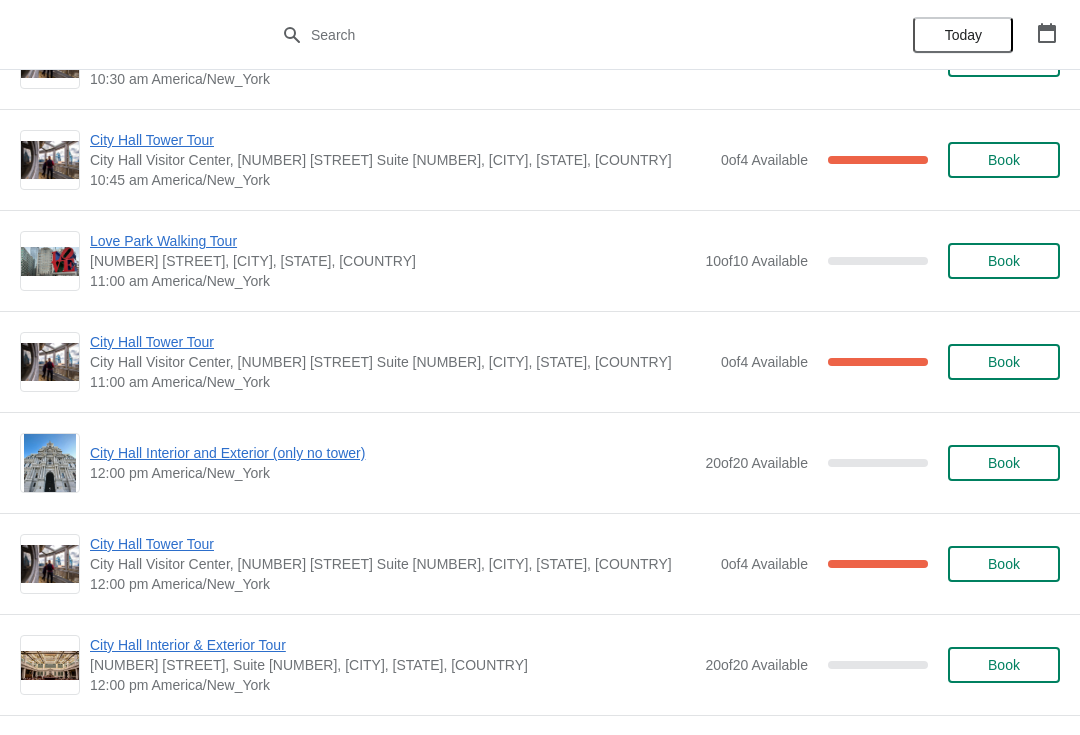 scroll, scrollTop: 622, scrollLeft: 0, axis: vertical 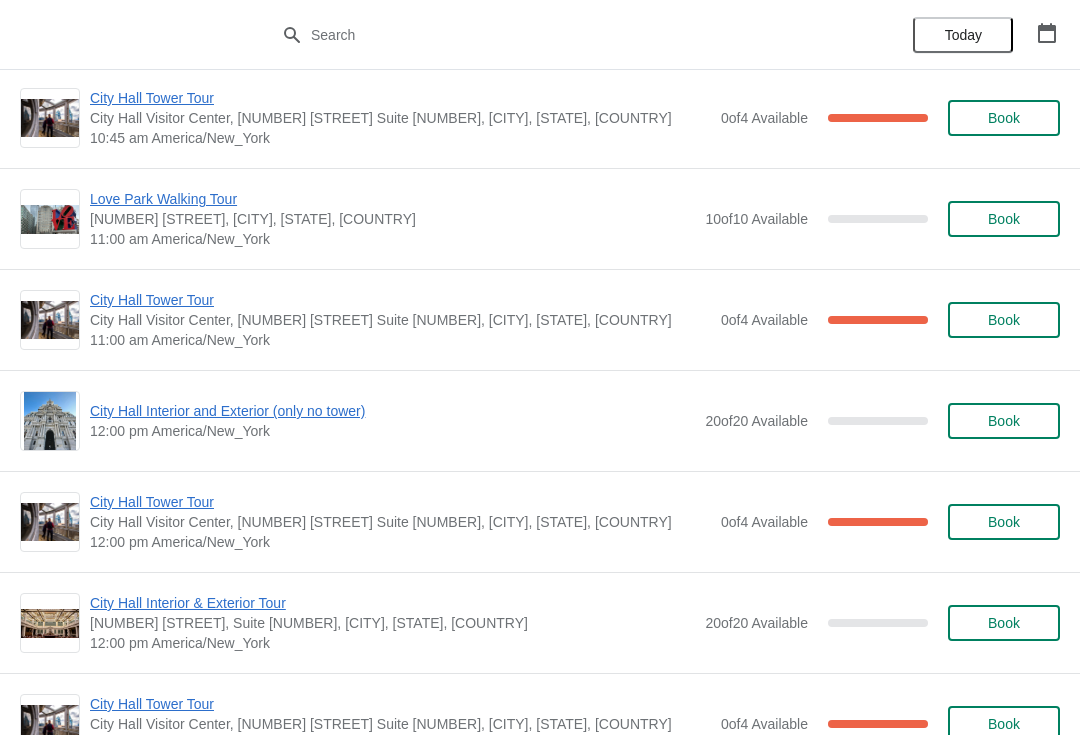 click on "City Hall Tower Tour" at bounding box center (400, 502) 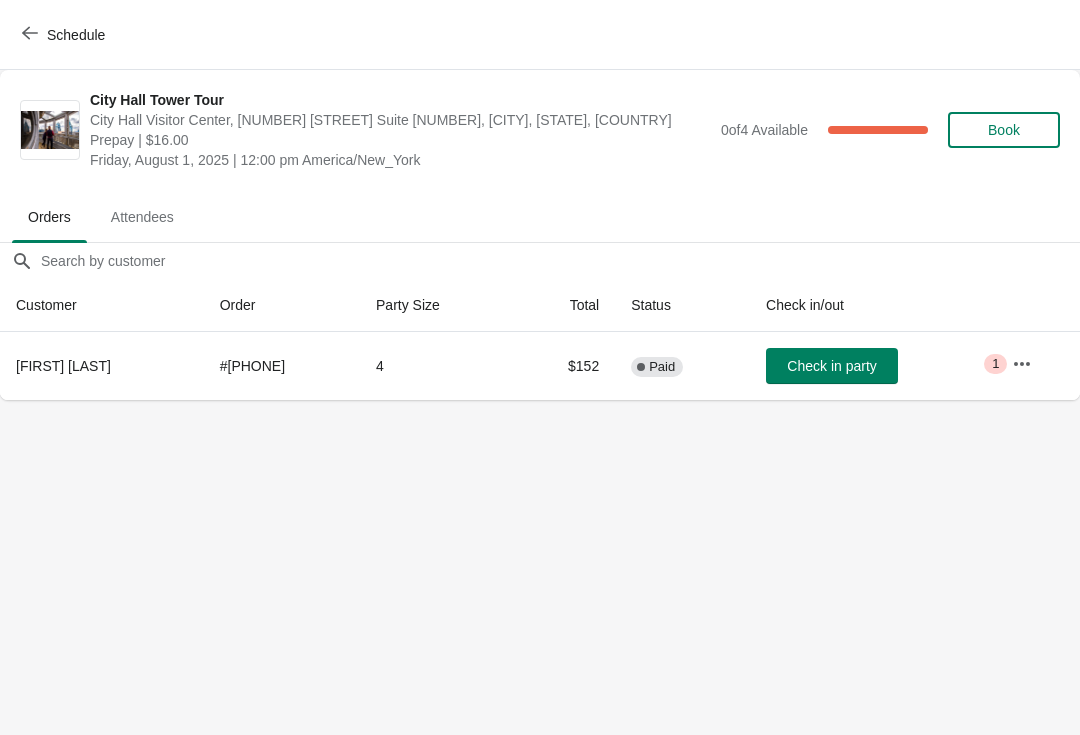 scroll, scrollTop: 0, scrollLeft: 0, axis: both 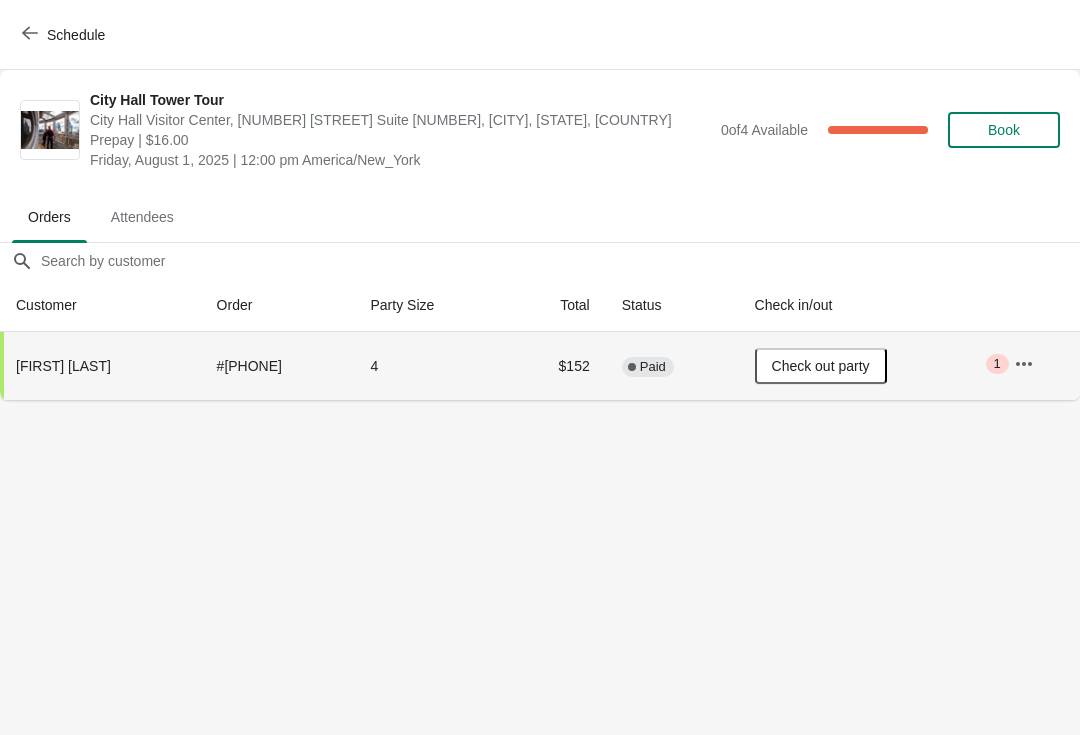 click on "Schedule" at bounding box center (76, 35) 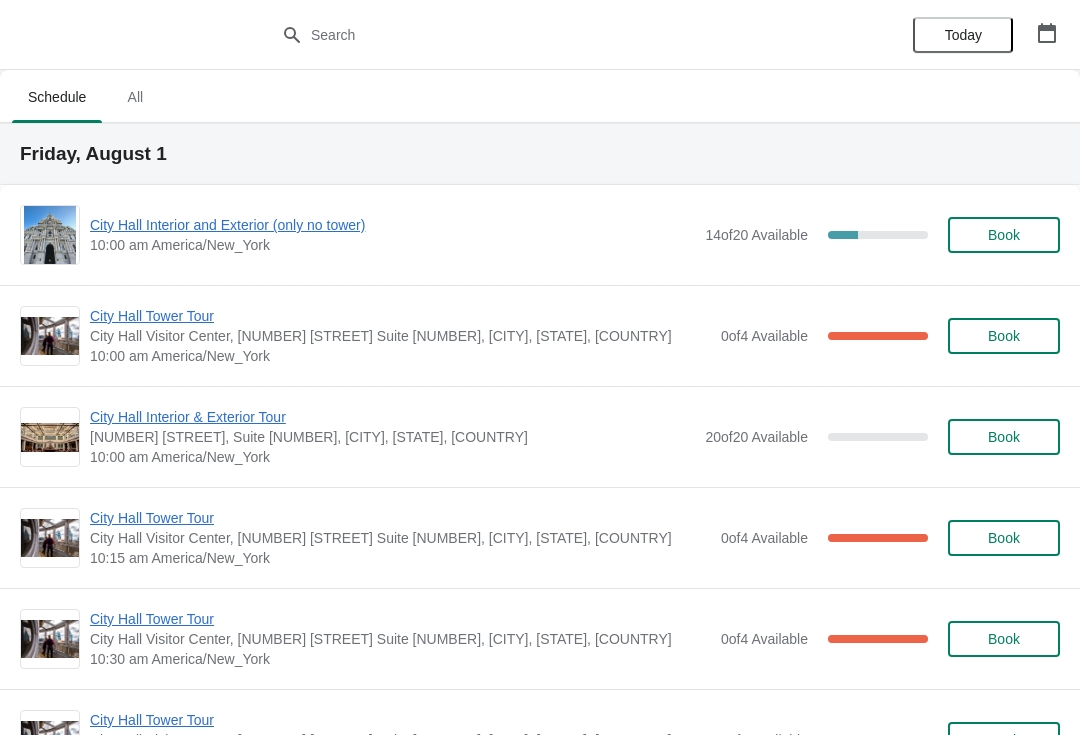click on "City Hall Interior and Exterior (only no tower)" at bounding box center [392, 225] 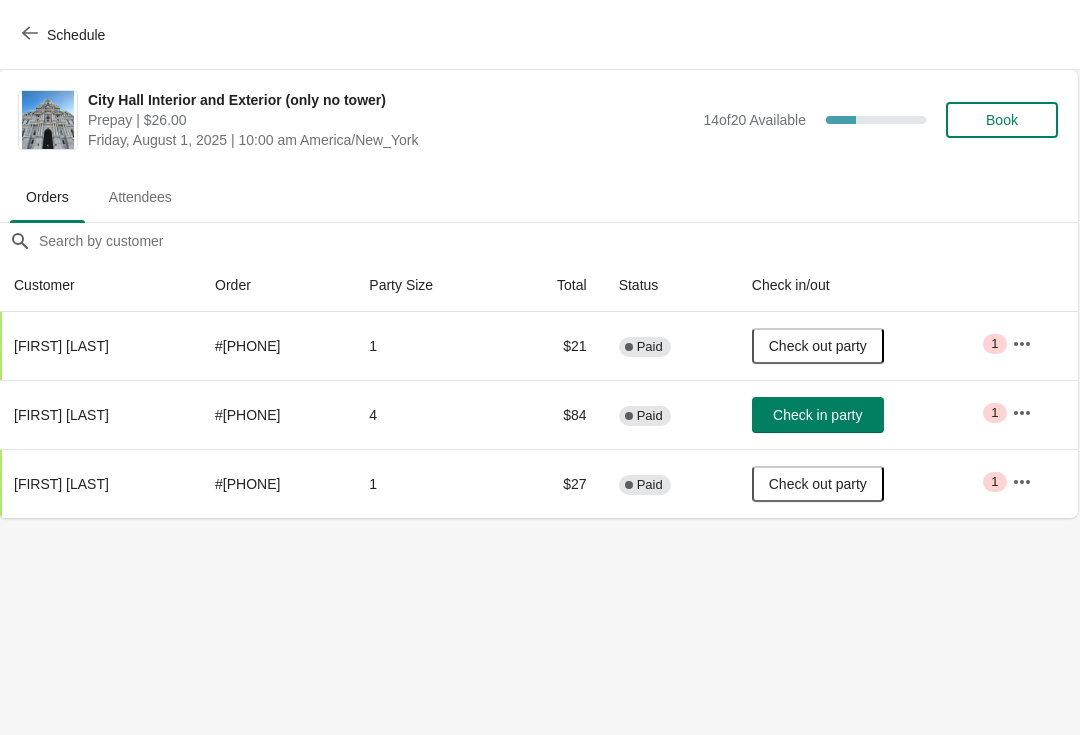 scroll, scrollTop: 0, scrollLeft: 1, axis: horizontal 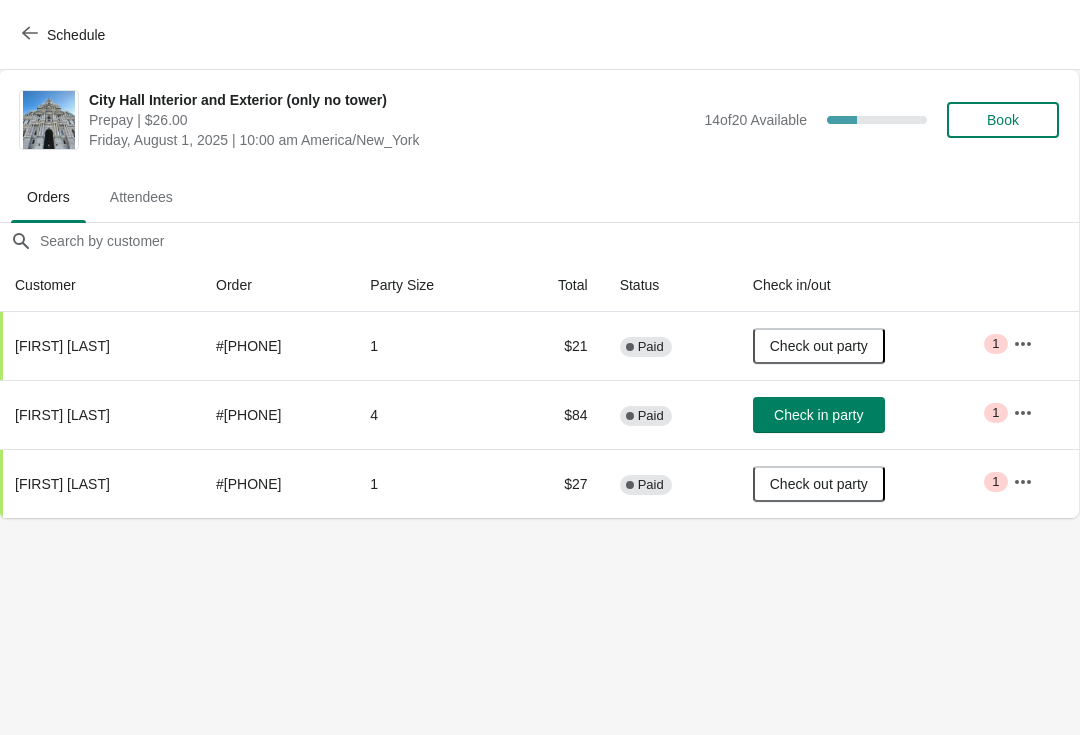 click on "Schedule" at bounding box center [76, 35] 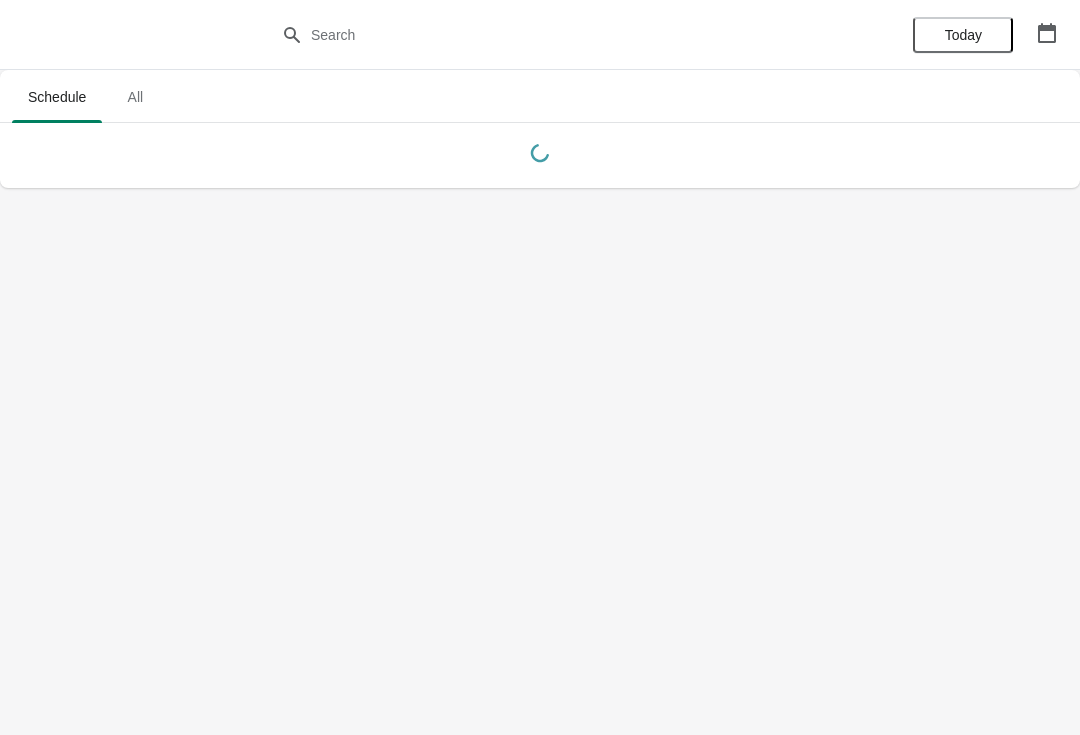 scroll, scrollTop: 0, scrollLeft: 0, axis: both 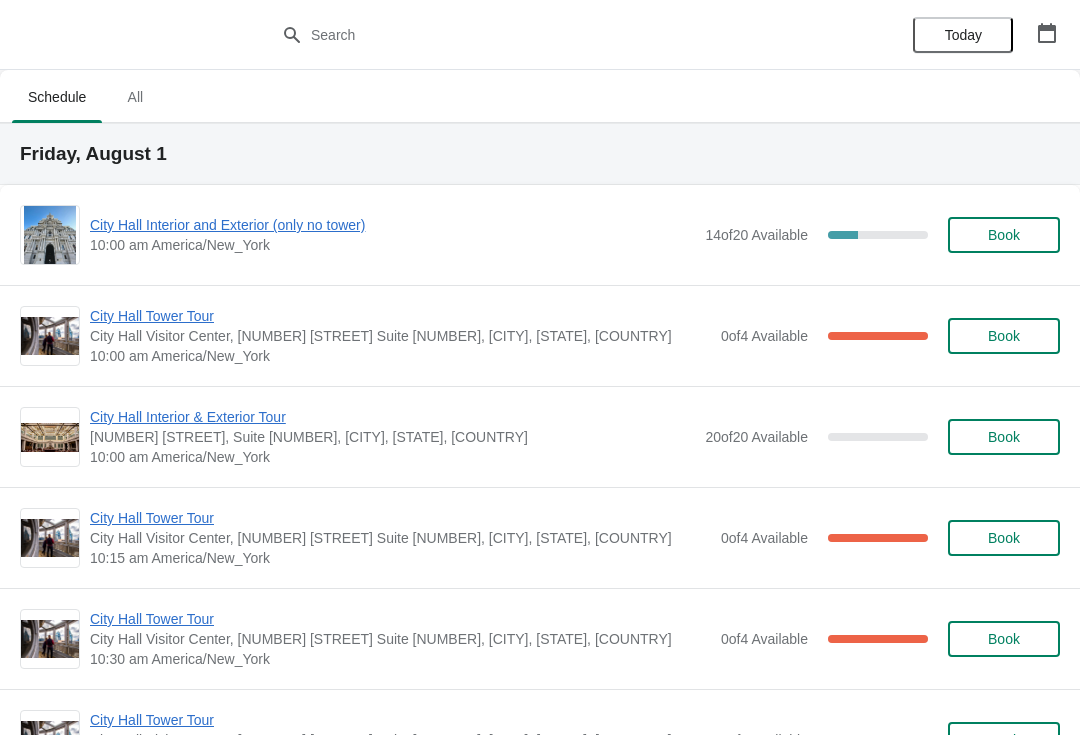 click on "City Hall Tower Tour" at bounding box center (400, 316) 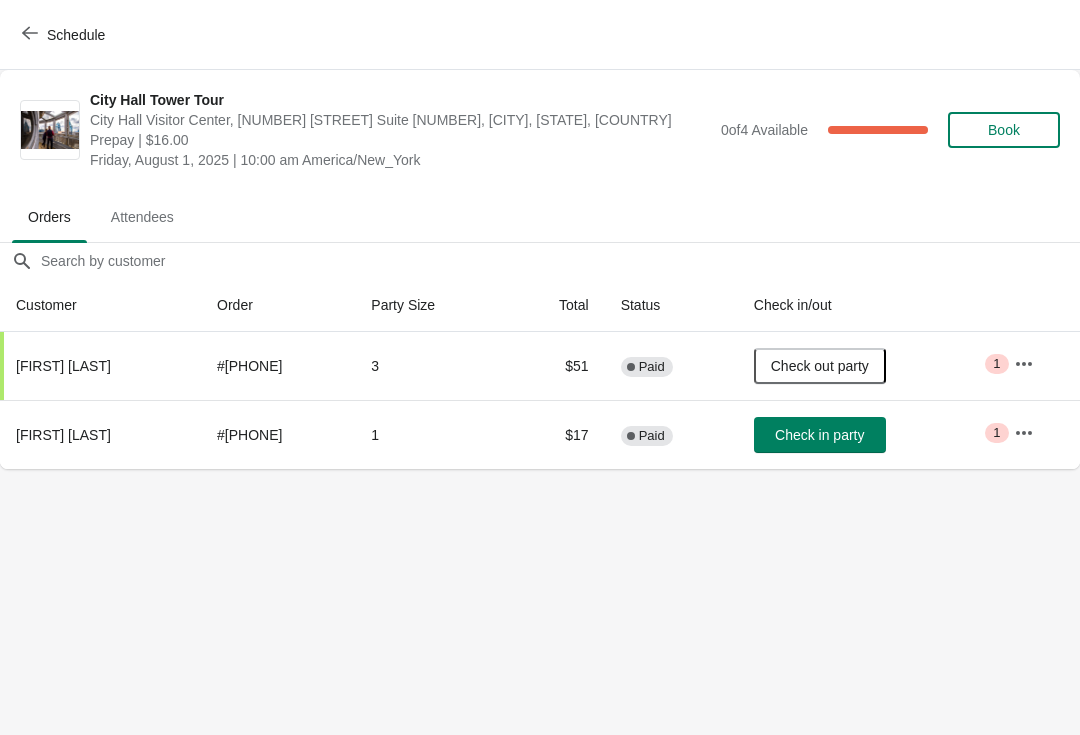 click on "Check in party" at bounding box center (819, 435) 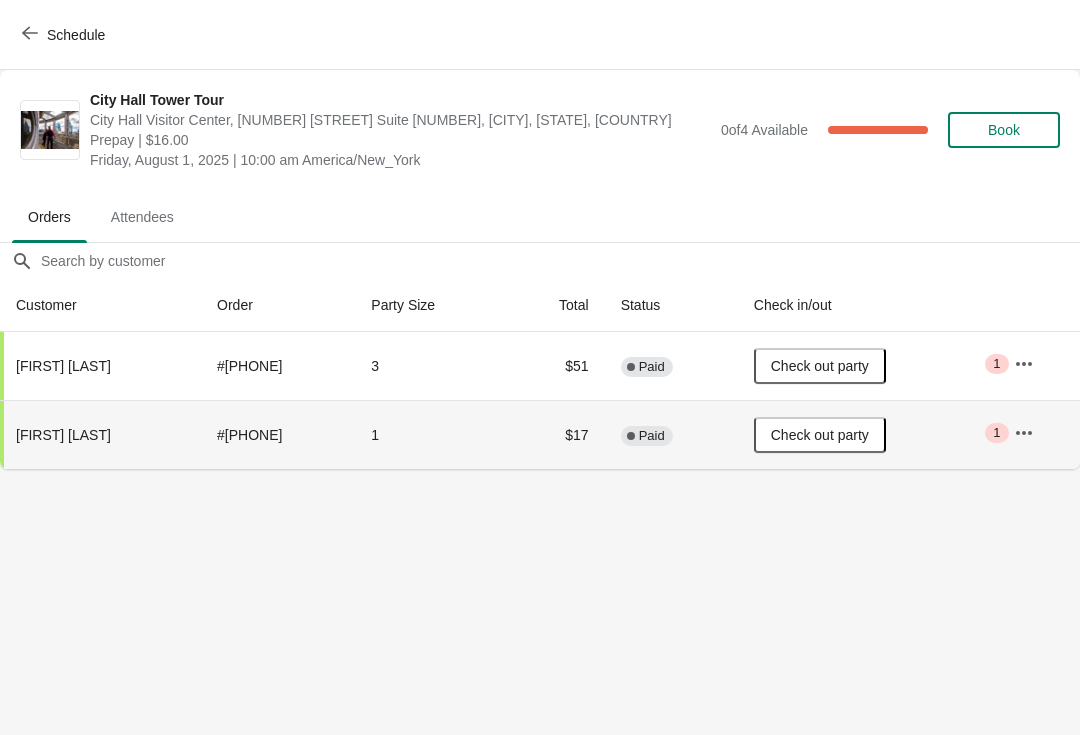 click on "Schedule" at bounding box center (76, 35) 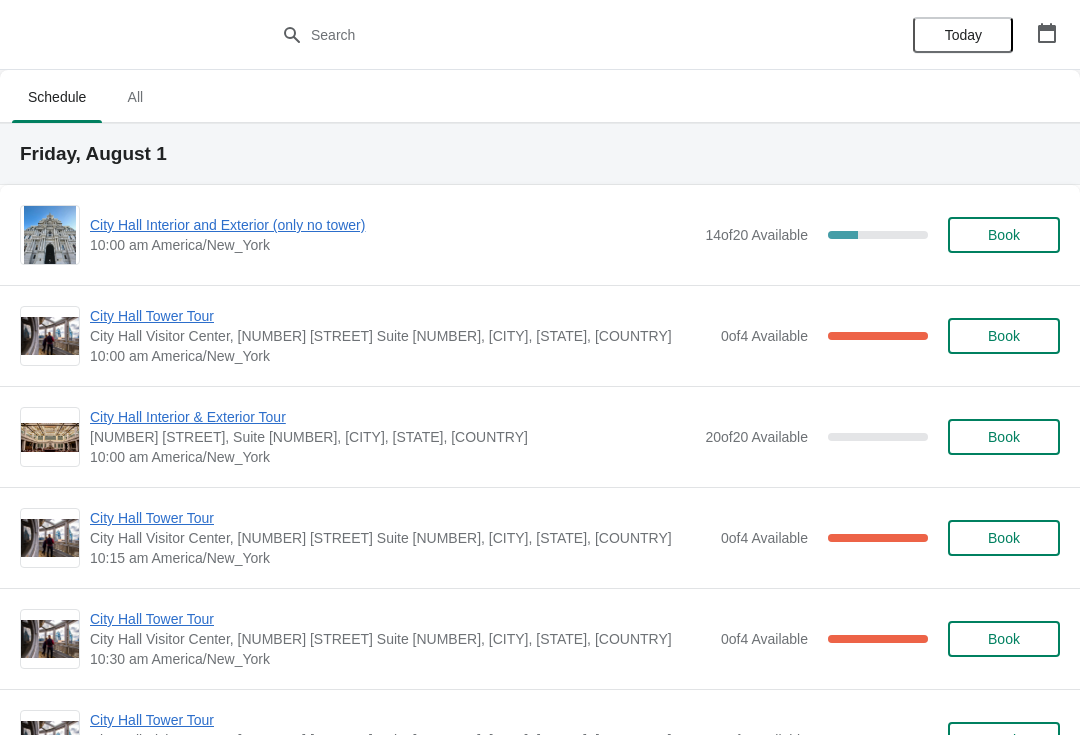 click on "City Hall Interior and Exterior (only no tower)" at bounding box center [392, 225] 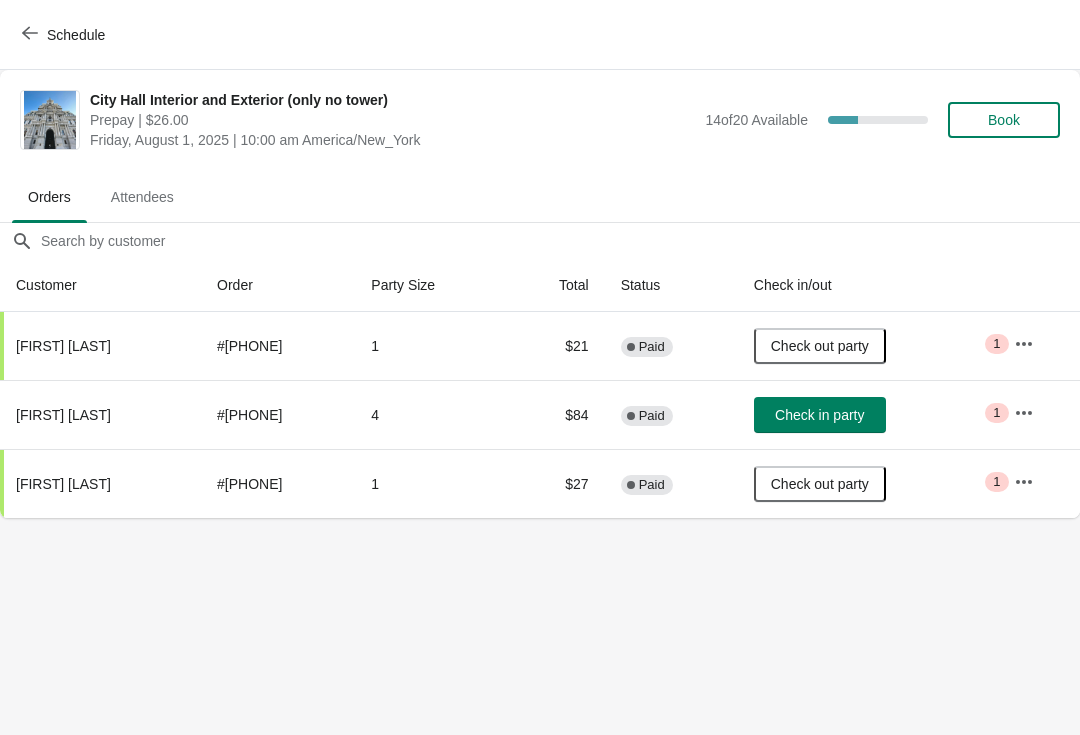 click on "Check in party" at bounding box center [819, 415] 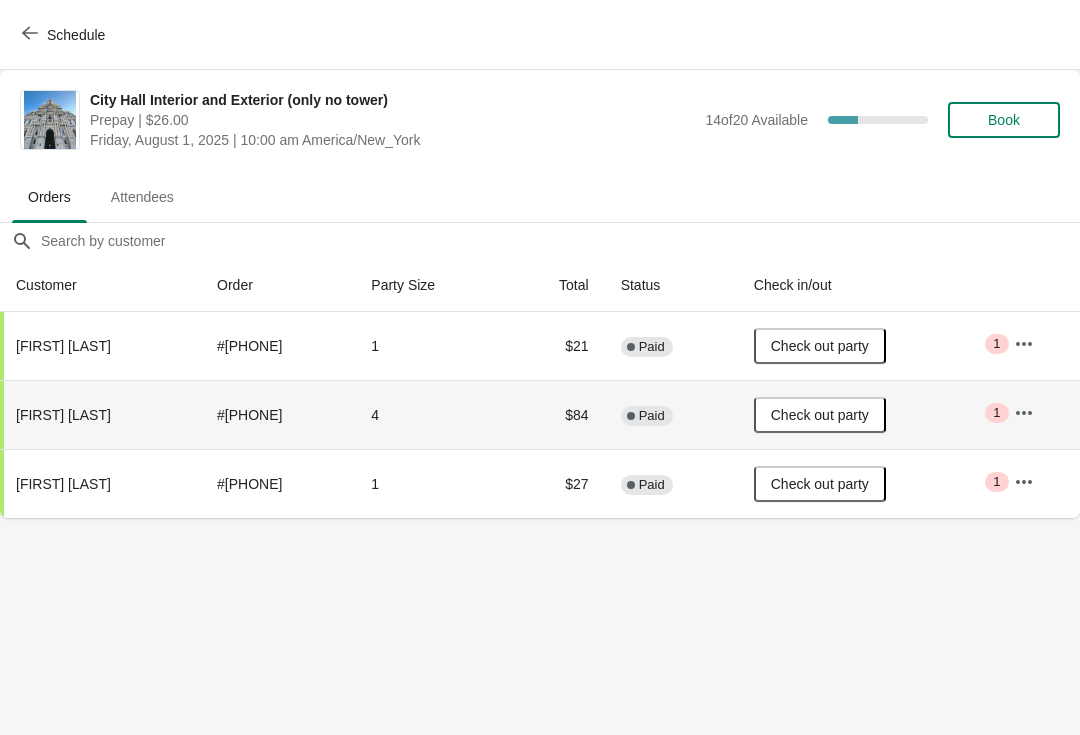 click on "Schedule" at bounding box center (65, 35) 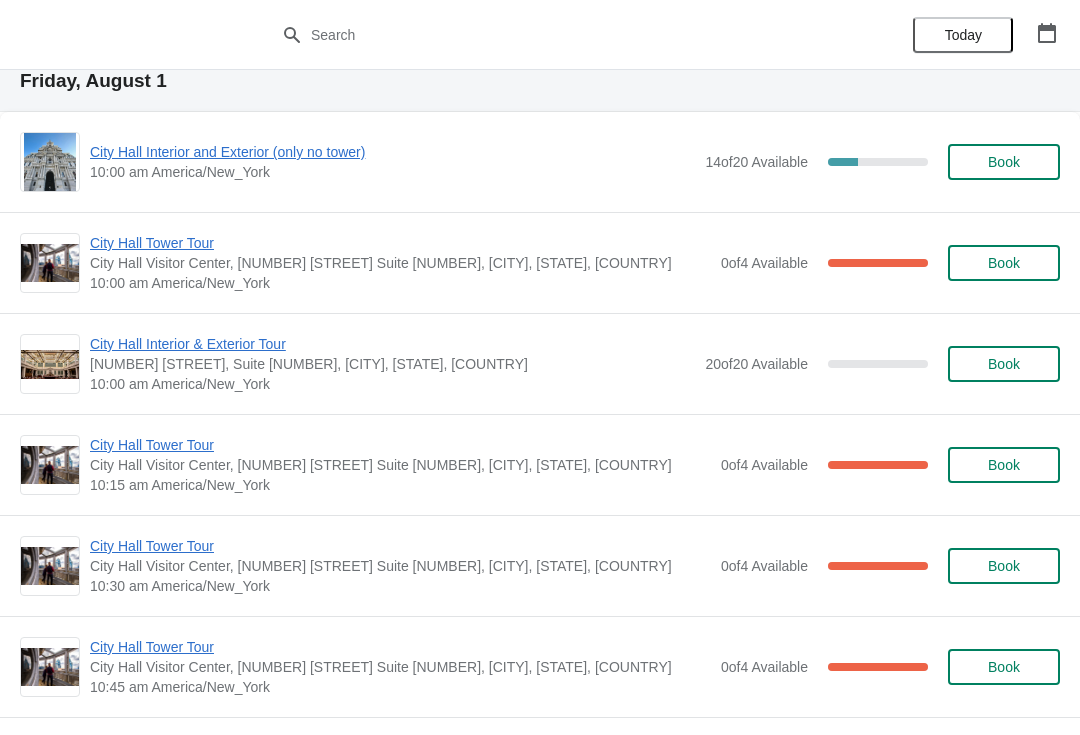 scroll, scrollTop: 78, scrollLeft: 0, axis: vertical 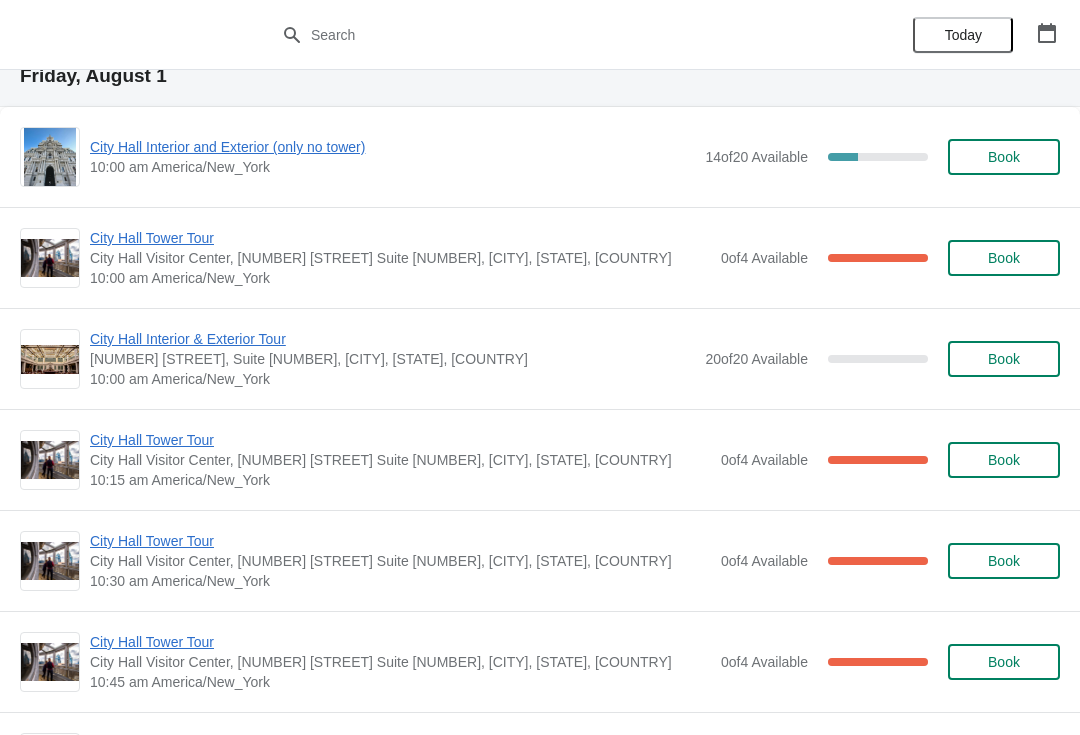click on "City Hall Tower Tour" at bounding box center (400, 541) 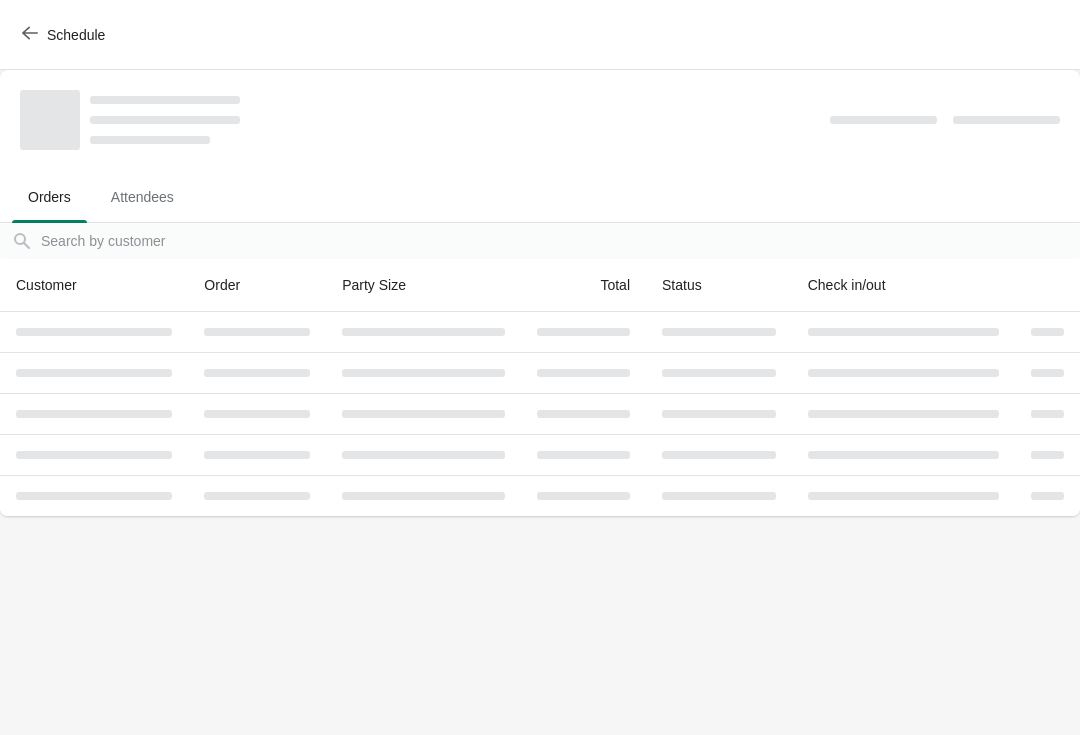 scroll, scrollTop: 0, scrollLeft: 0, axis: both 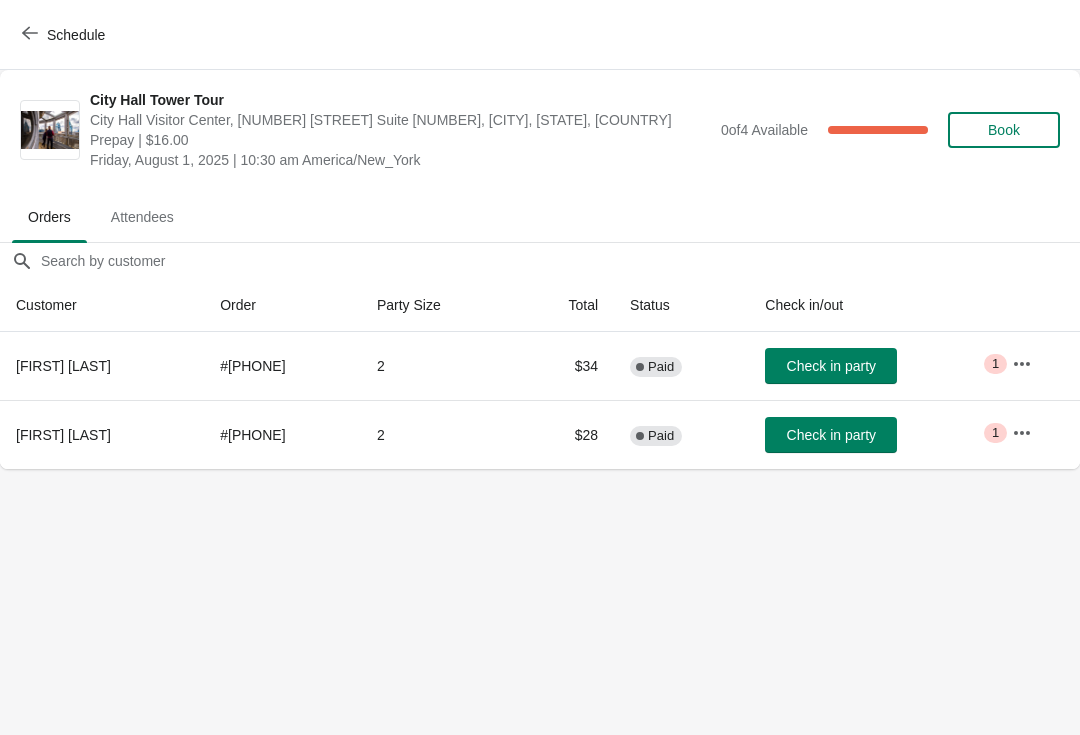 click on "Check in party" at bounding box center [831, 435] 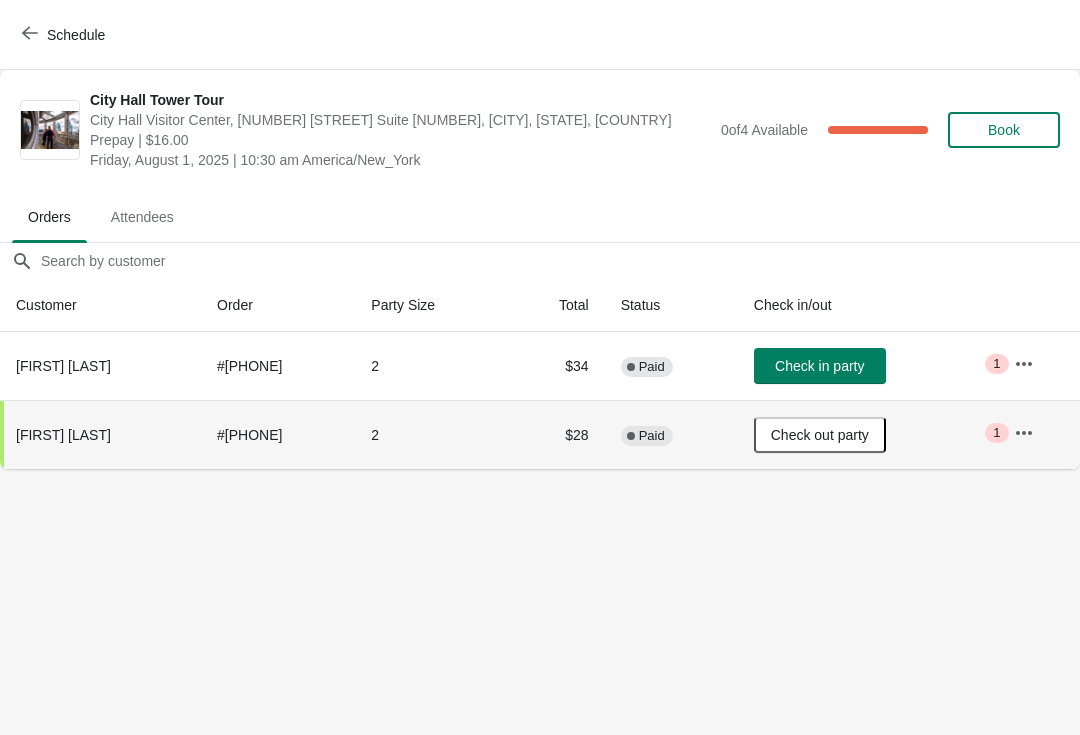 click on "Schedule" at bounding box center (65, 35) 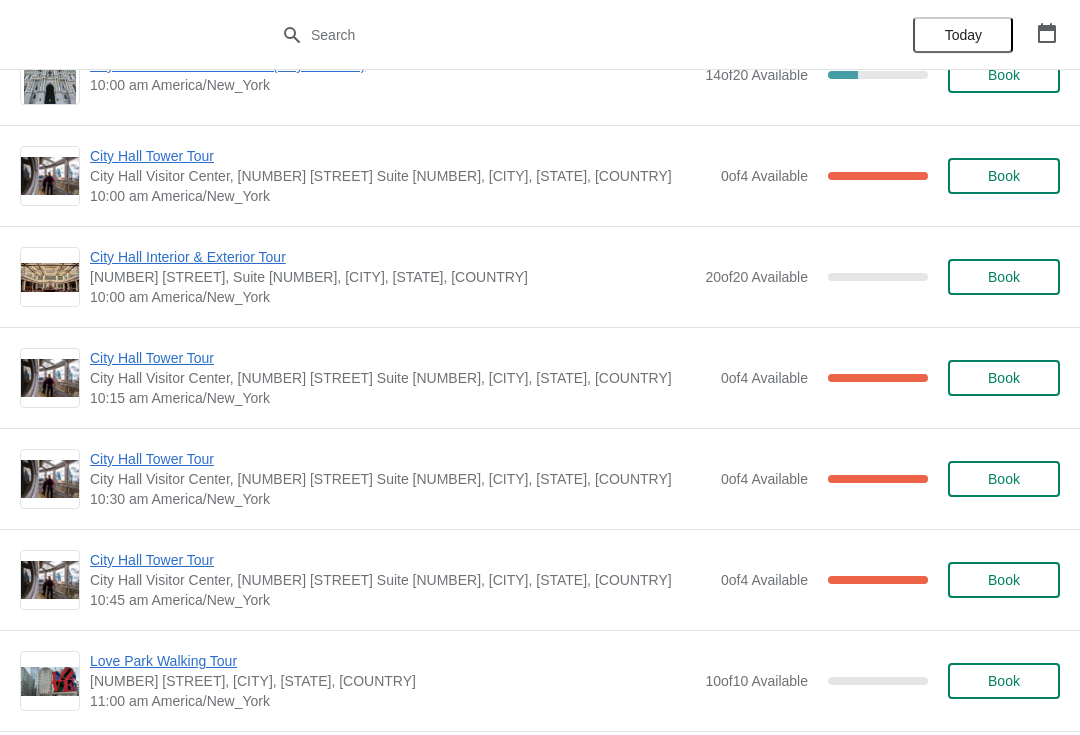 scroll, scrollTop: 154, scrollLeft: 0, axis: vertical 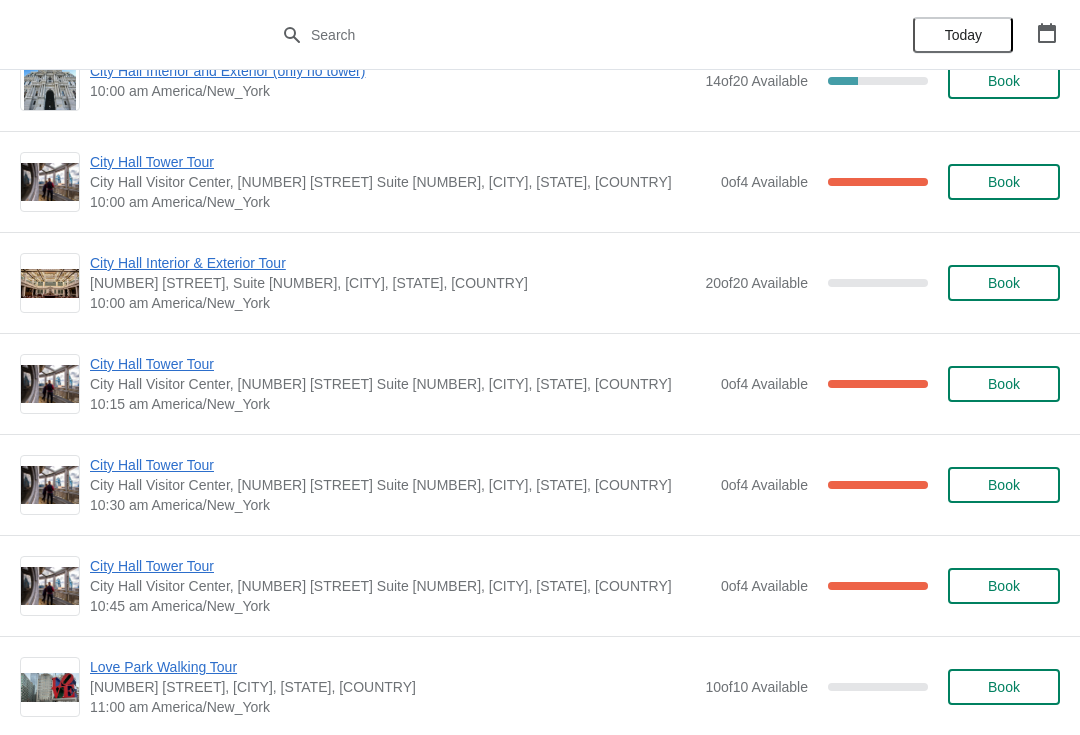 click on "City Hall Tower Tour City Hall Visitor Center, 1400 John F Kennedy Boulevard Suite 121, Philadelphia, PA, USA 10:30 am America/New_York 0  of  4   Available 100 % Book" at bounding box center (540, 484) 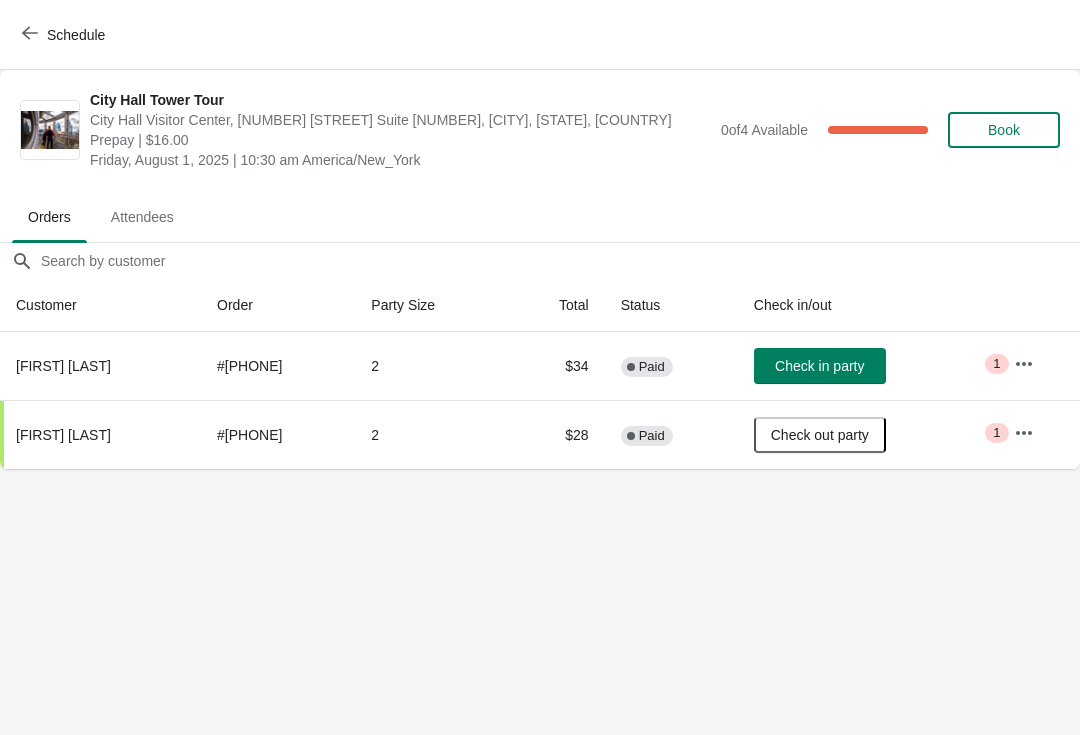 scroll, scrollTop: 0, scrollLeft: 0, axis: both 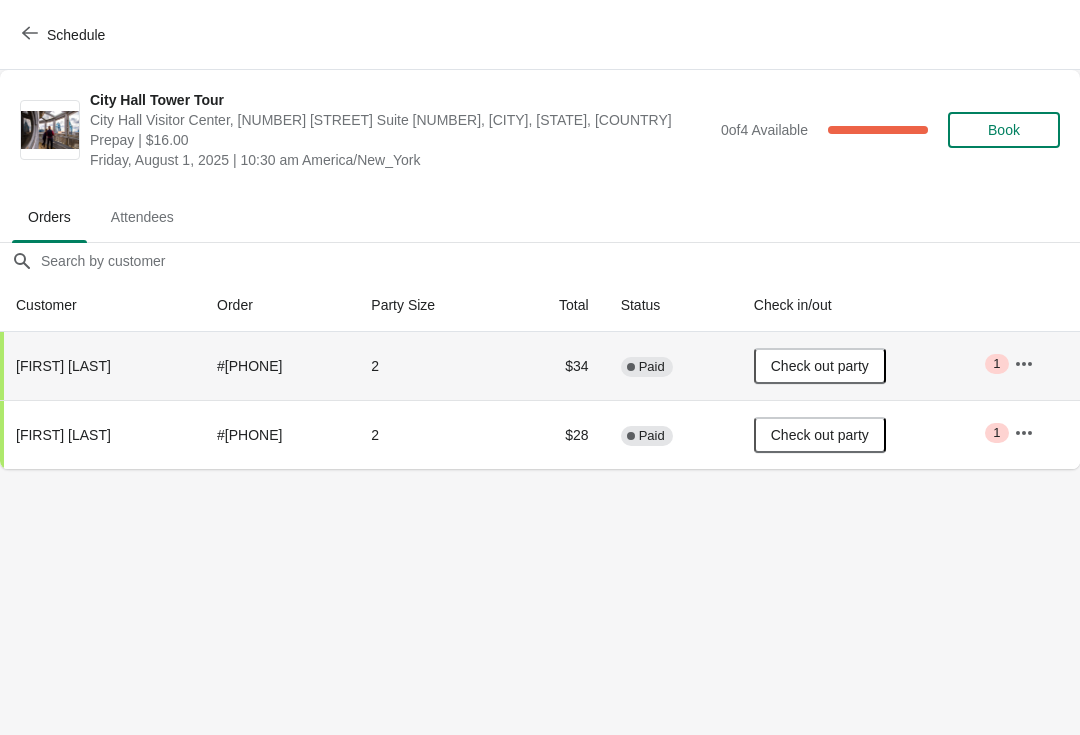 click on "Schedule" at bounding box center [65, 35] 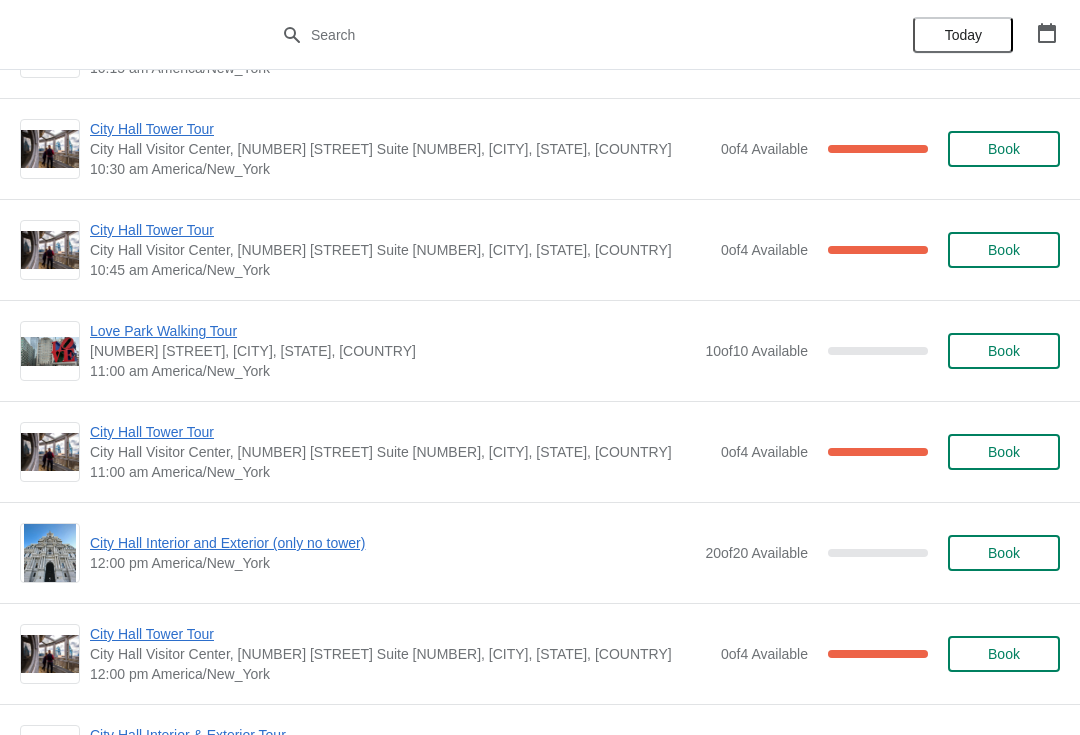 scroll, scrollTop: 574, scrollLeft: 0, axis: vertical 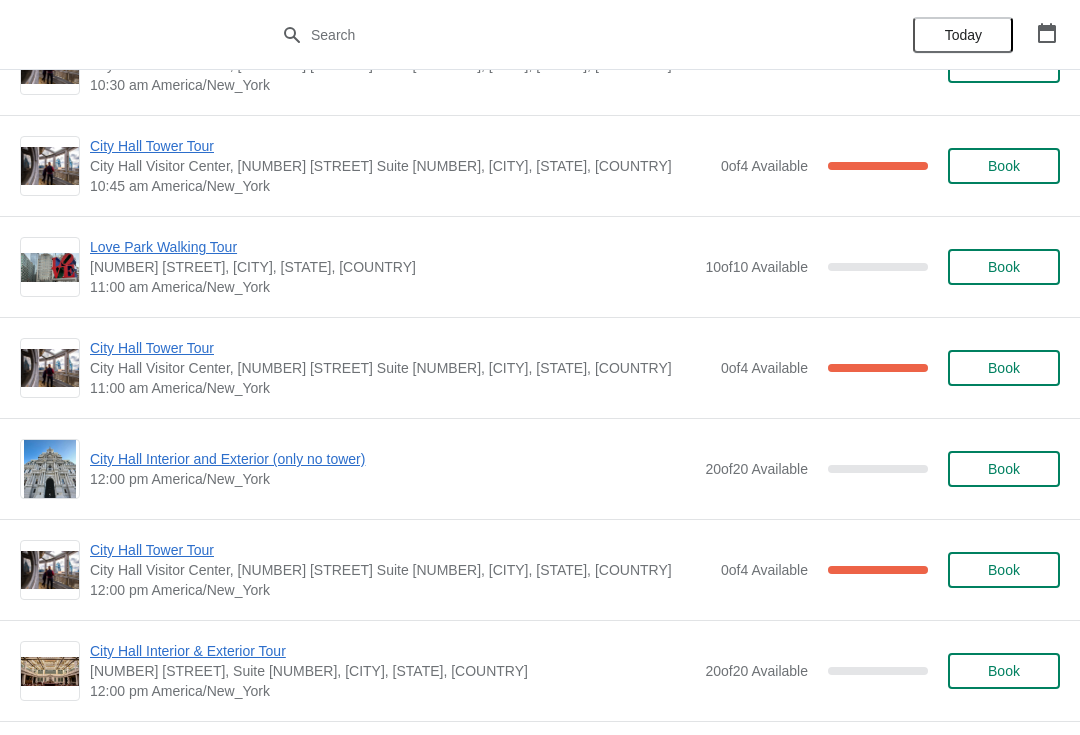 click on "City Hall Interior and Exterior (only no tower)" at bounding box center [392, 459] 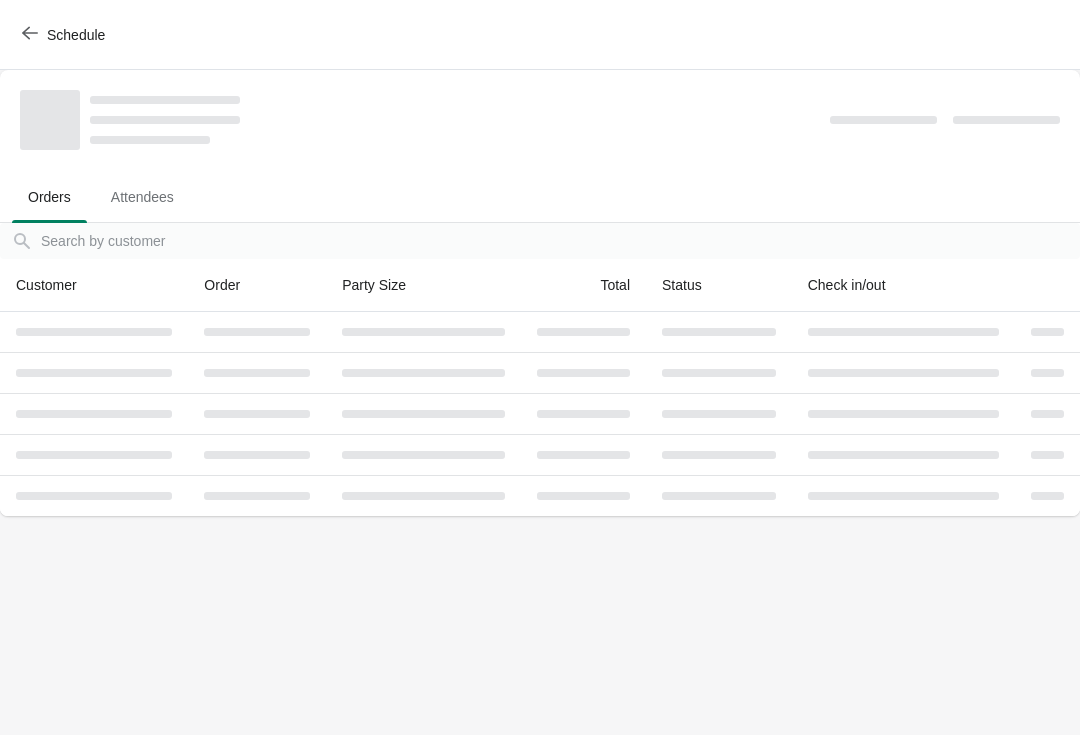 scroll, scrollTop: 0, scrollLeft: 0, axis: both 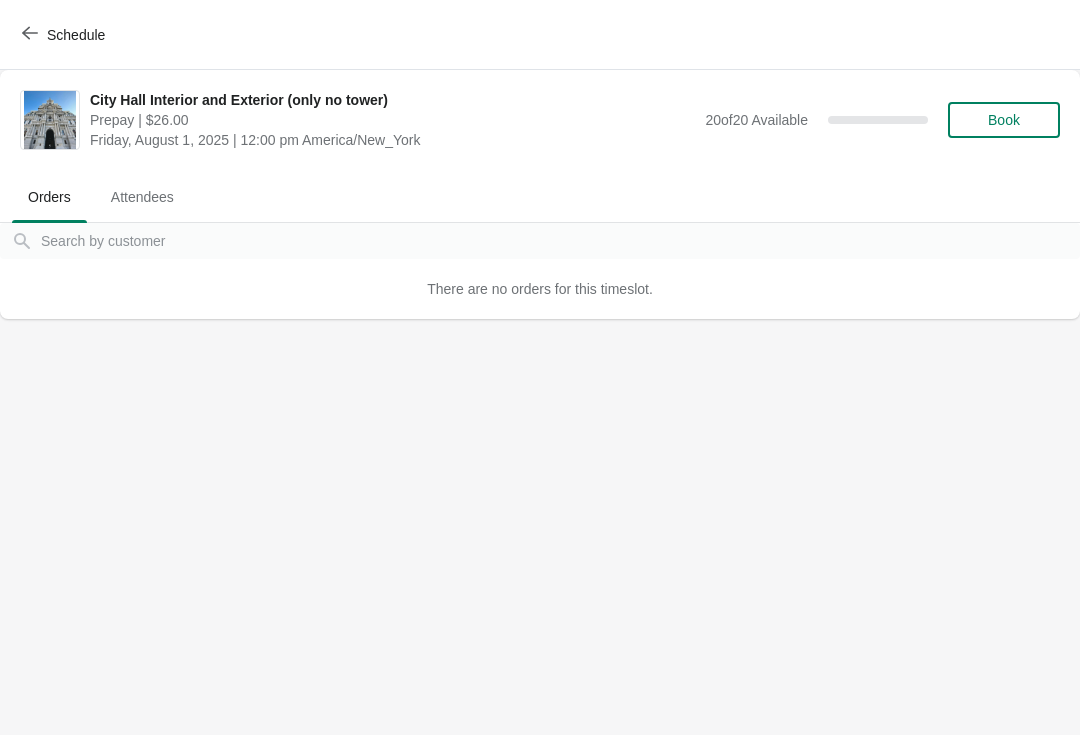 click on "Book" at bounding box center [1004, 120] 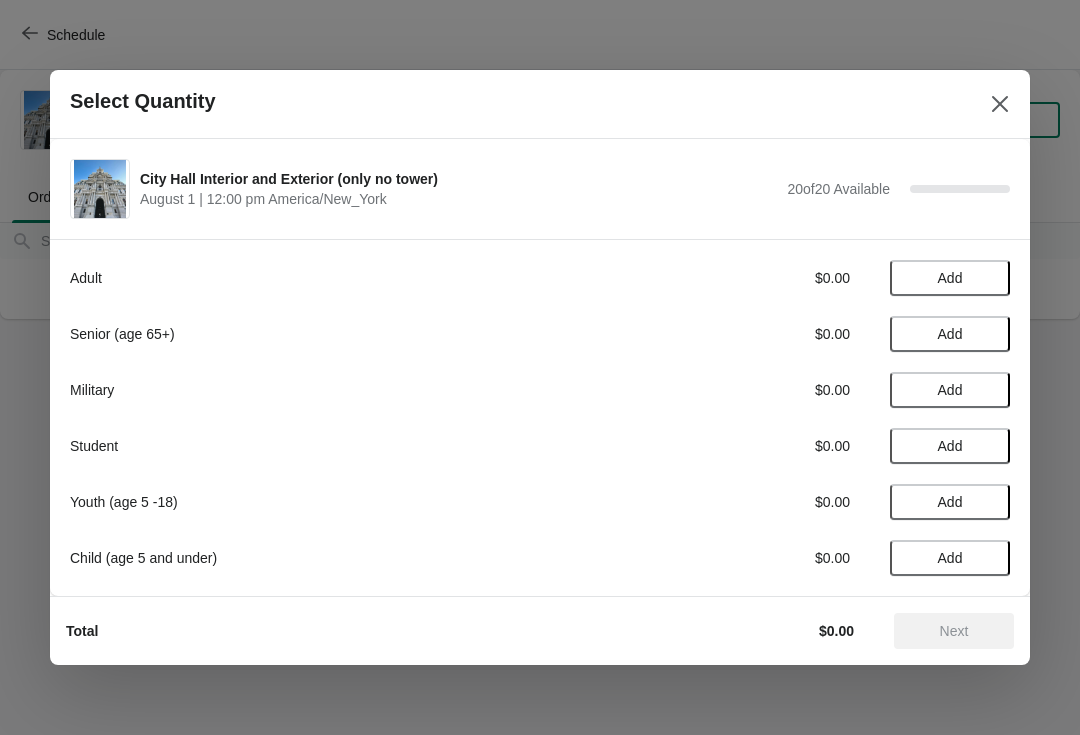 click on "Add" at bounding box center (950, 278) 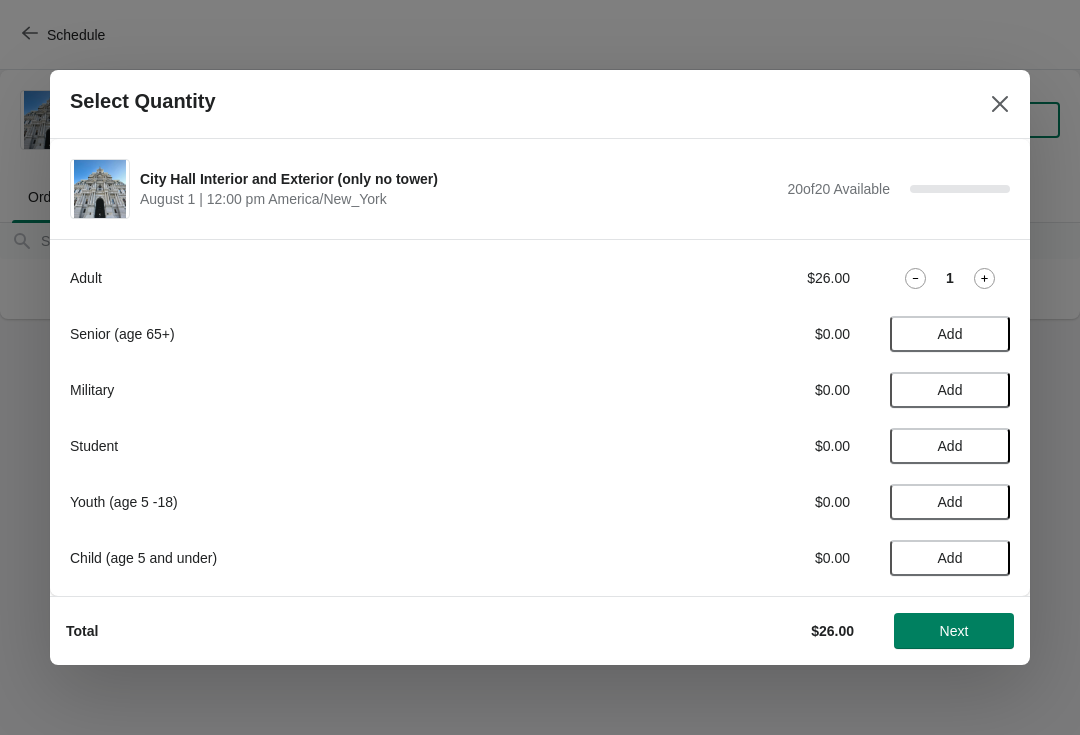 click 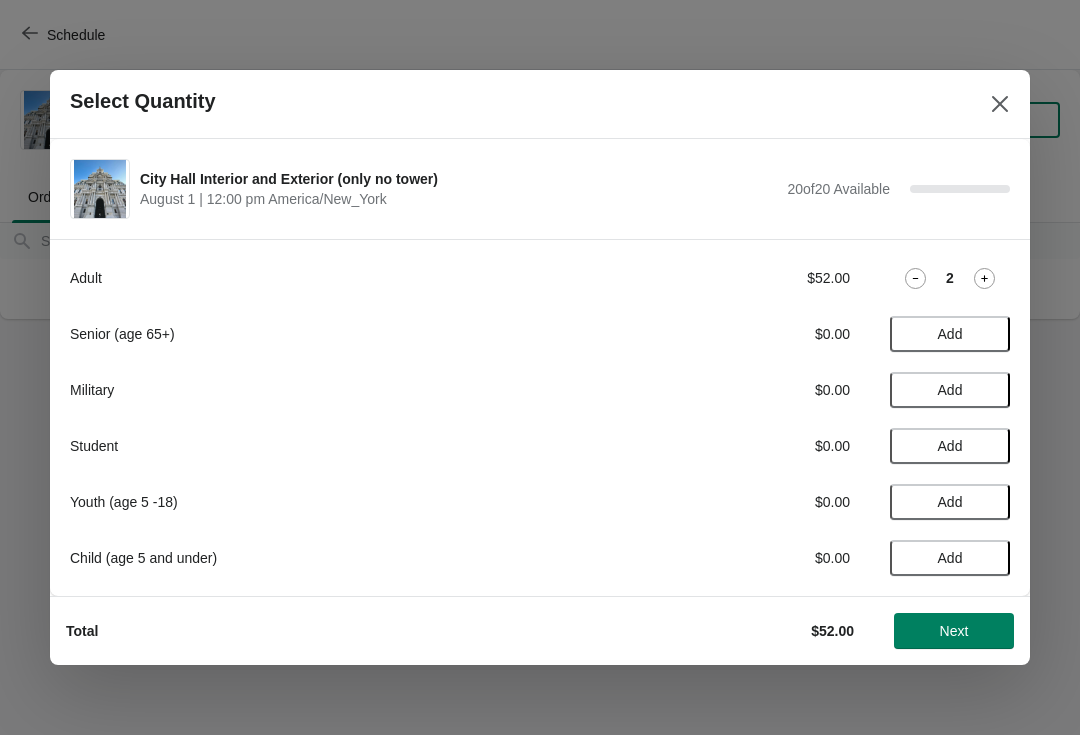 click on "Next" at bounding box center [954, 631] 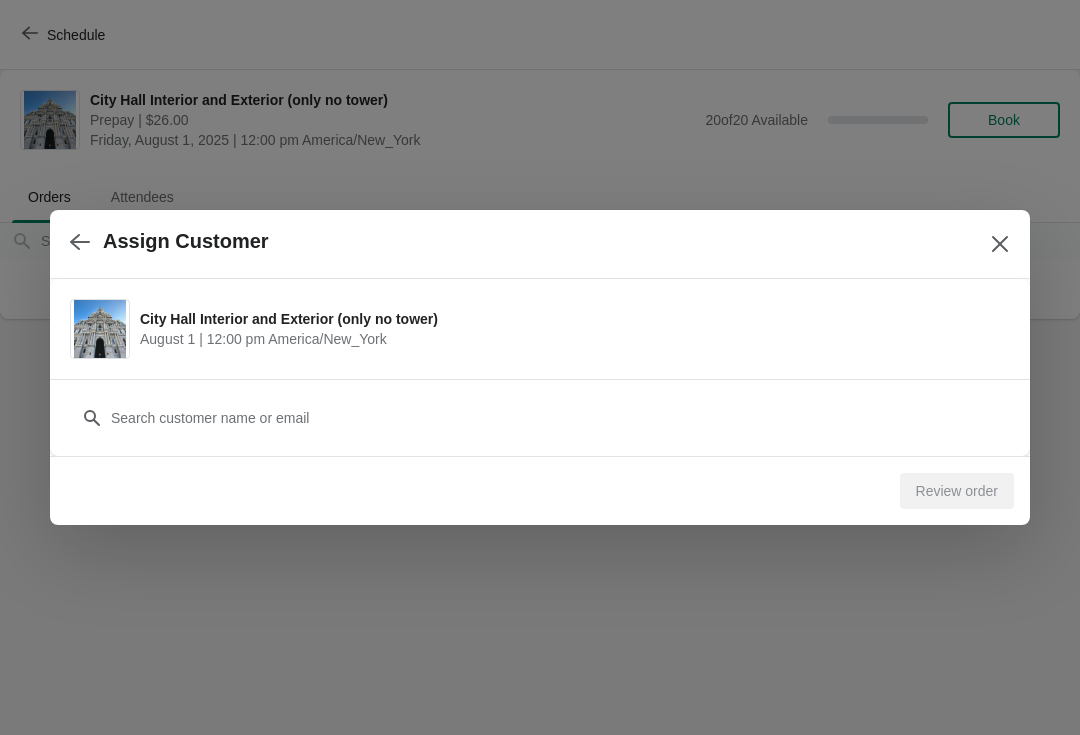 click on "Customer" at bounding box center (540, 408) 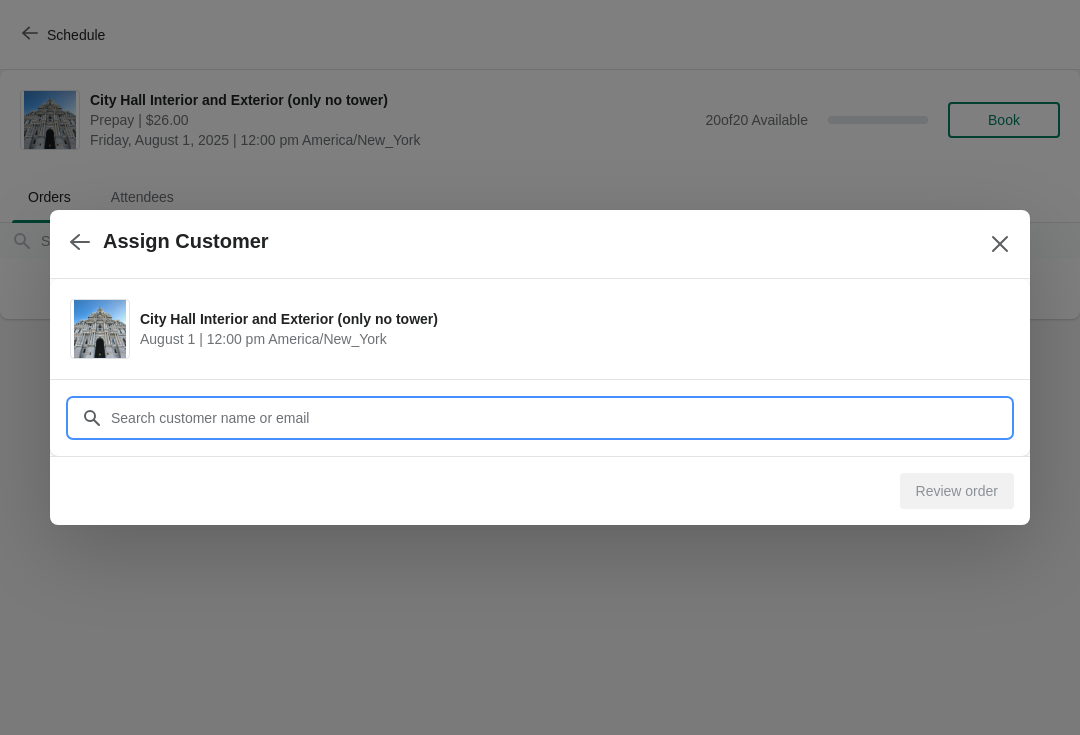 click on "Customer" at bounding box center (560, 418) 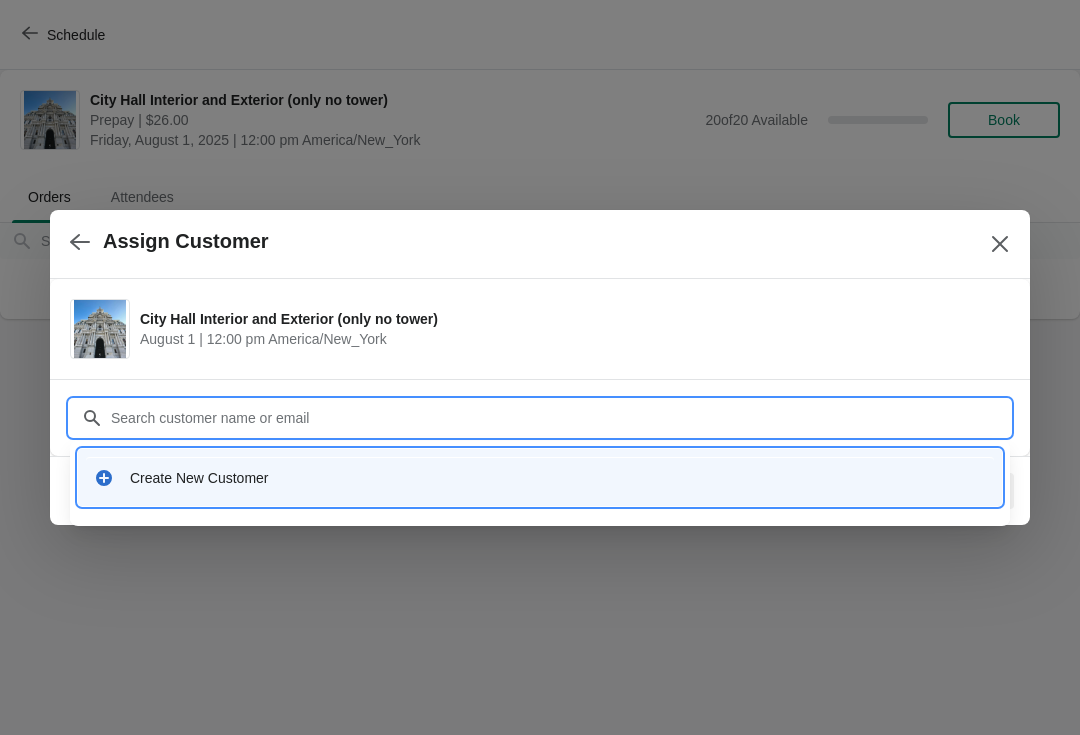 click on "Create New Customer" at bounding box center [540, 477] 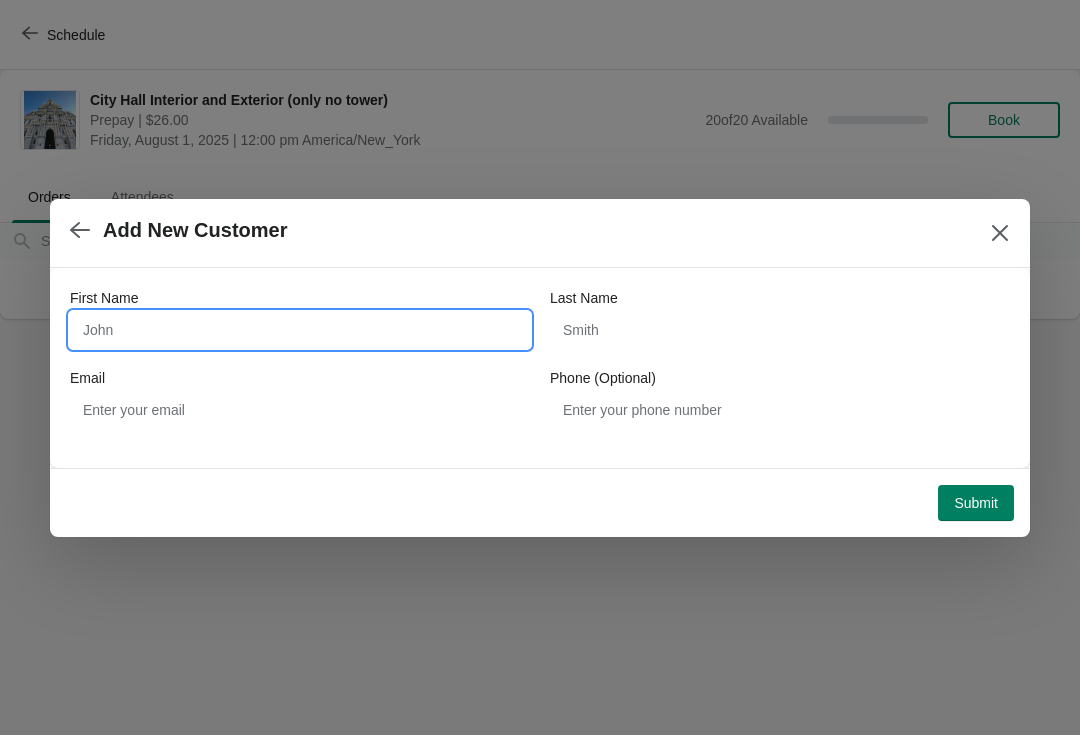 click on "First Name" at bounding box center [300, 330] 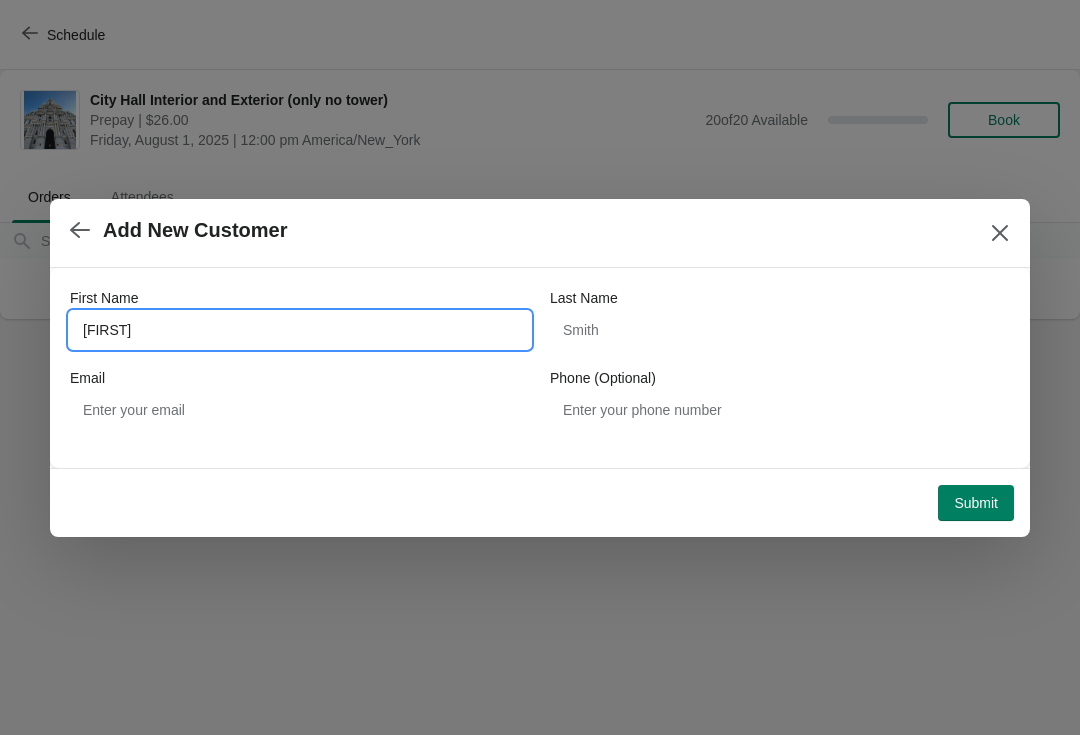 type on "Jennifer" 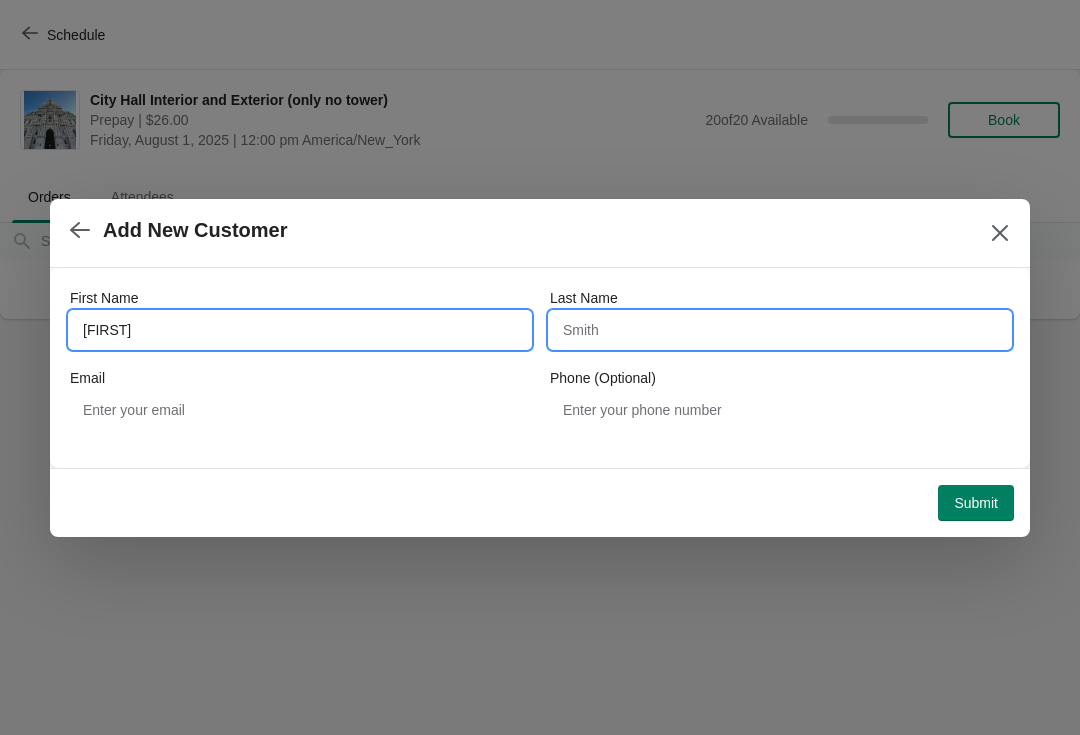 click on "Last Name" at bounding box center (780, 330) 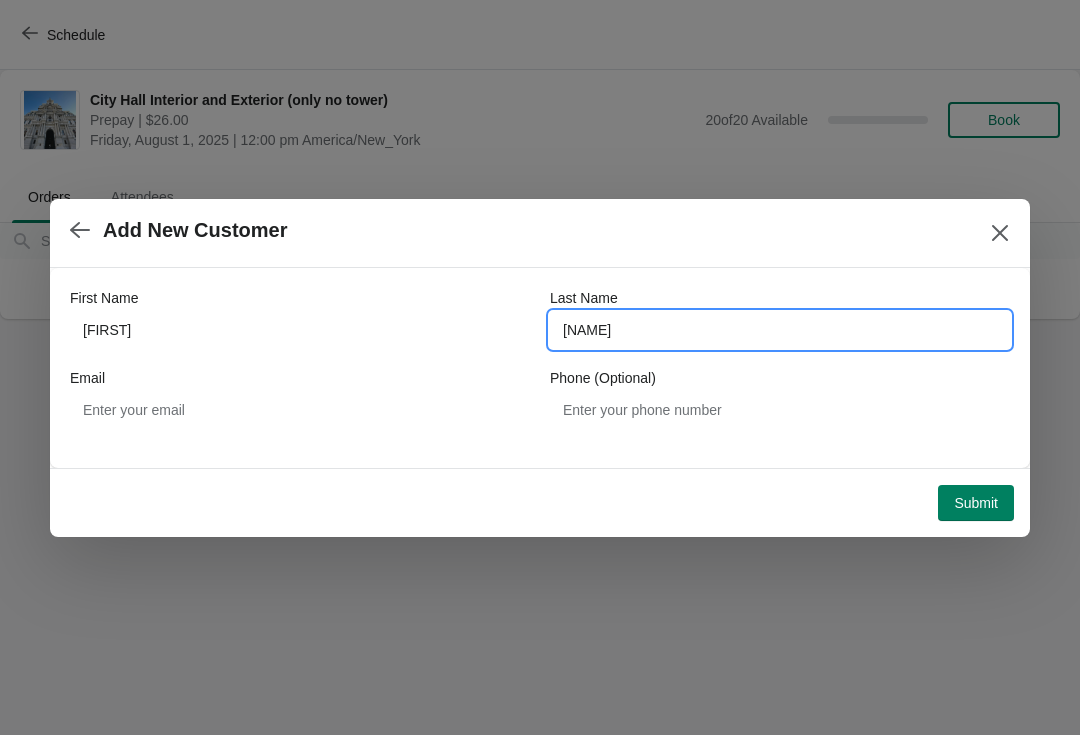 type on "Shuultz" 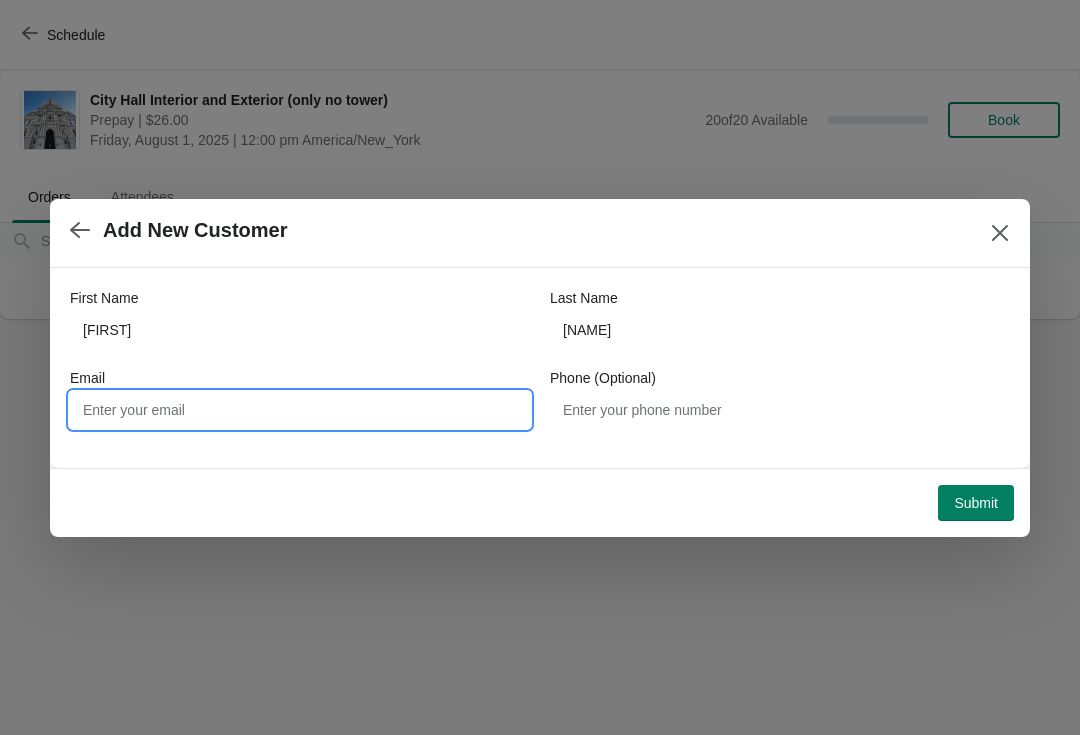 click on "Email" at bounding box center [300, 410] 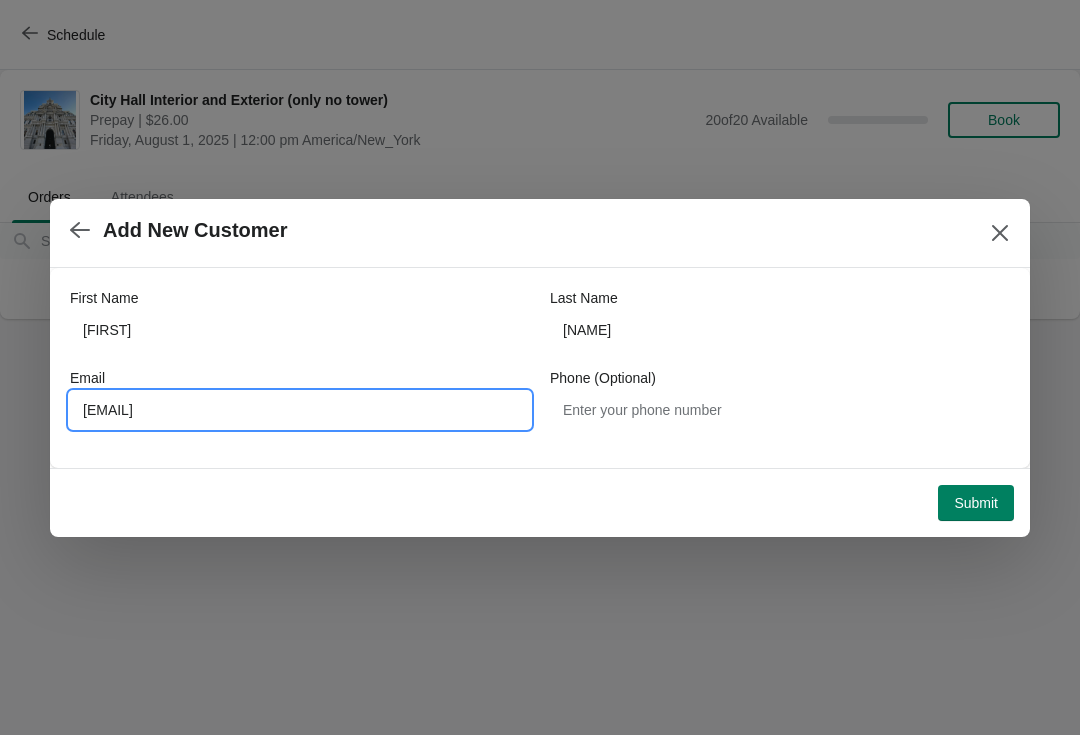 type on "Yohit2@yahoo.com" 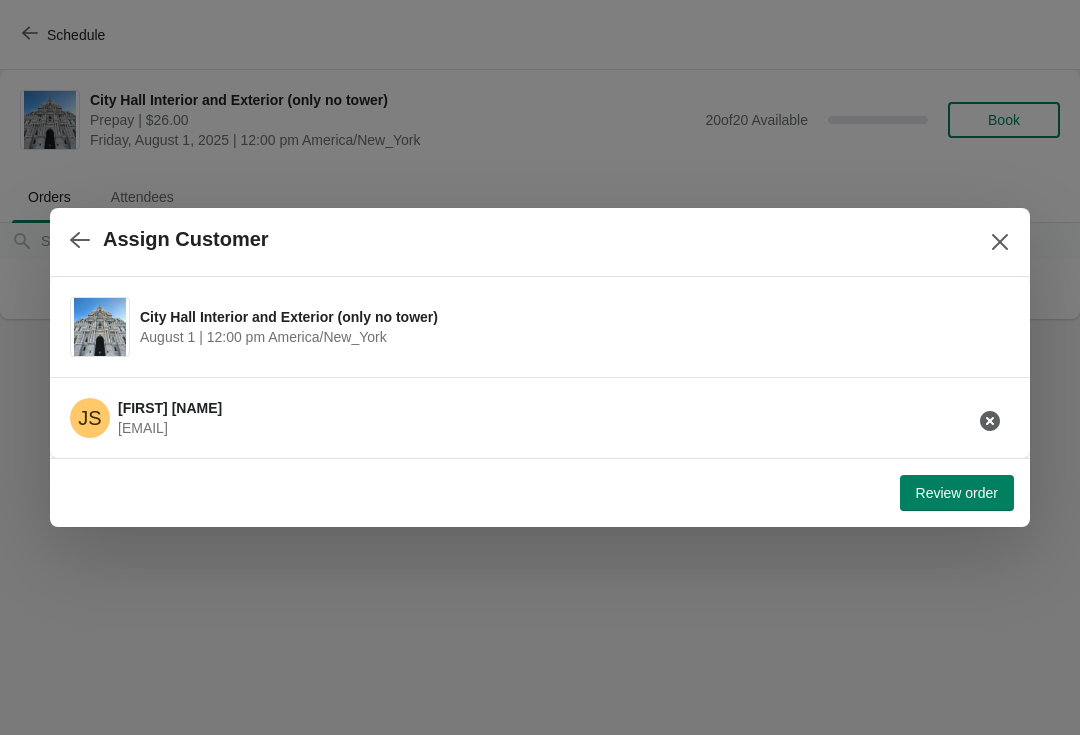 click on "Review order" at bounding box center (957, 493) 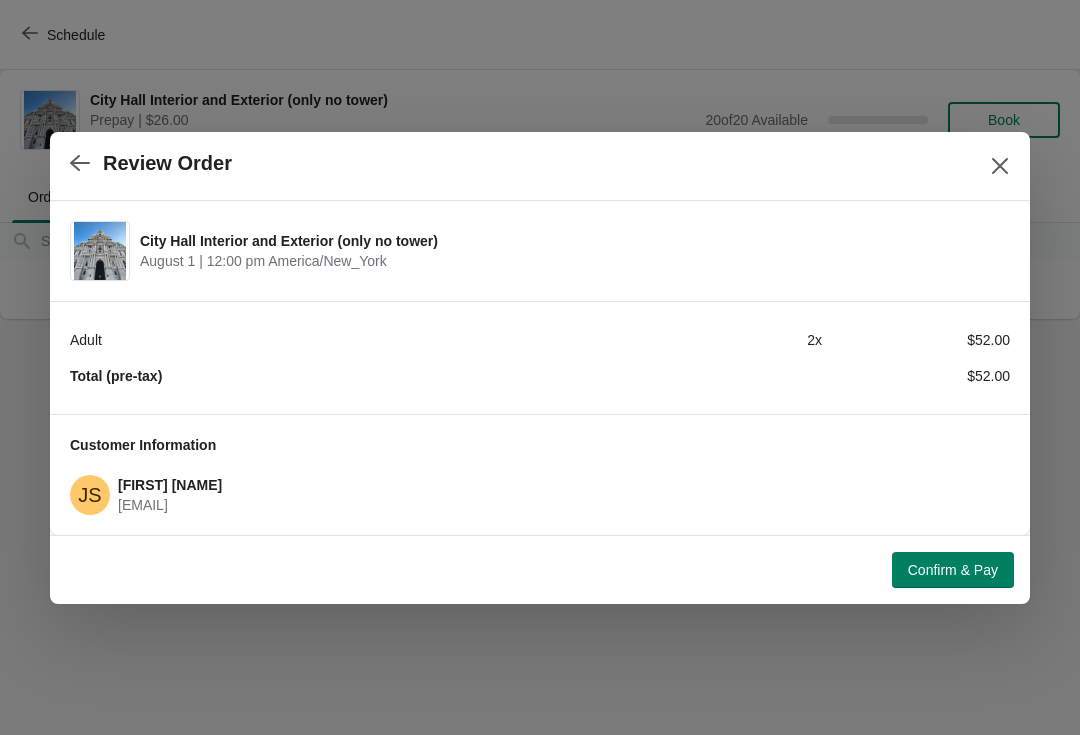 click on "Confirm & Pay" at bounding box center [953, 570] 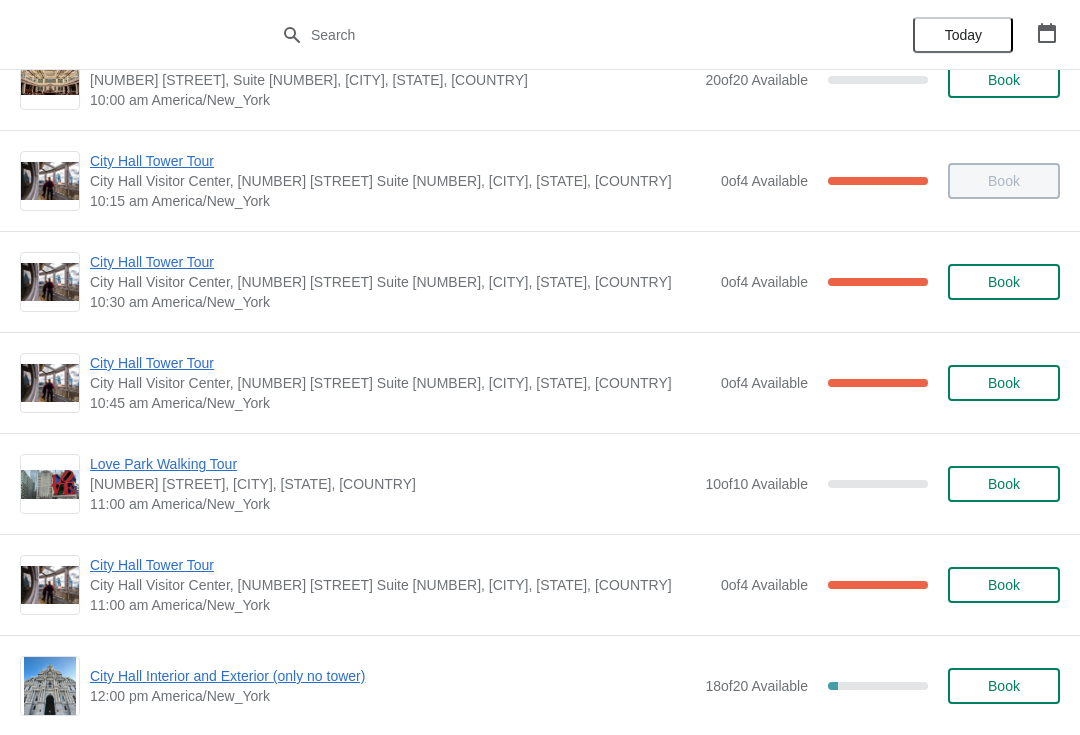 scroll, scrollTop: 358, scrollLeft: 0, axis: vertical 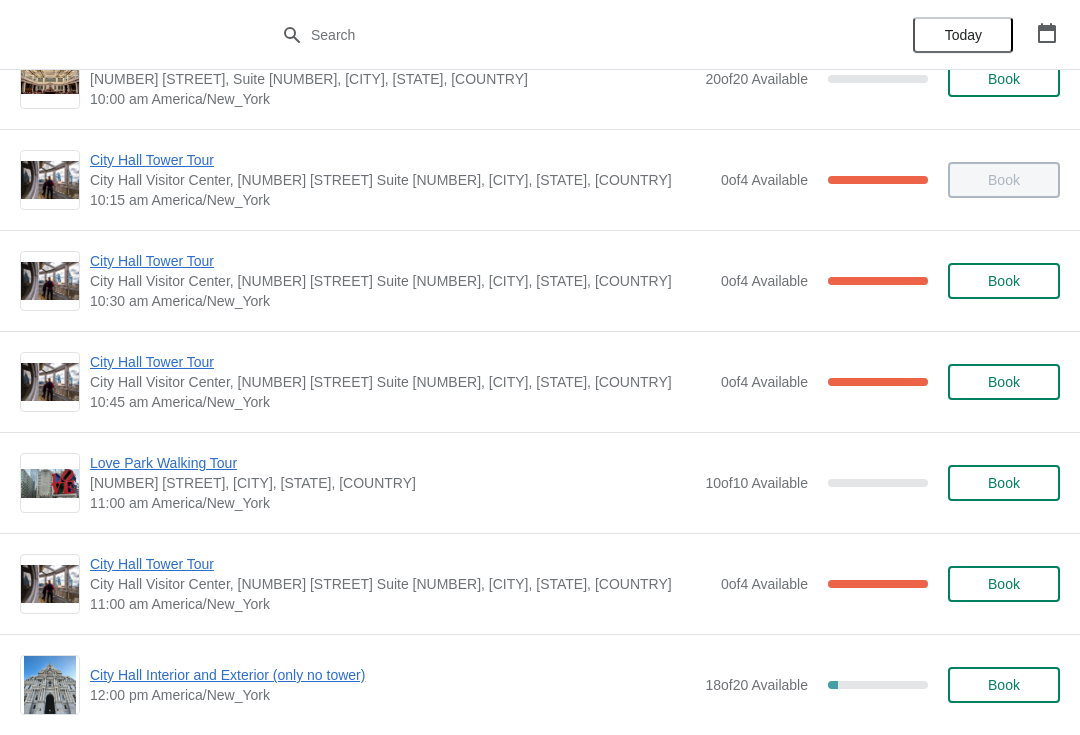 click on "City Hall Tower Tour" at bounding box center [400, 261] 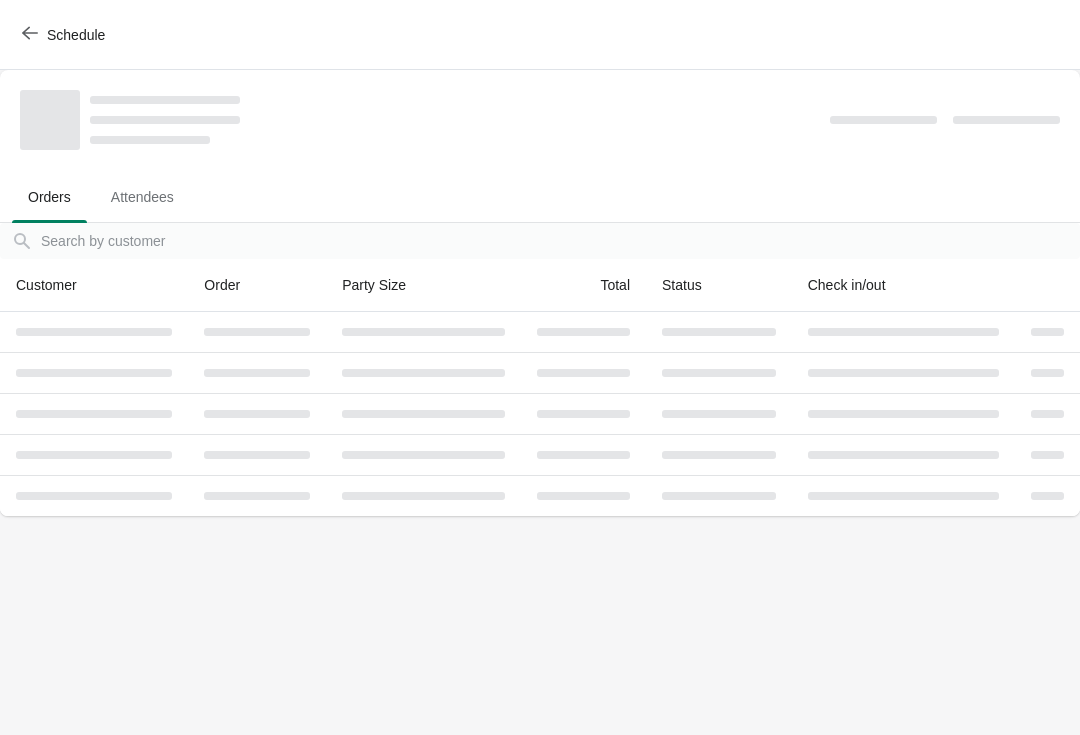 scroll, scrollTop: 0, scrollLeft: 0, axis: both 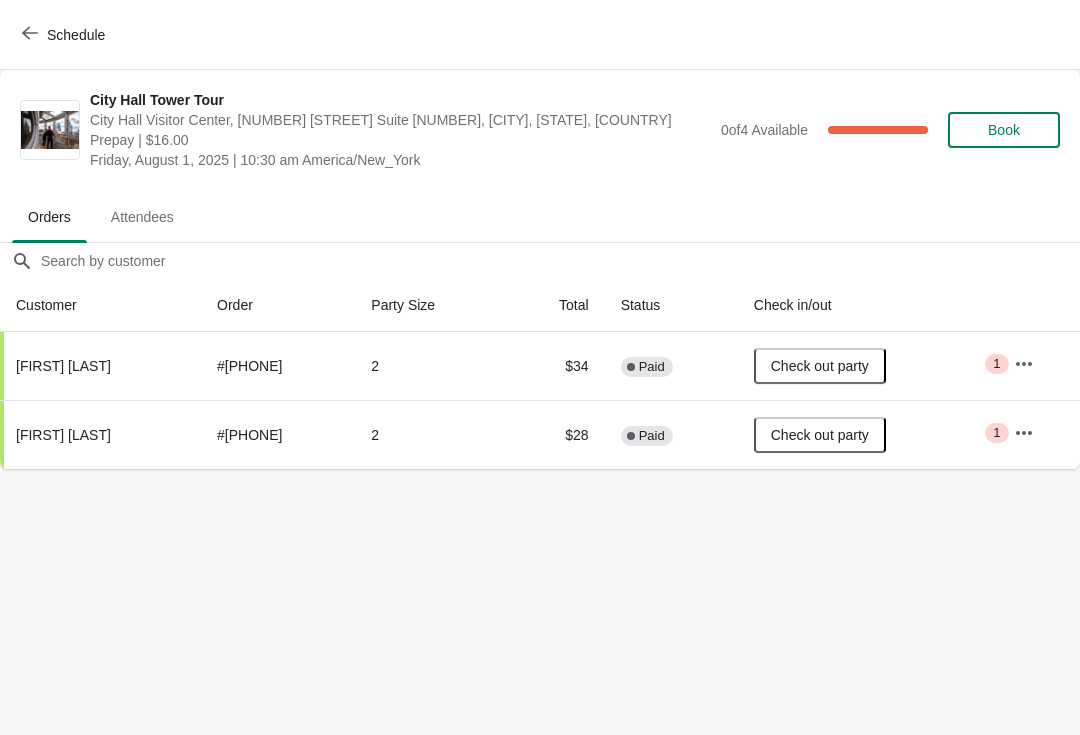 click at bounding box center [30, 34] 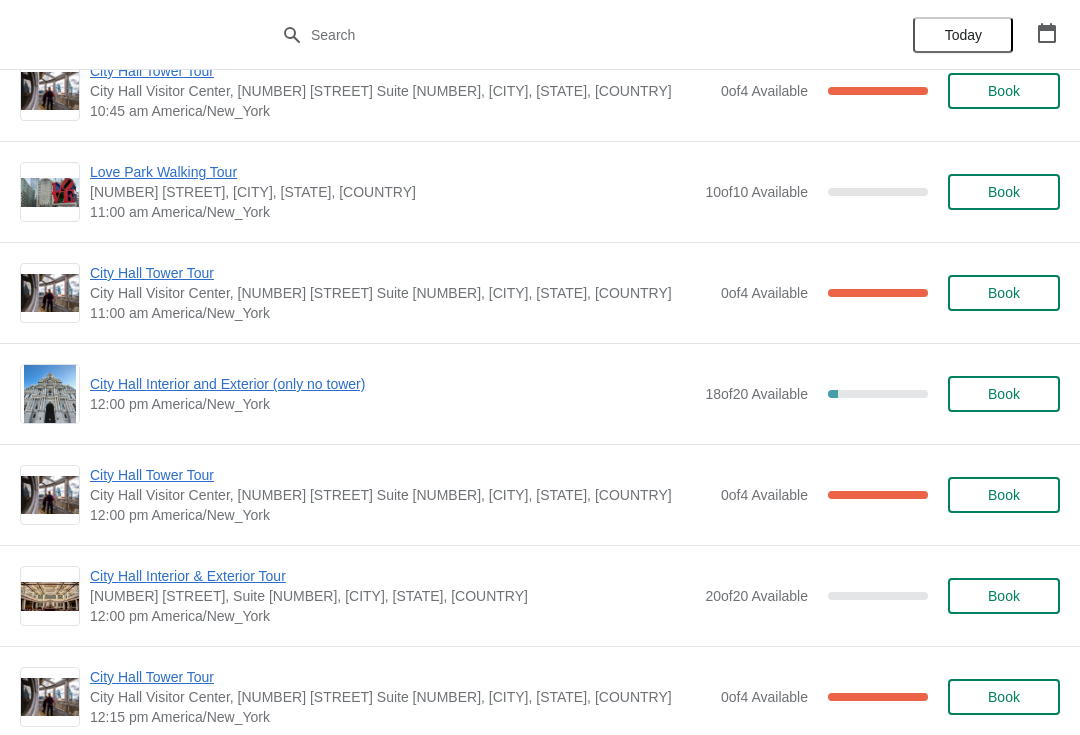 scroll, scrollTop: 648, scrollLeft: 0, axis: vertical 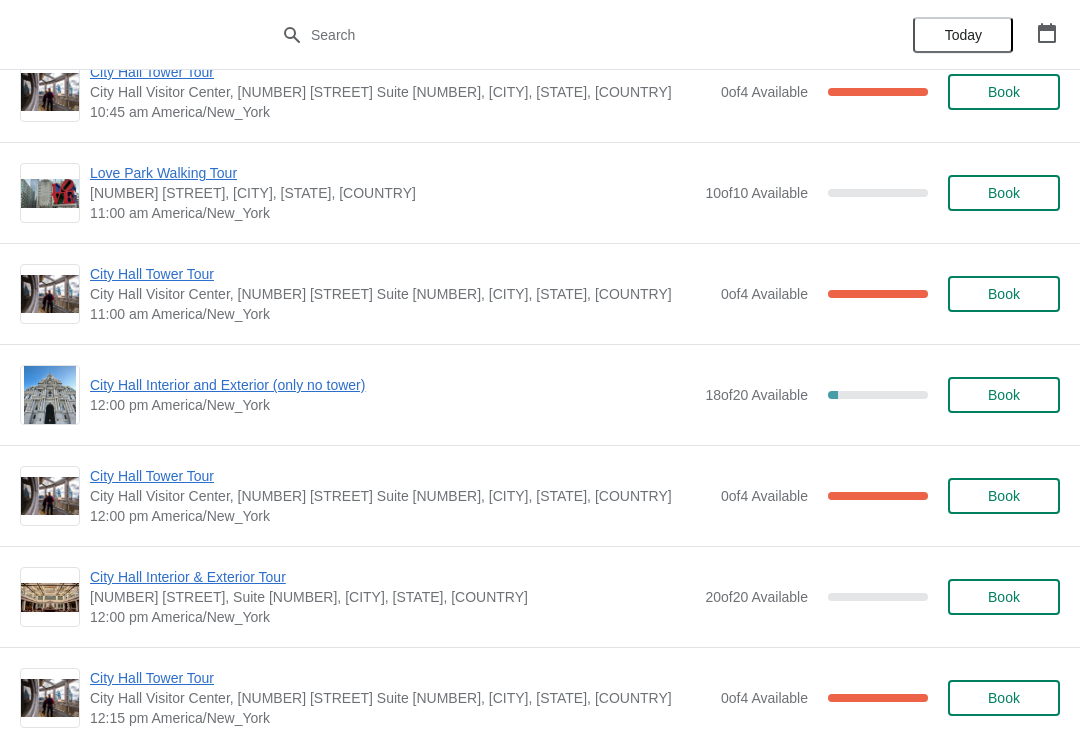 click on "City Hall Tower Tour" at bounding box center [400, 274] 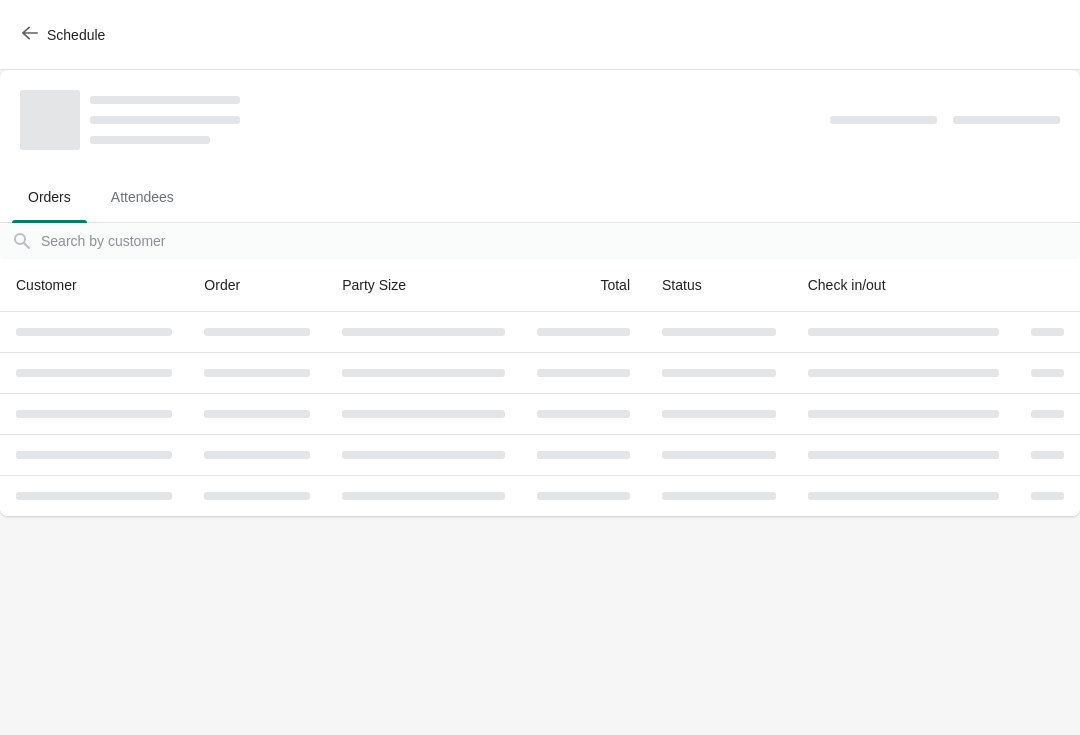 scroll, scrollTop: 0, scrollLeft: 0, axis: both 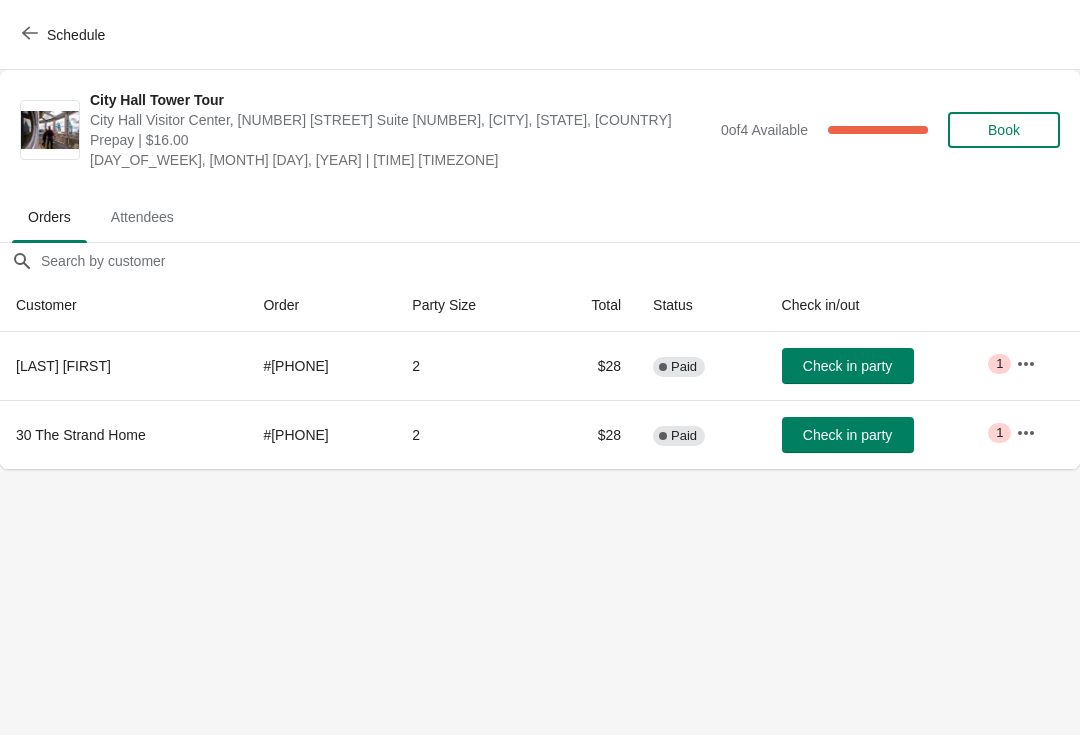 click on "Schedule" at bounding box center [65, 35] 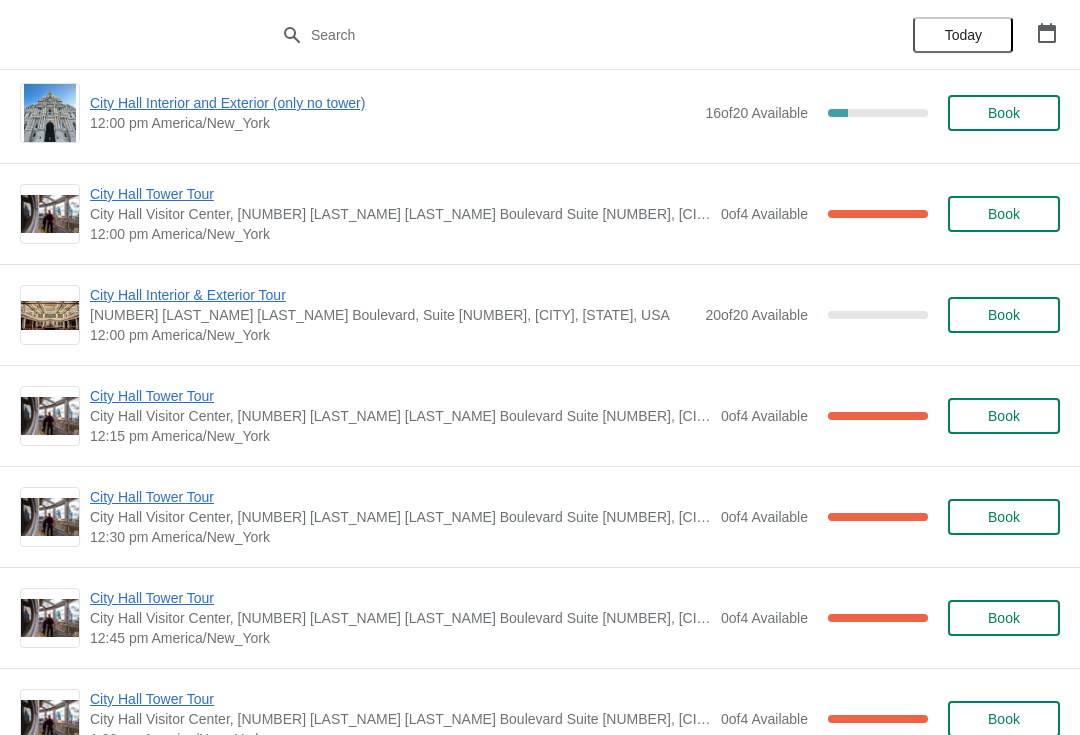 scroll, scrollTop: 918, scrollLeft: 0, axis: vertical 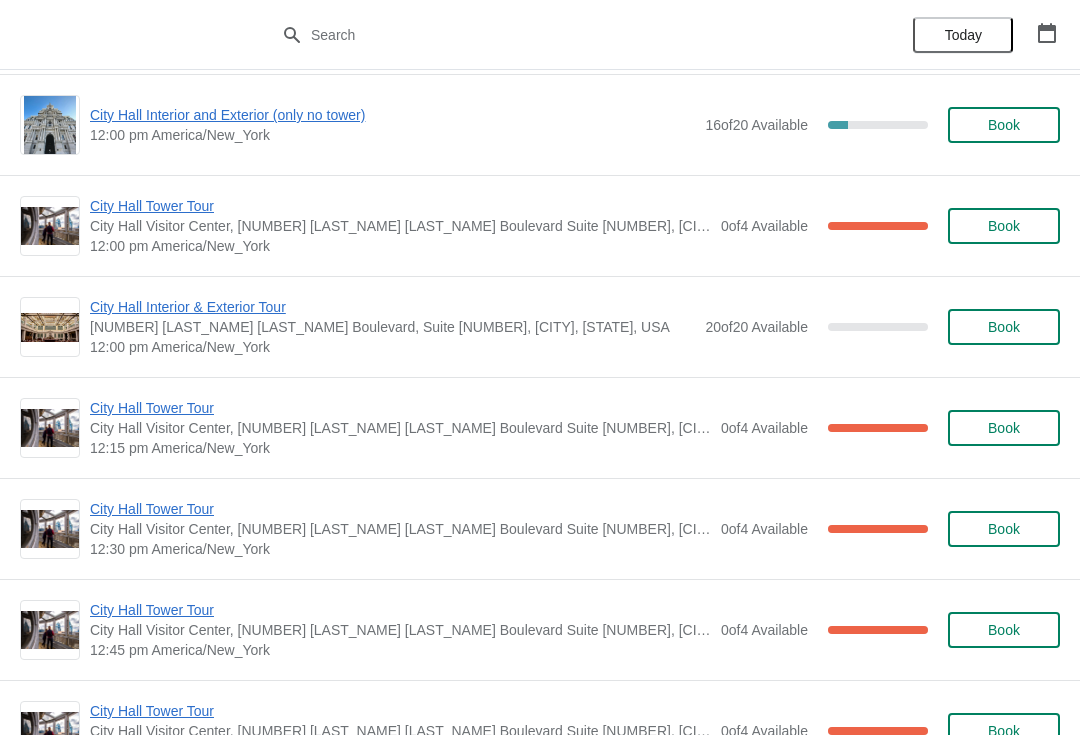 click on "City Hall Tower Tour" at bounding box center (400, 408) 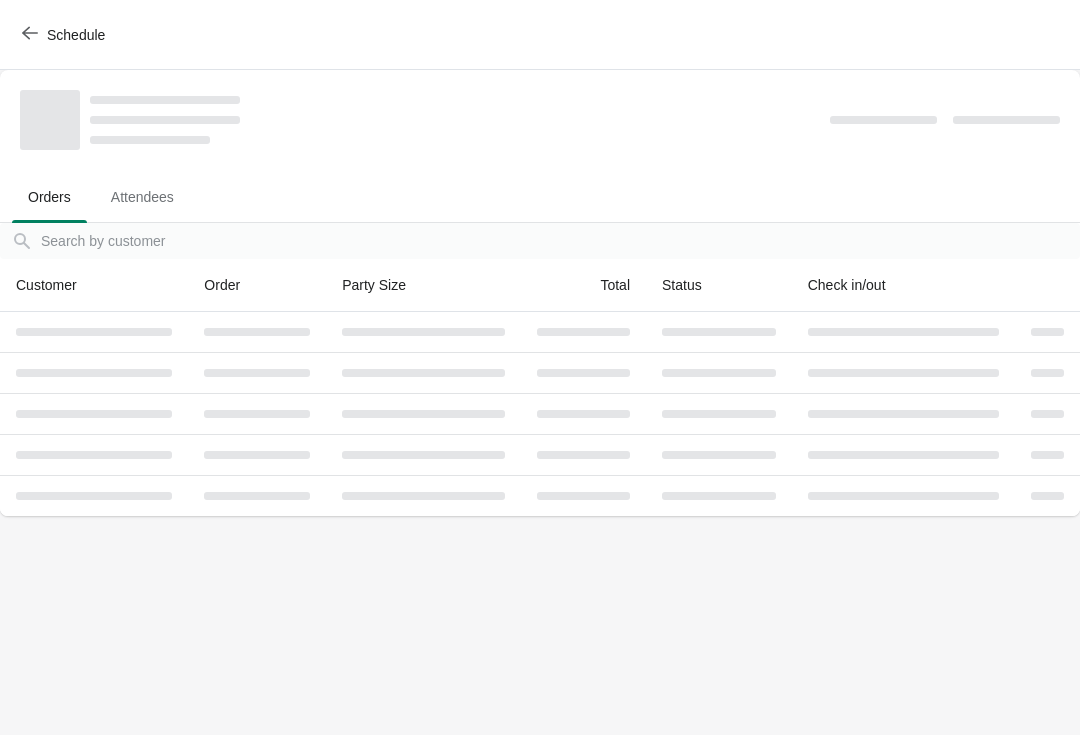 scroll, scrollTop: 0, scrollLeft: 0, axis: both 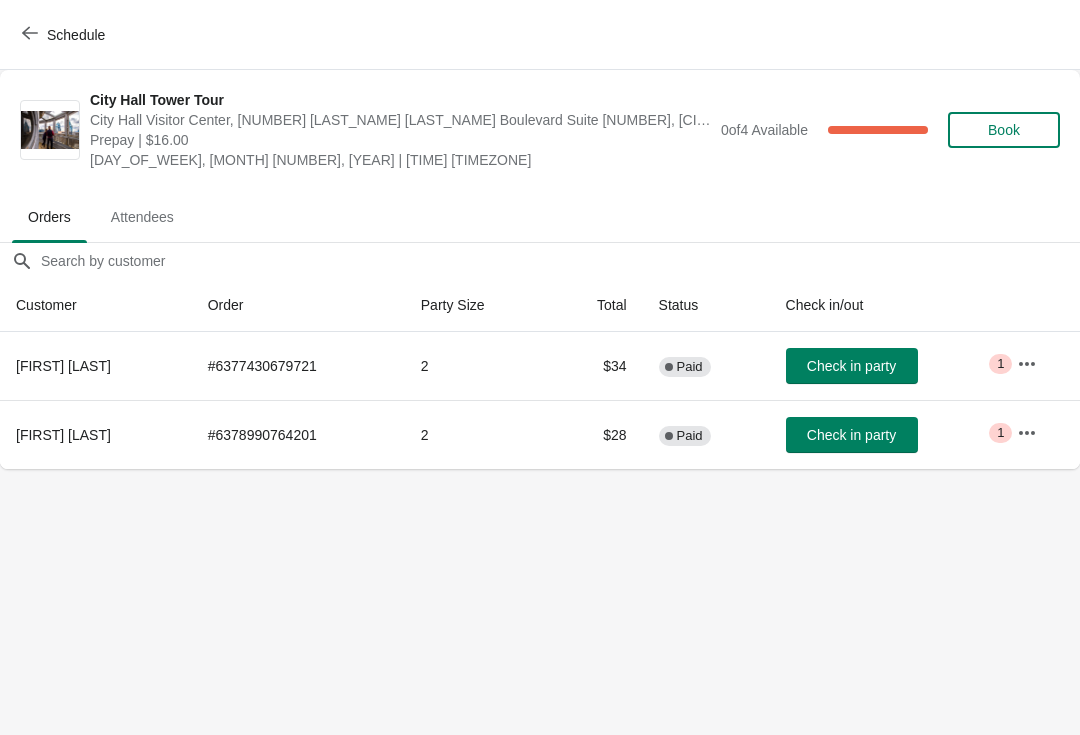 click on "Check in party" at bounding box center [851, 435] 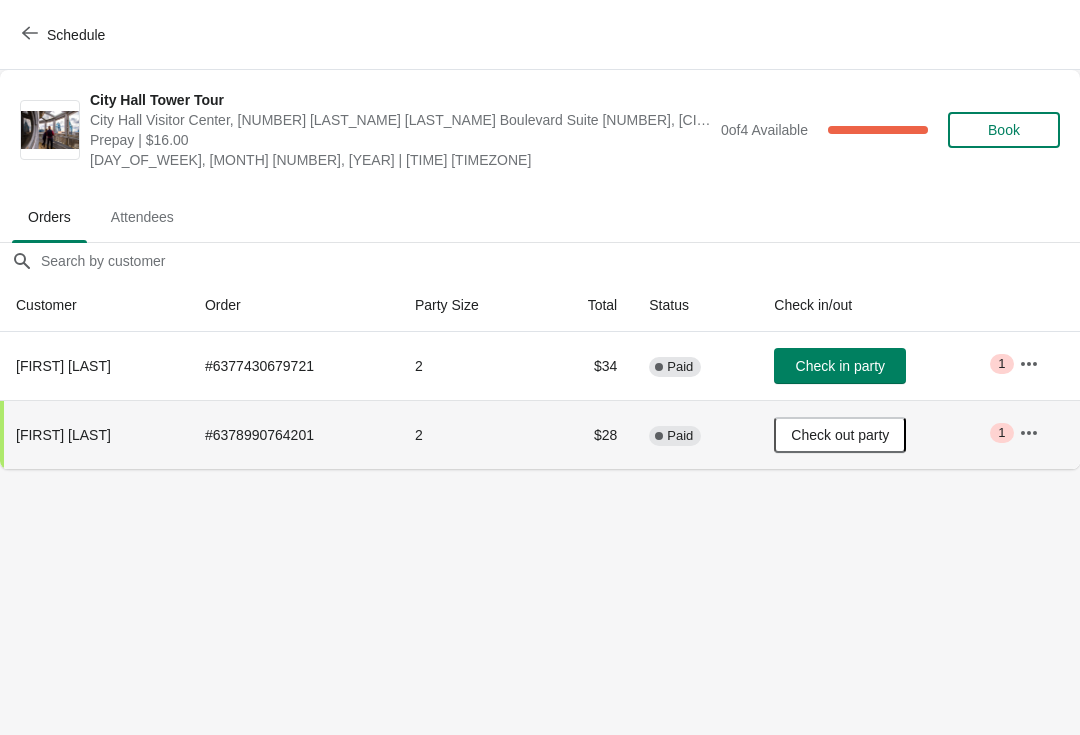 click on "Schedule" at bounding box center (76, 35) 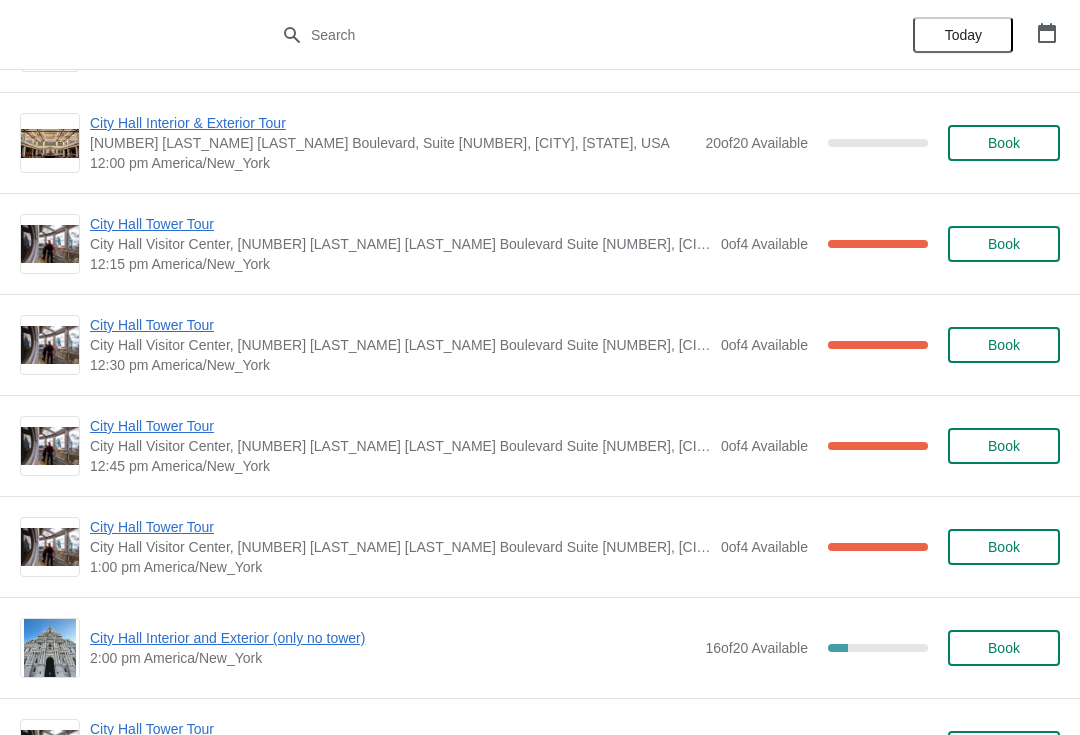 scroll, scrollTop: 1107, scrollLeft: 0, axis: vertical 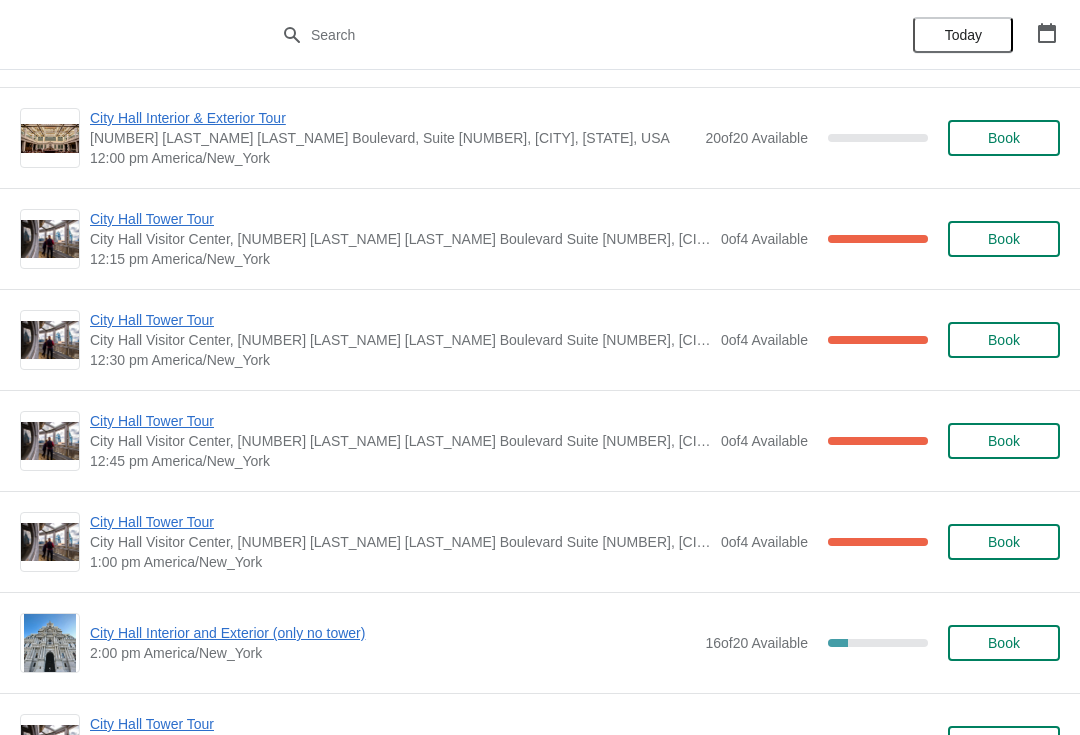 click on "City Hall Tower Tour" at bounding box center [400, 421] 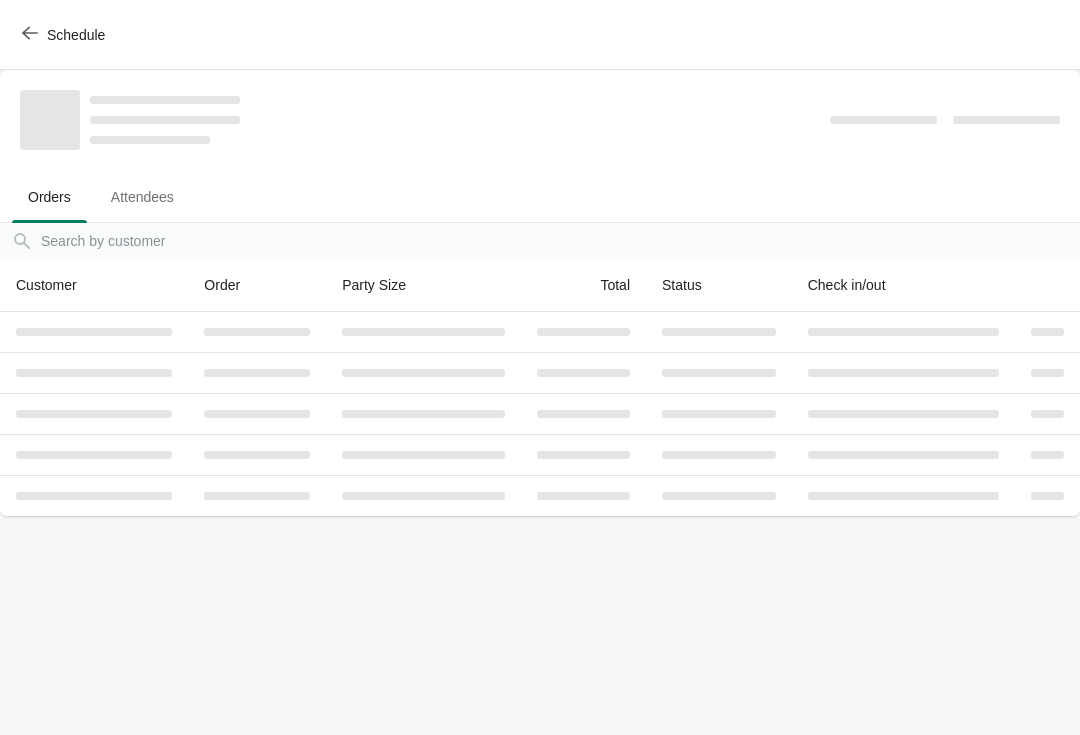 scroll, scrollTop: 0, scrollLeft: 0, axis: both 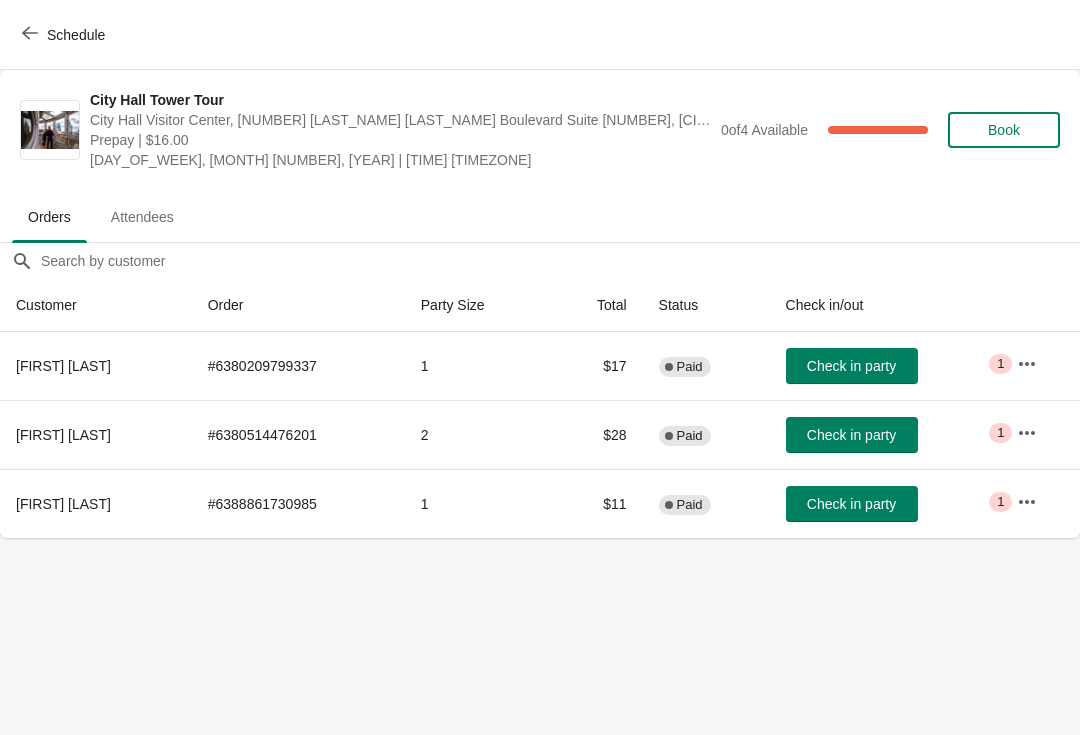 click on "Check in party" at bounding box center [851, 435] 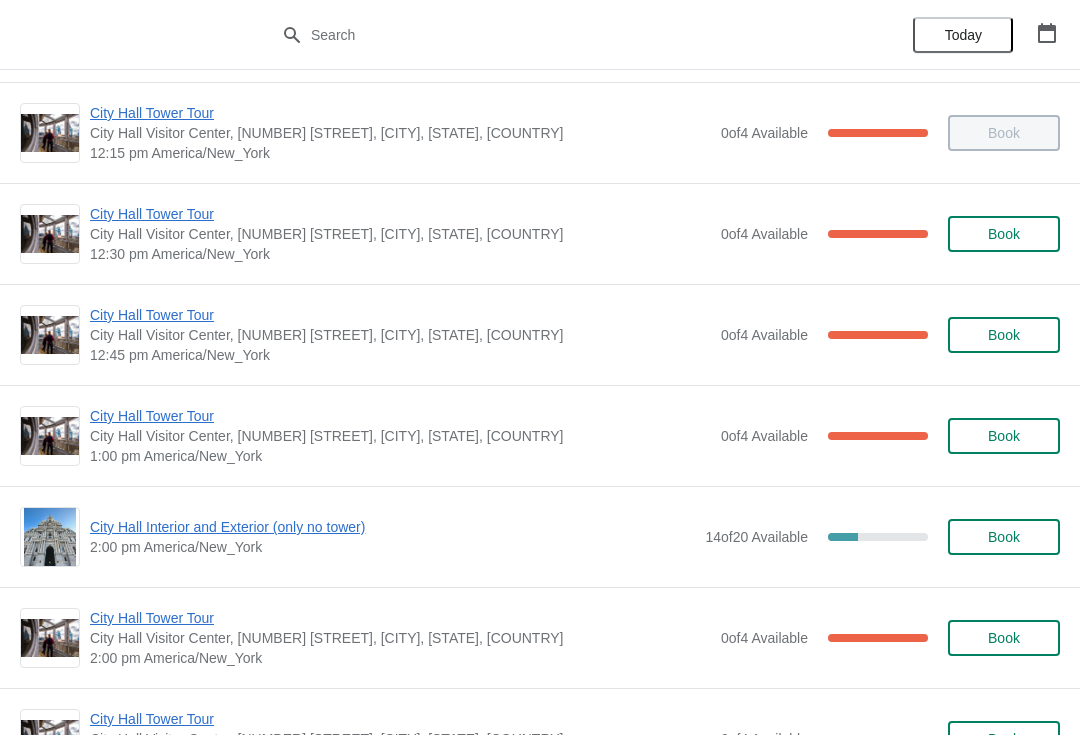 scroll, scrollTop: 1211, scrollLeft: 0, axis: vertical 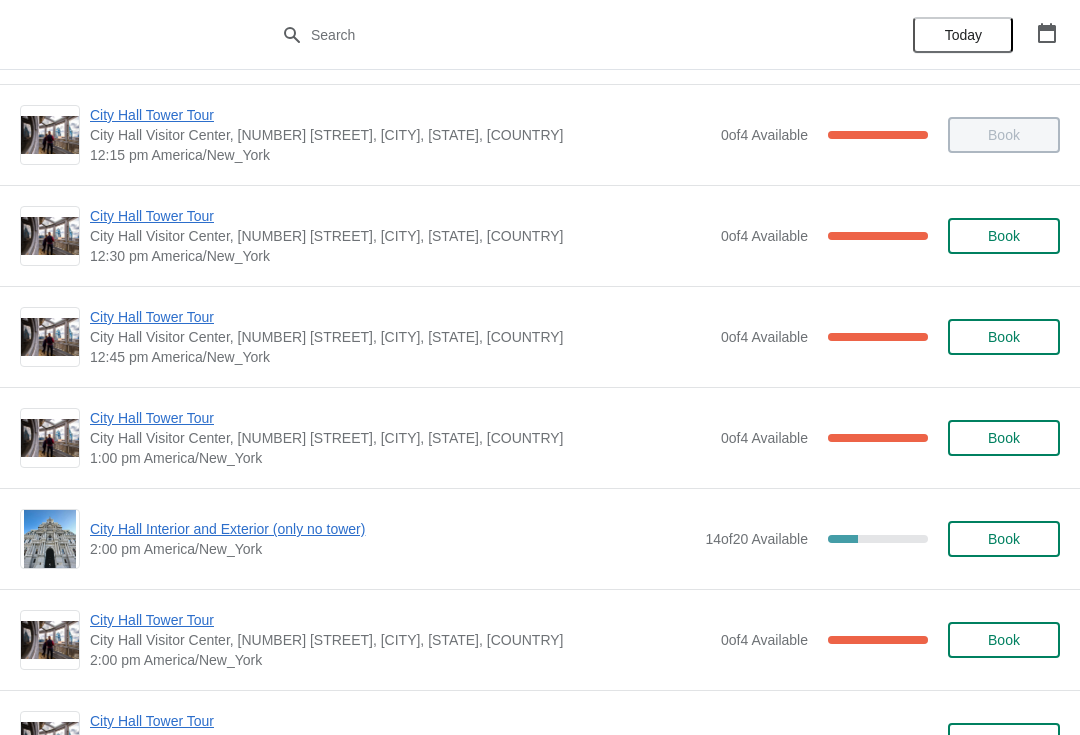click on "City Hall Tower Tour" at bounding box center (400, 317) 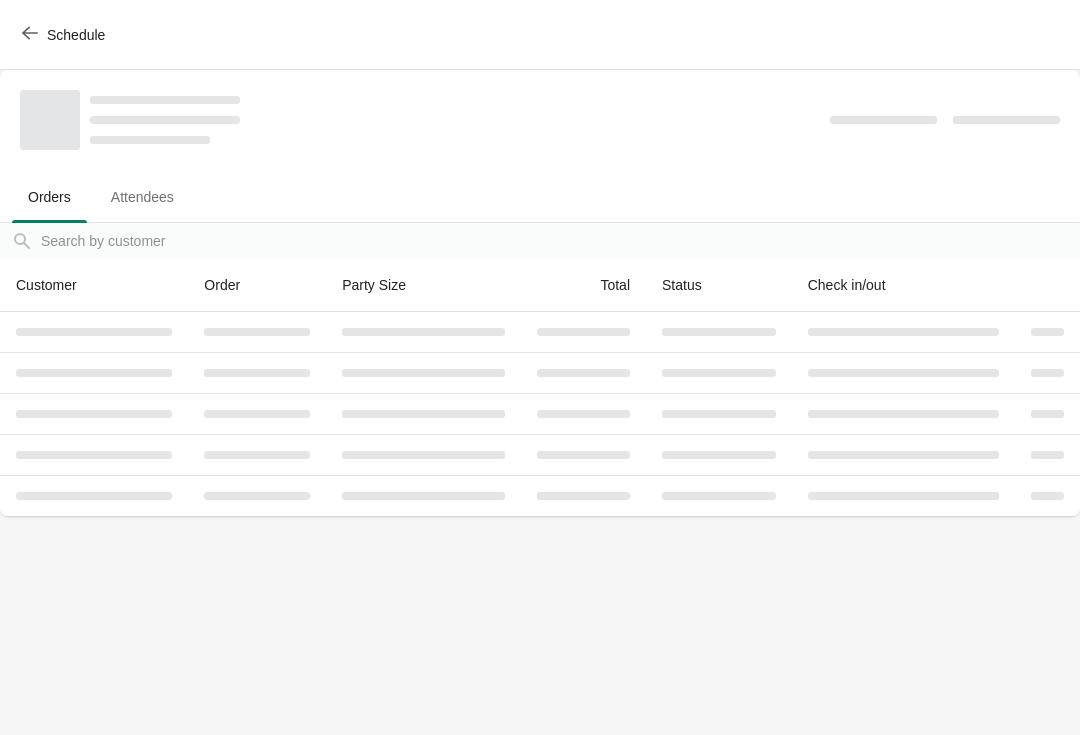 scroll, scrollTop: 0, scrollLeft: 0, axis: both 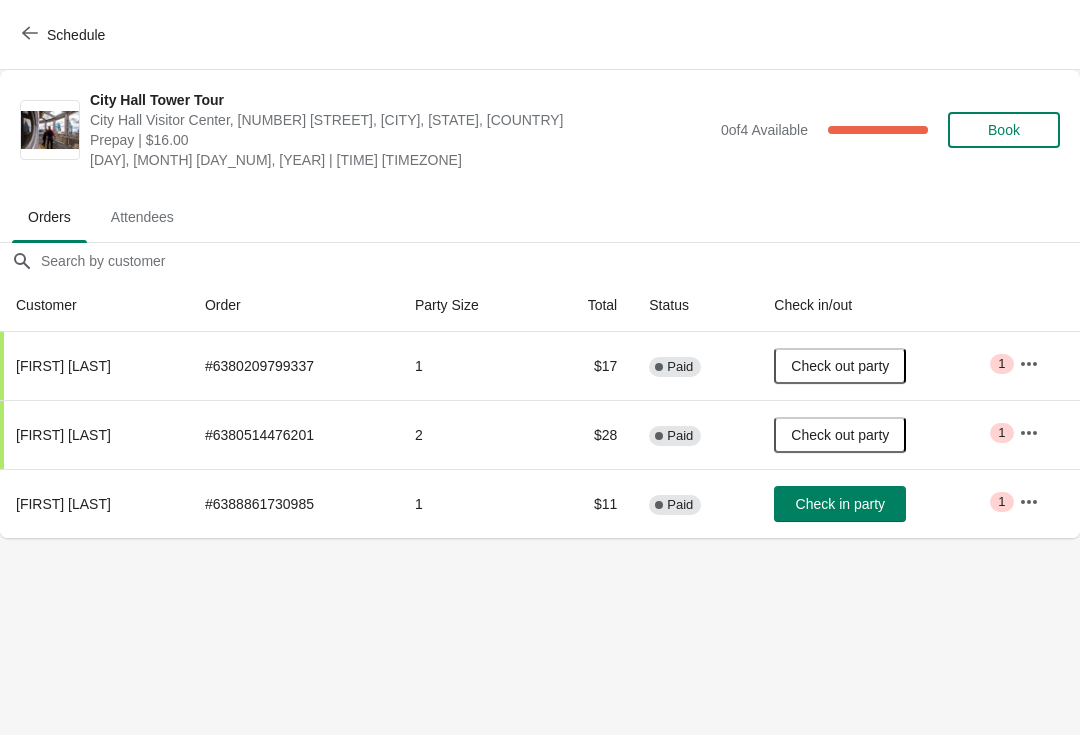 click on "Check in party" at bounding box center (840, 504) 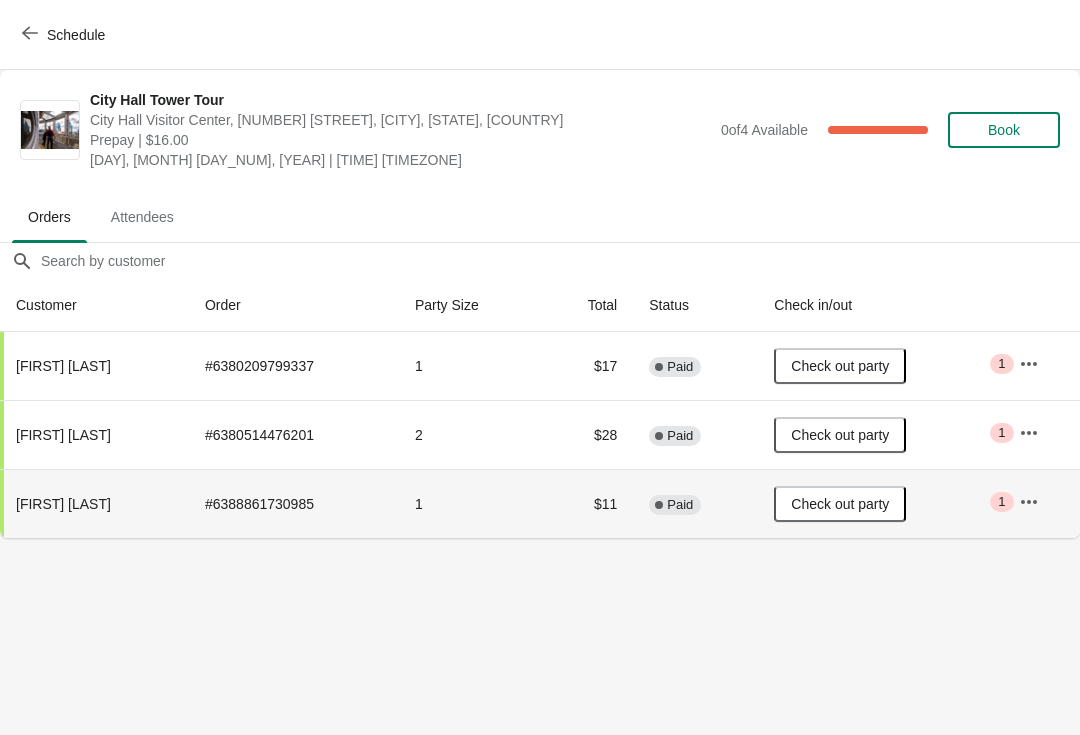 click on "Schedule" at bounding box center (65, 34) 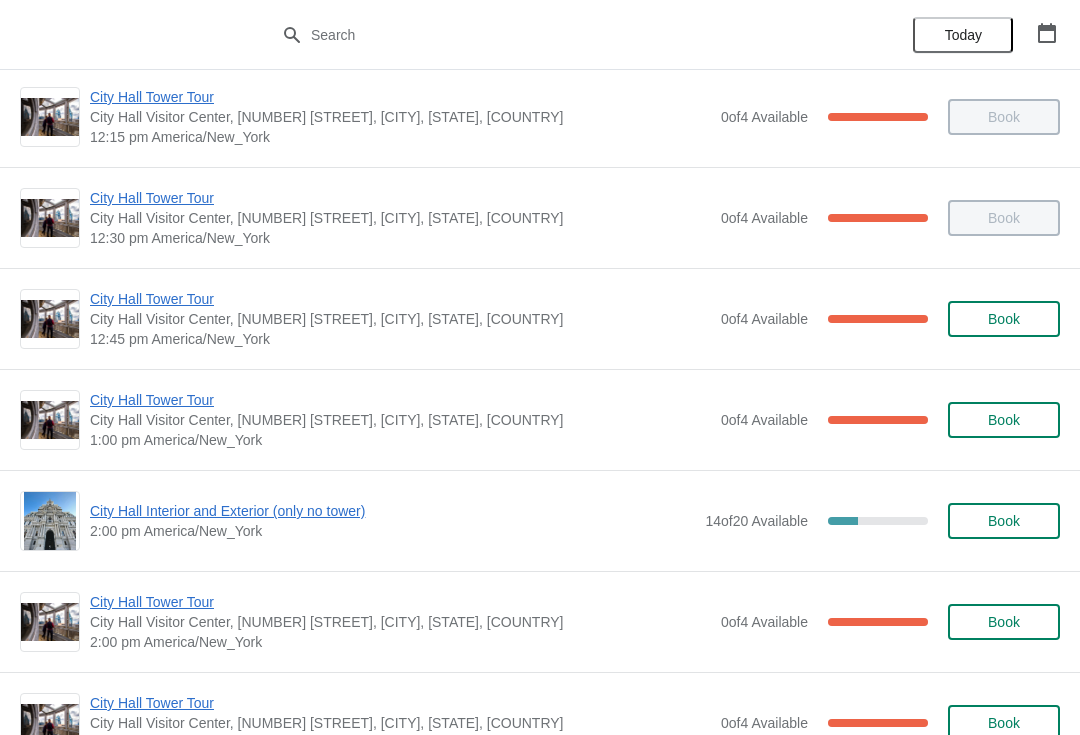 scroll, scrollTop: 1243, scrollLeft: 0, axis: vertical 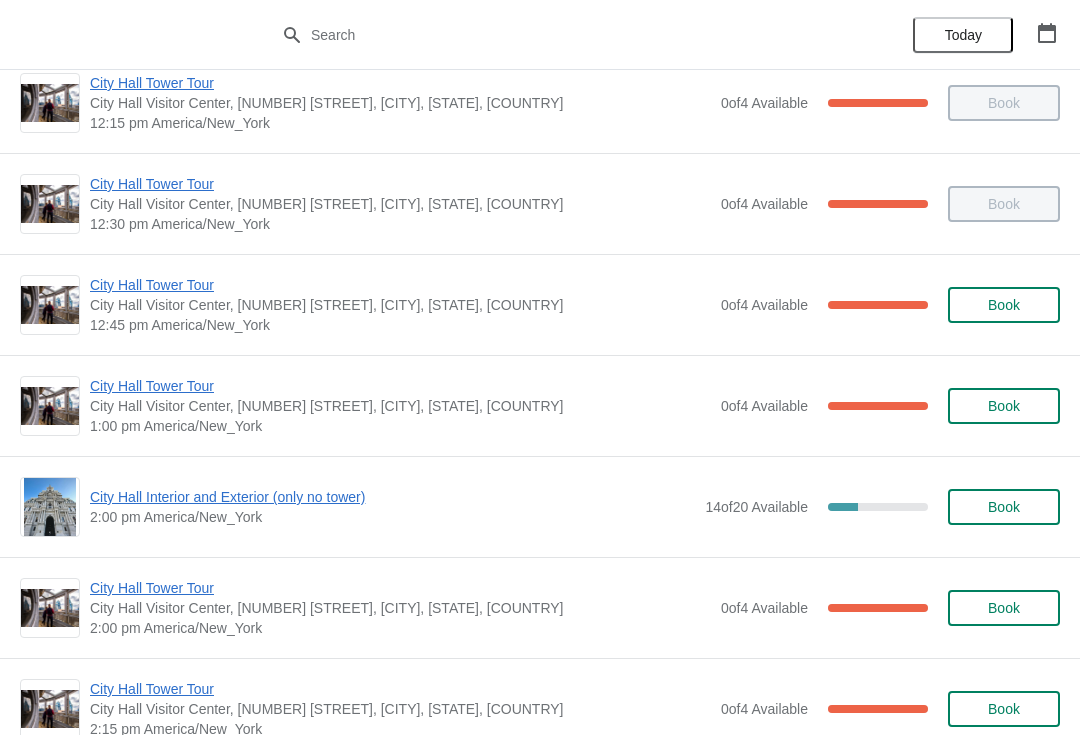 click on "City Hall Tower Tour" at bounding box center (400, 386) 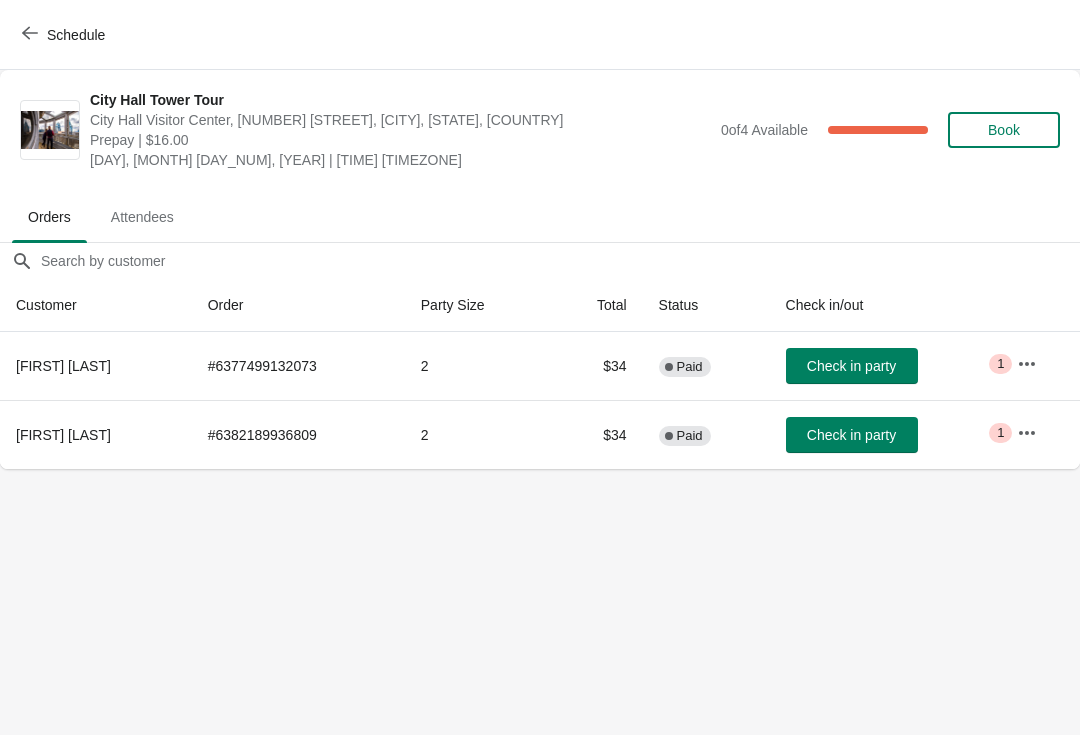click on "Check in party" at bounding box center (852, 366) 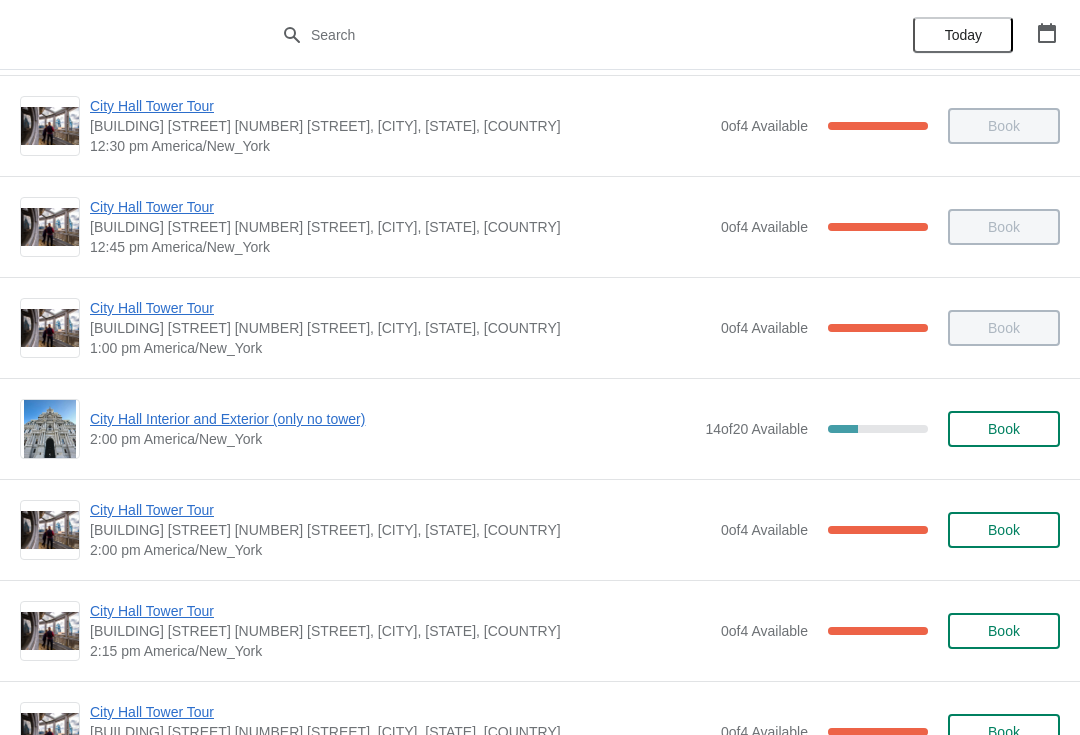 scroll, scrollTop: 1309, scrollLeft: 0, axis: vertical 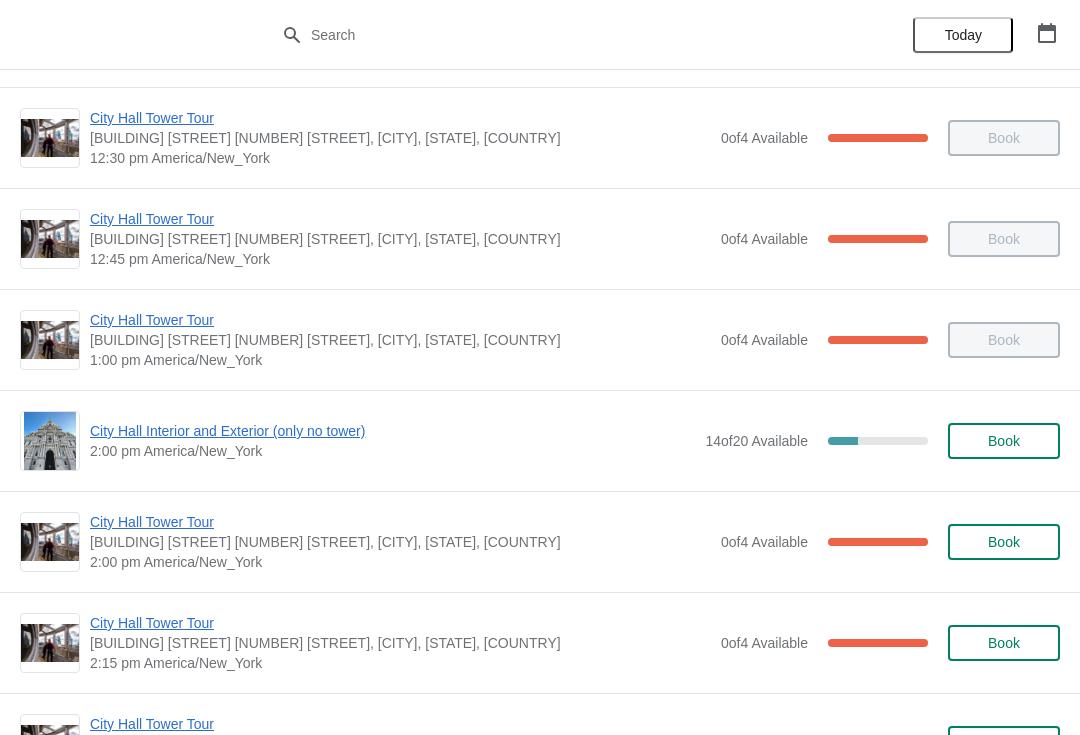 click on "City Hall Interior and Exterior (only no tower)" at bounding box center (392, 431) 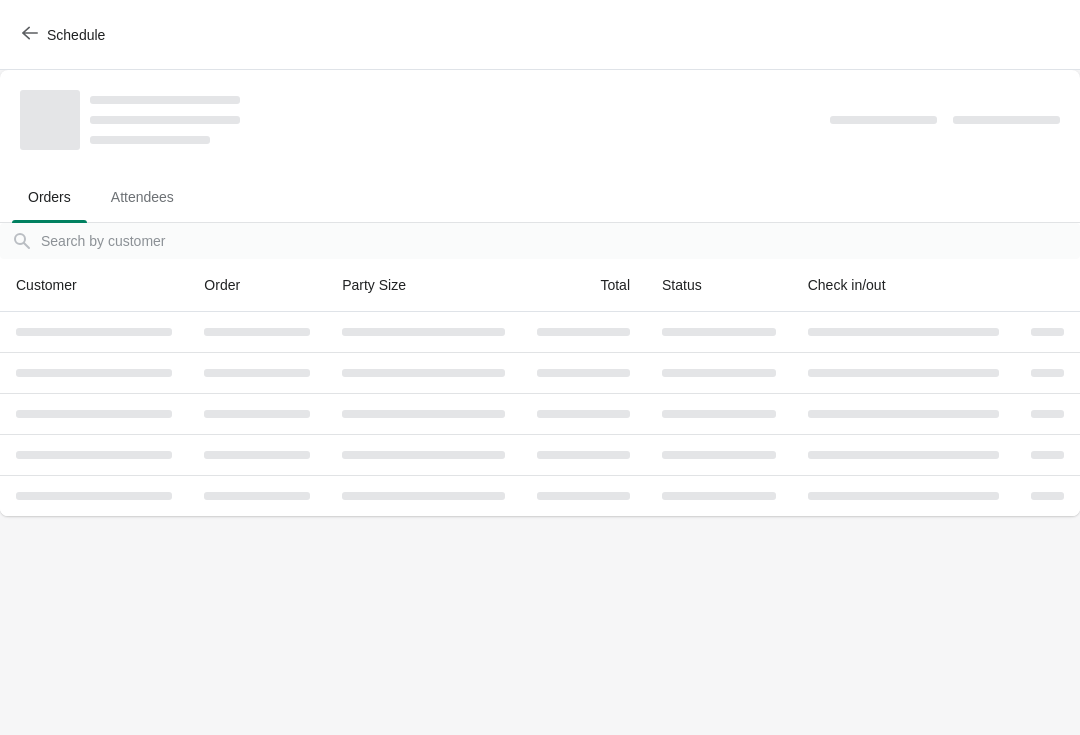 scroll, scrollTop: 0, scrollLeft: 0, axis: both 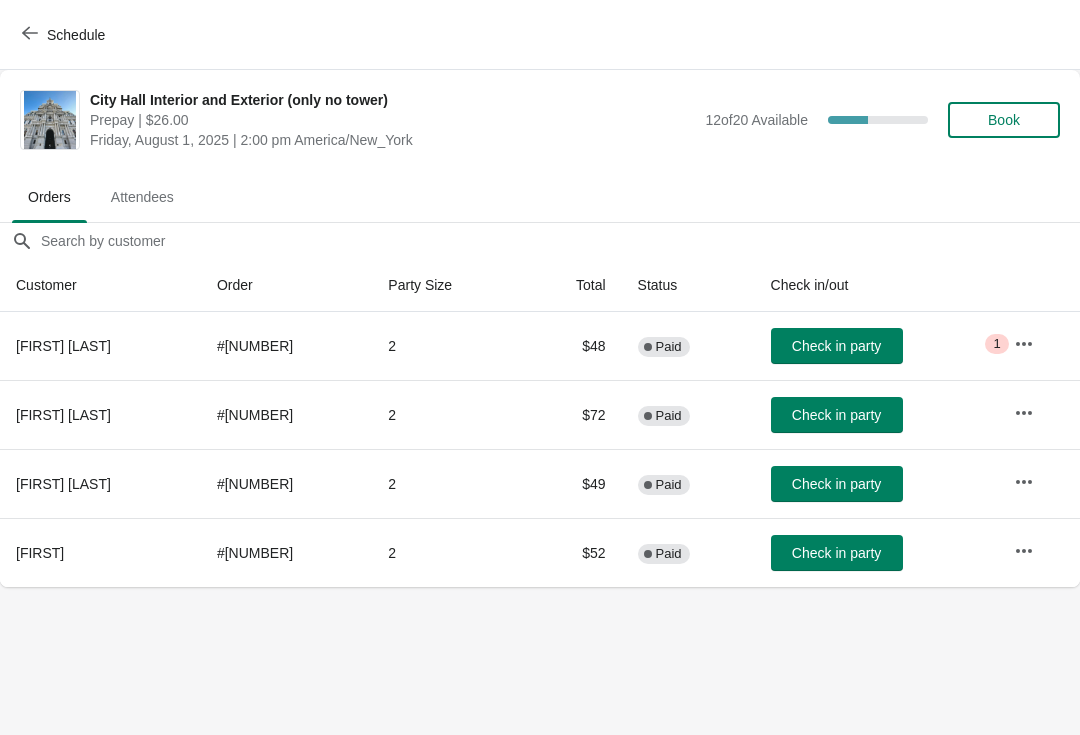click on "Book" at bounding box center [1004, 120] 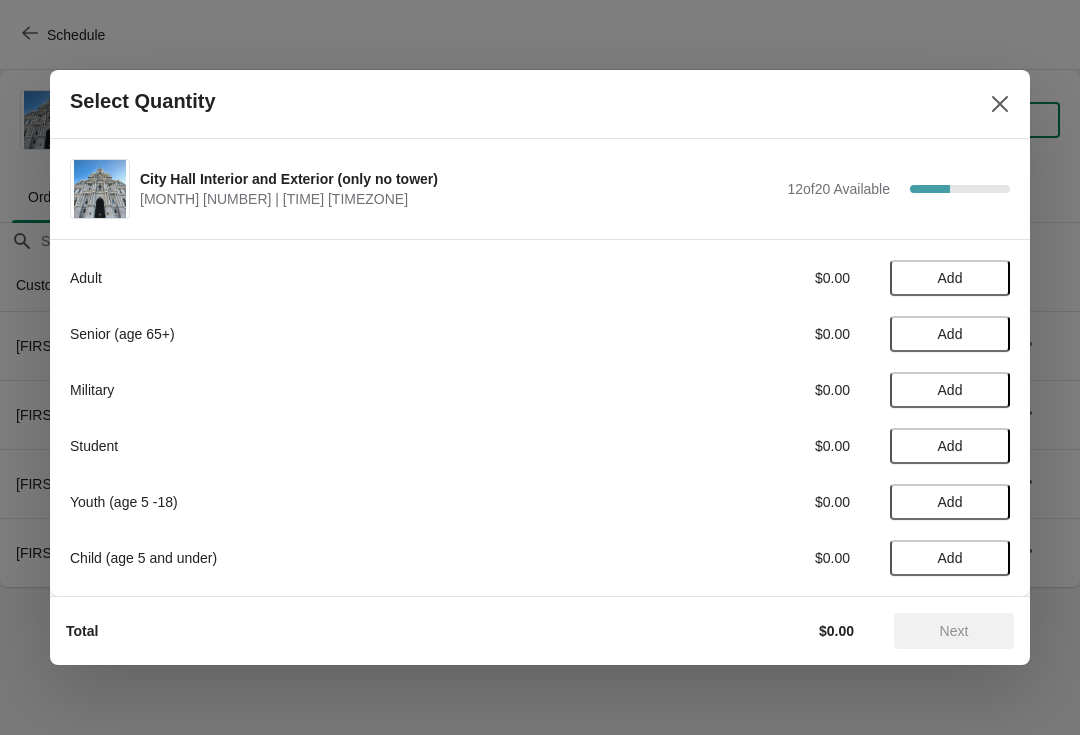 click on "Adult $0.00 Add Senior (age 65+) $0.00 Add Military $0.00 Add Student $0.00 Add Youth (age 5 -18) $0.00 Add Child (age 5 and under) $0.00 Add" at bounding box center (540, 408) 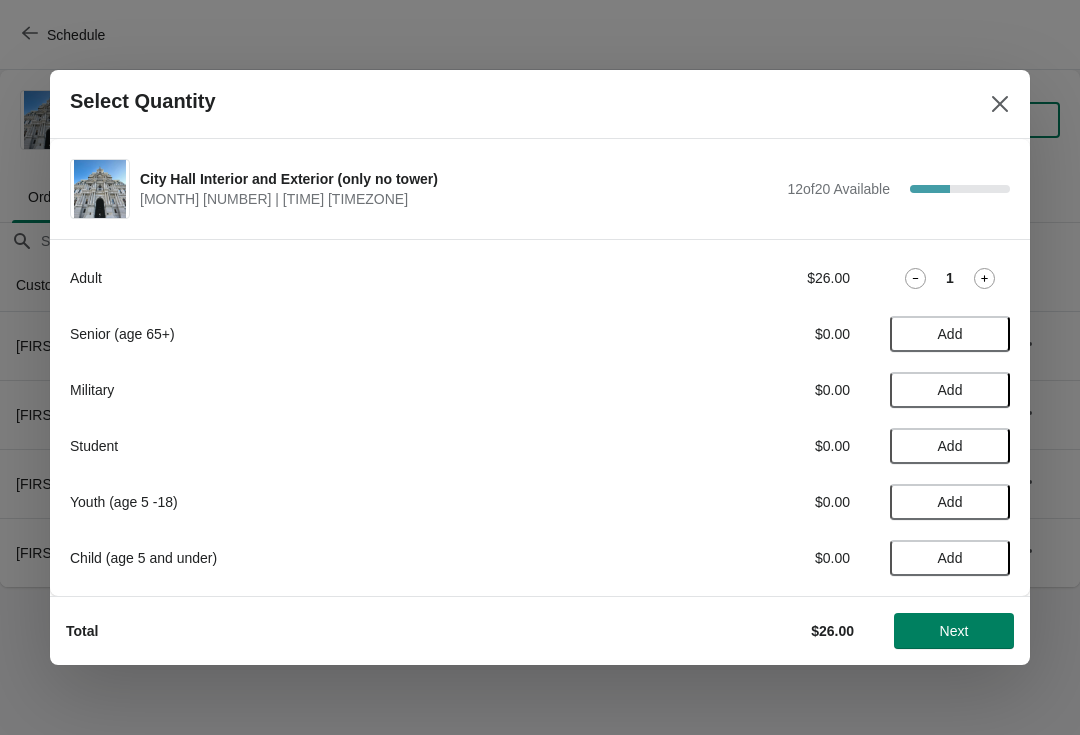 click on "Adult $26.00 1" at bounding box center (540, 278) 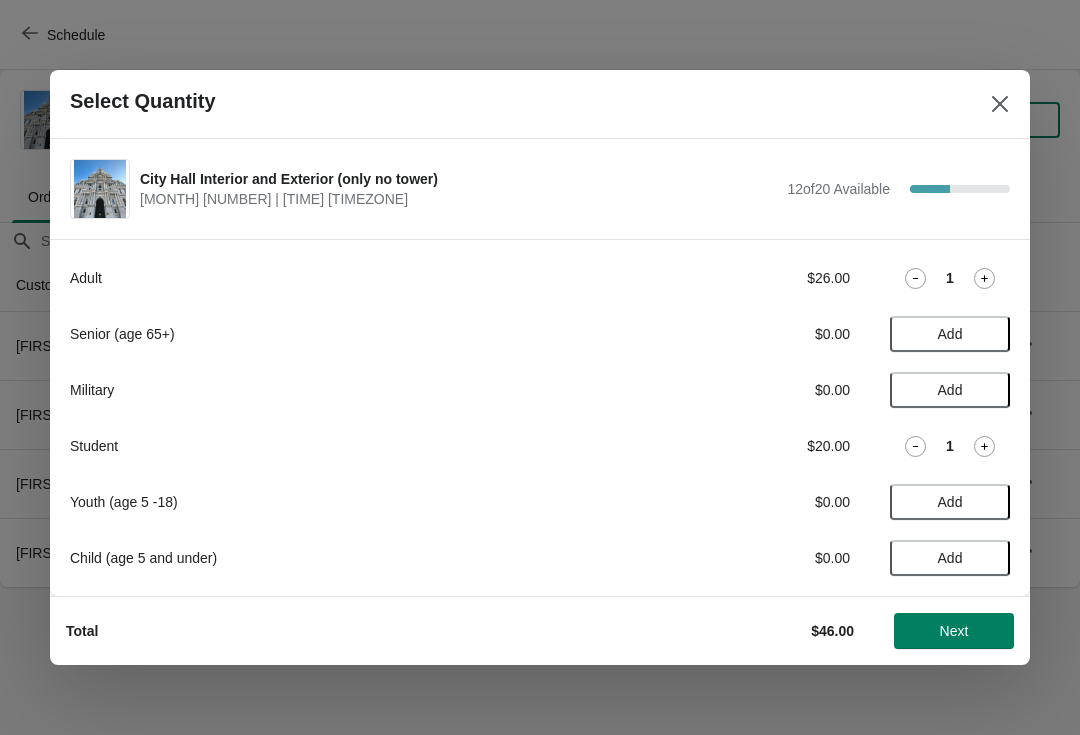 click 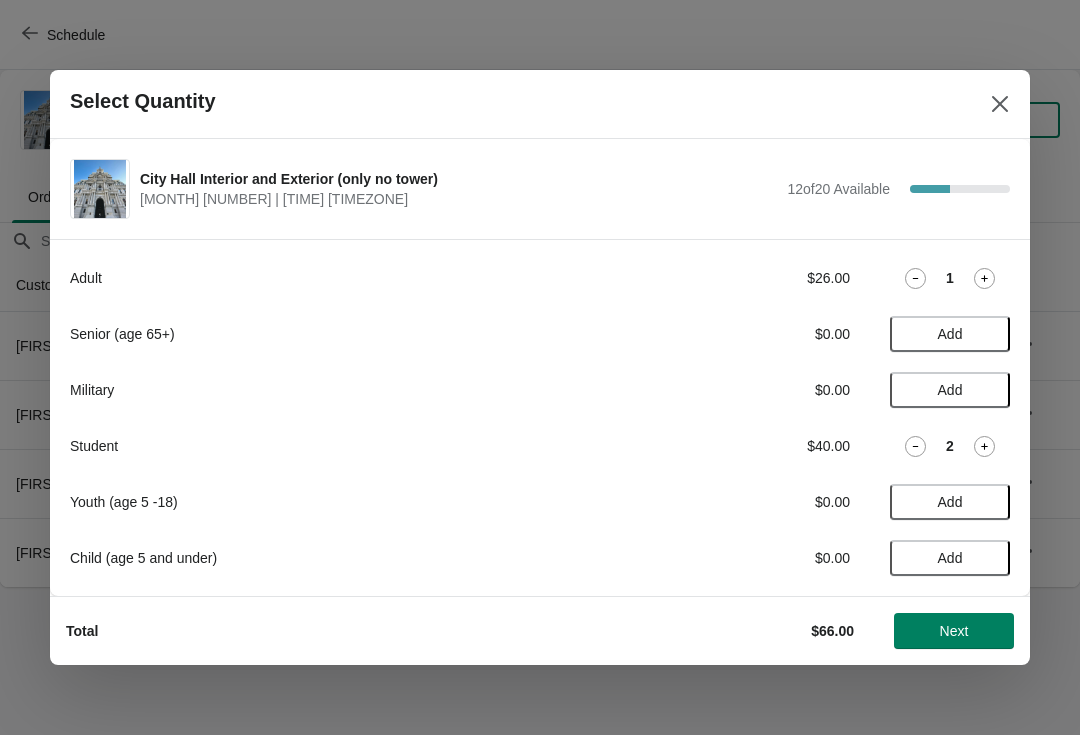 click on "Total $66.00 Next" at bounding box center (532, 623) 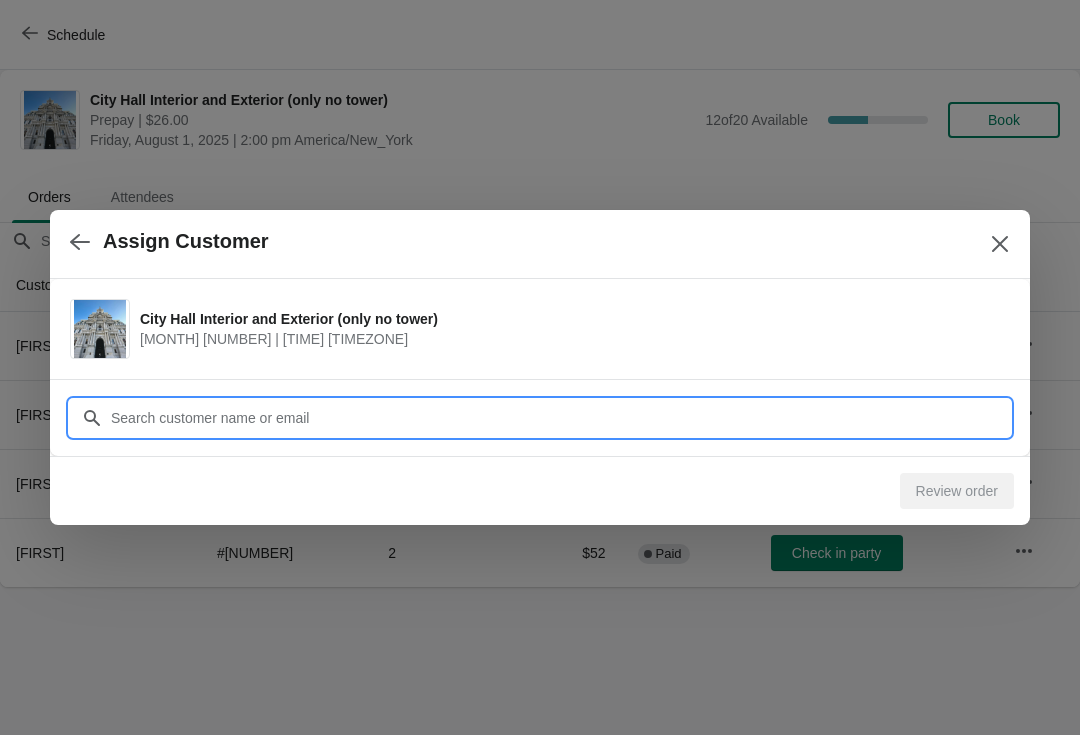 click on "Customer" at bounding box center (560, 418) 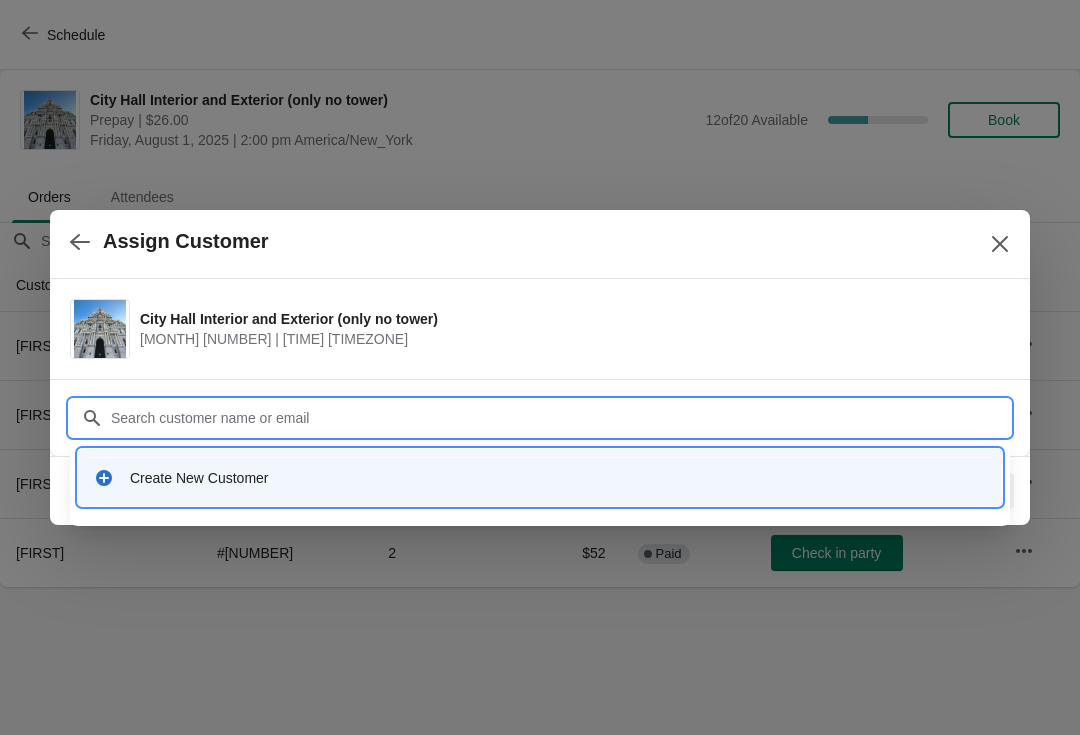 click on "Create New Customer" at bounding box center [558, 478] 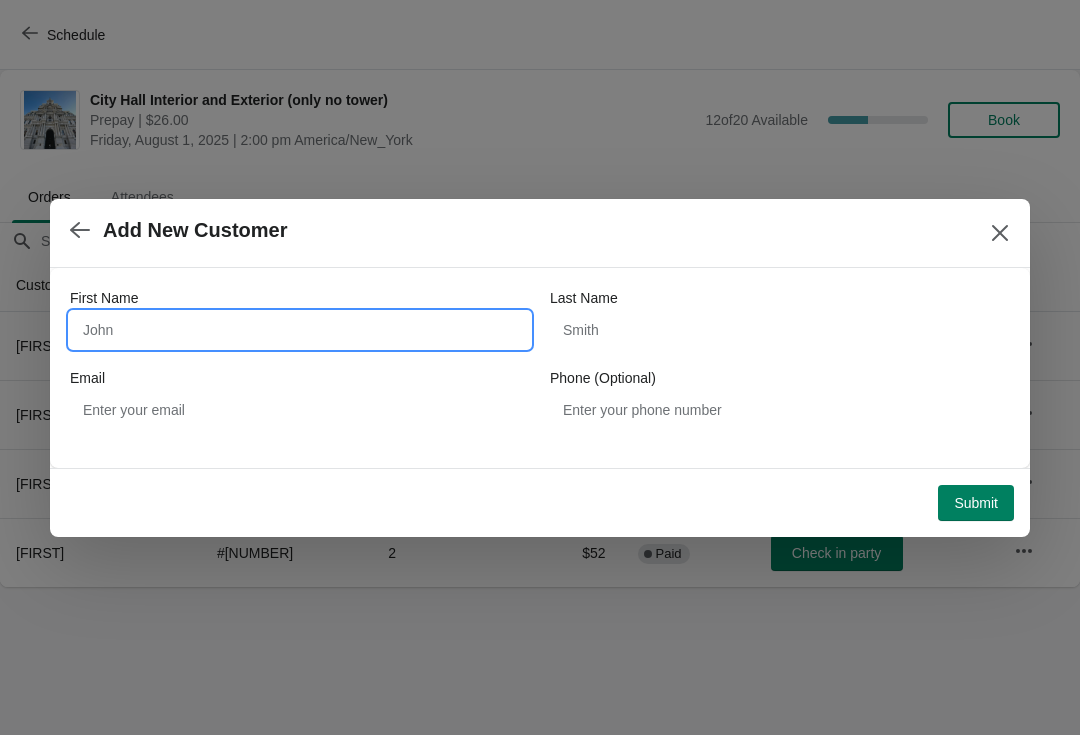 click on "First Name" at bounding box center (300, 330) 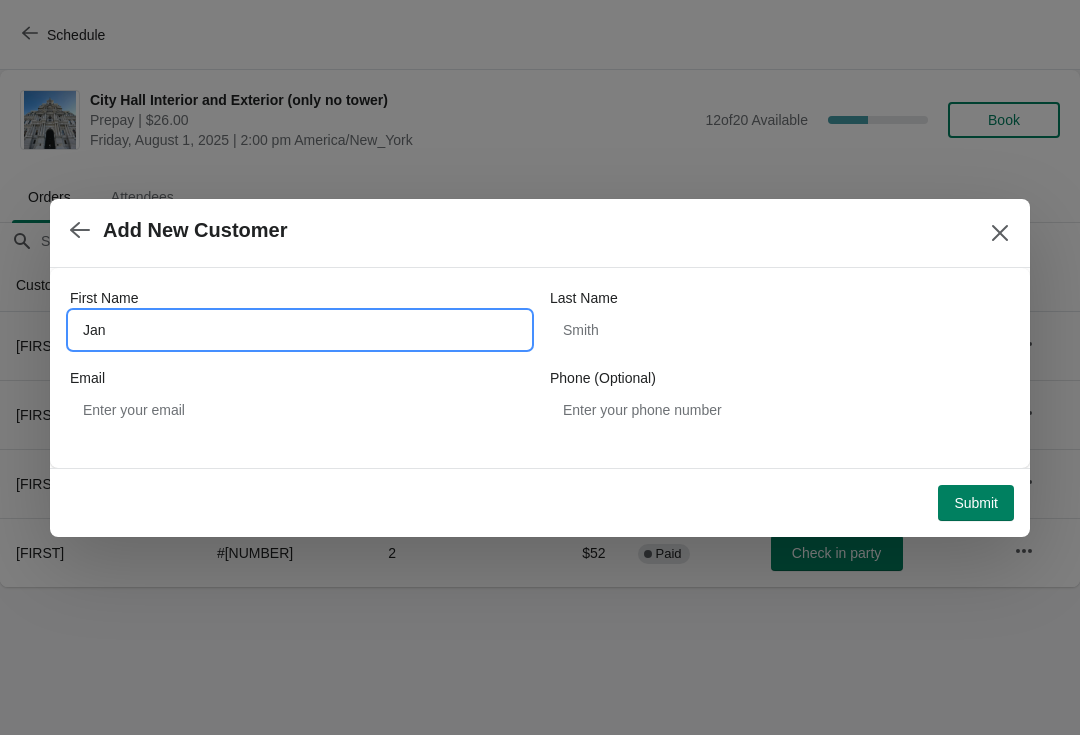 type on "Jan" 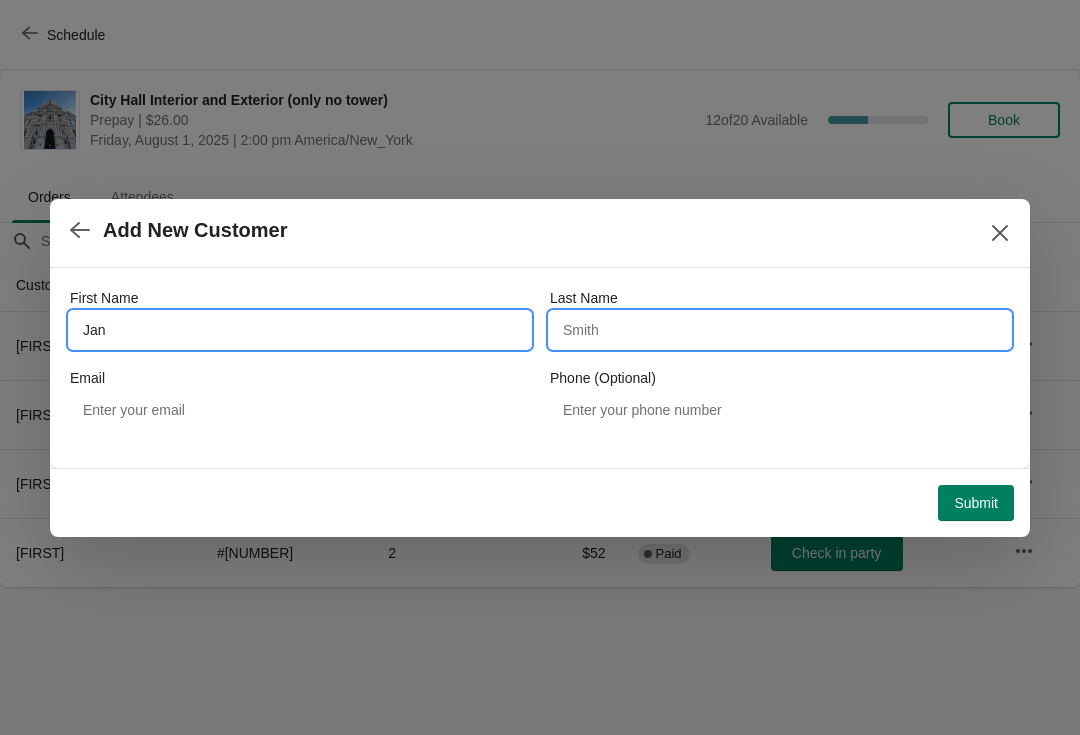 click on "Last Name" at bounding box center (780, 330) 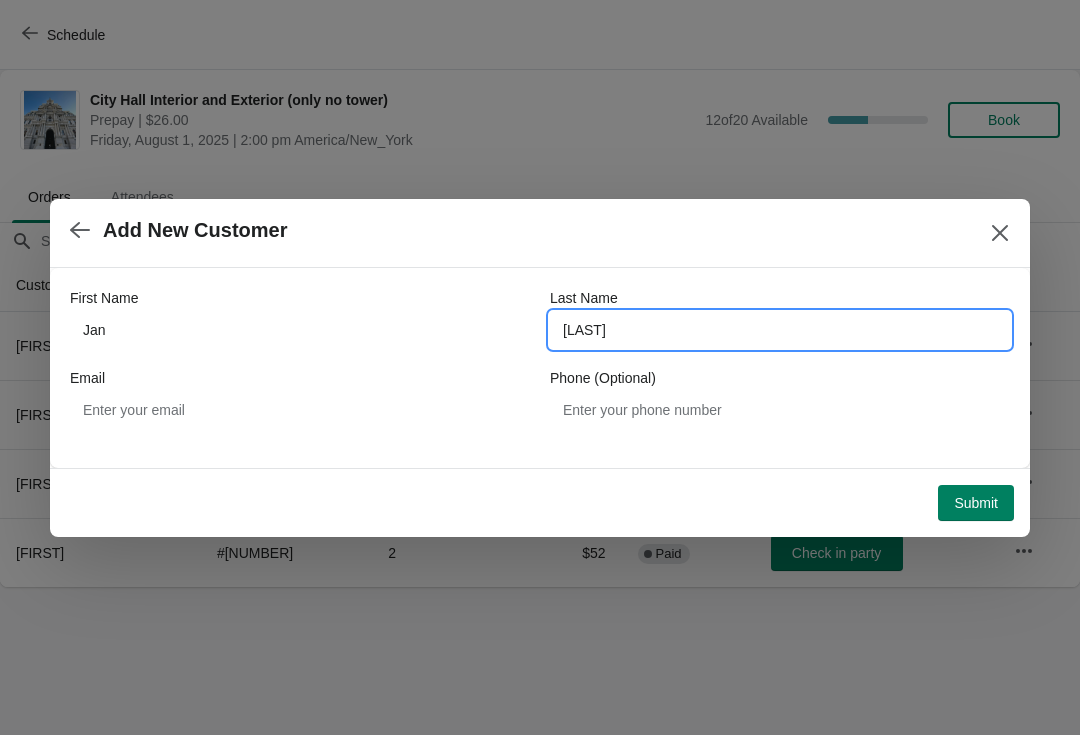 type on "[LAST]" 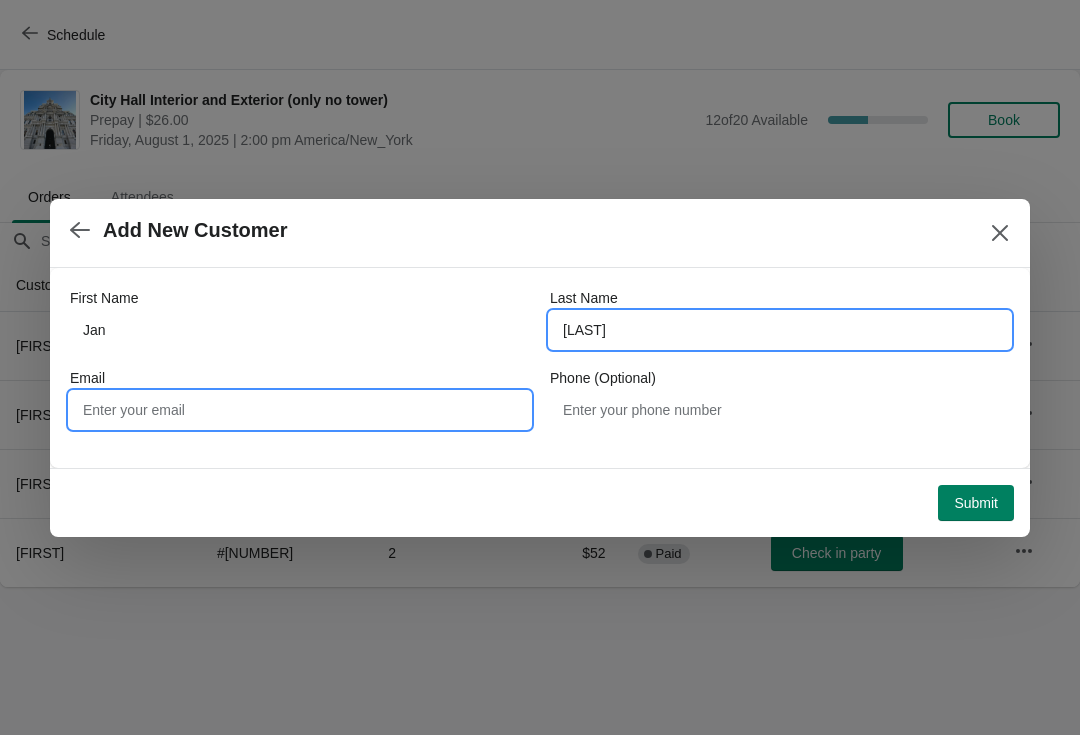 click on "Email" at bounding box center [300, 410] 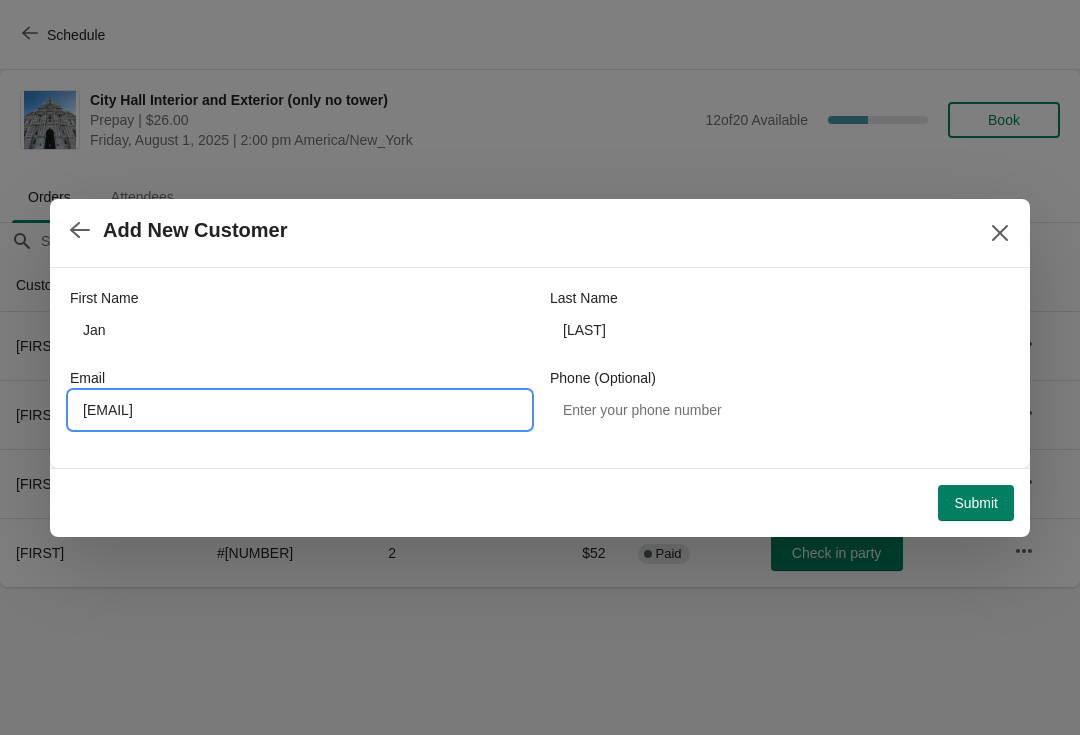 type on "[EMAIL]" 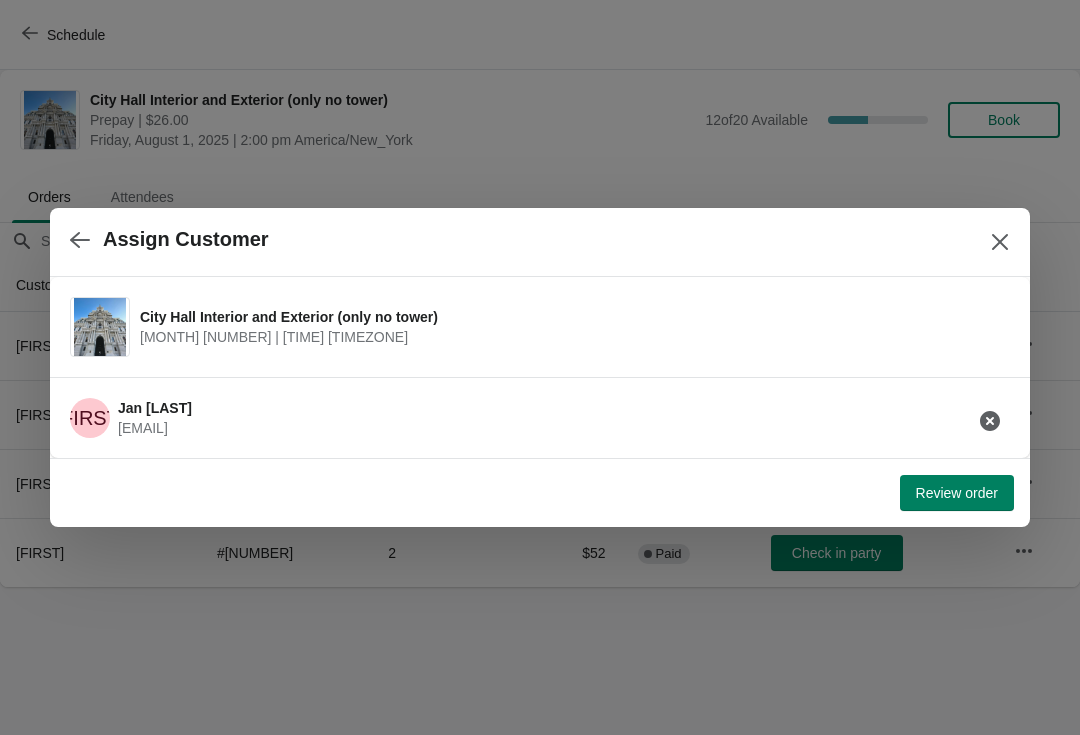 click on "Review order" at bounding box center (536, 489) 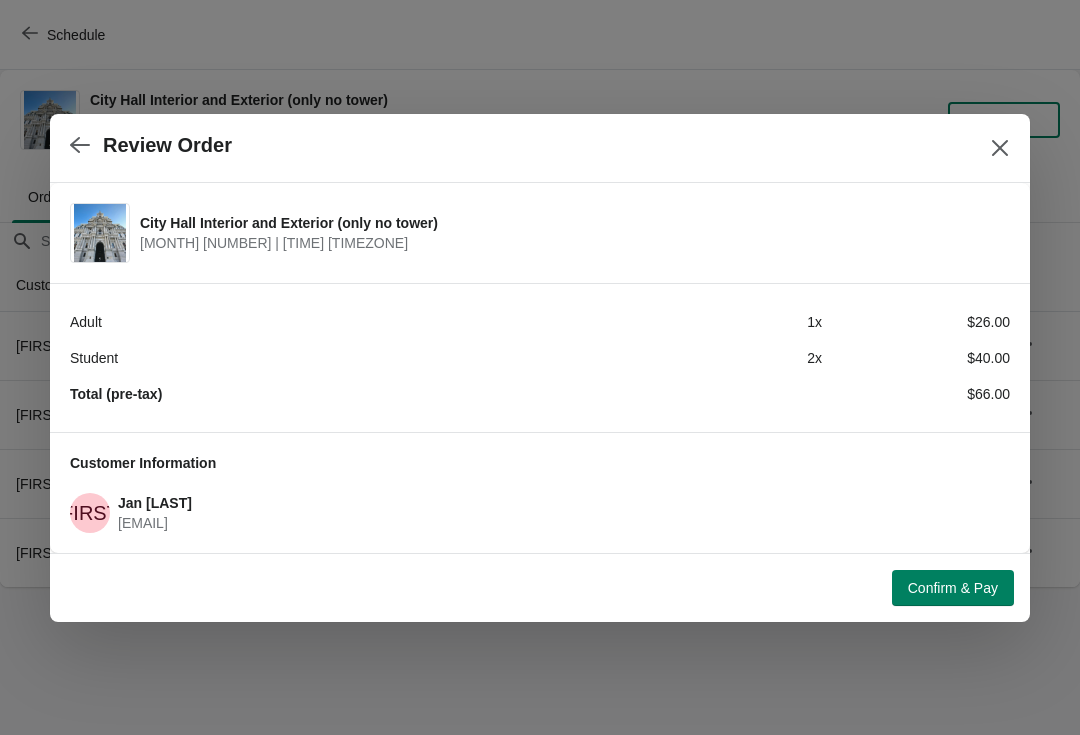 click on "Review Order" at bounding box center [540, 148] 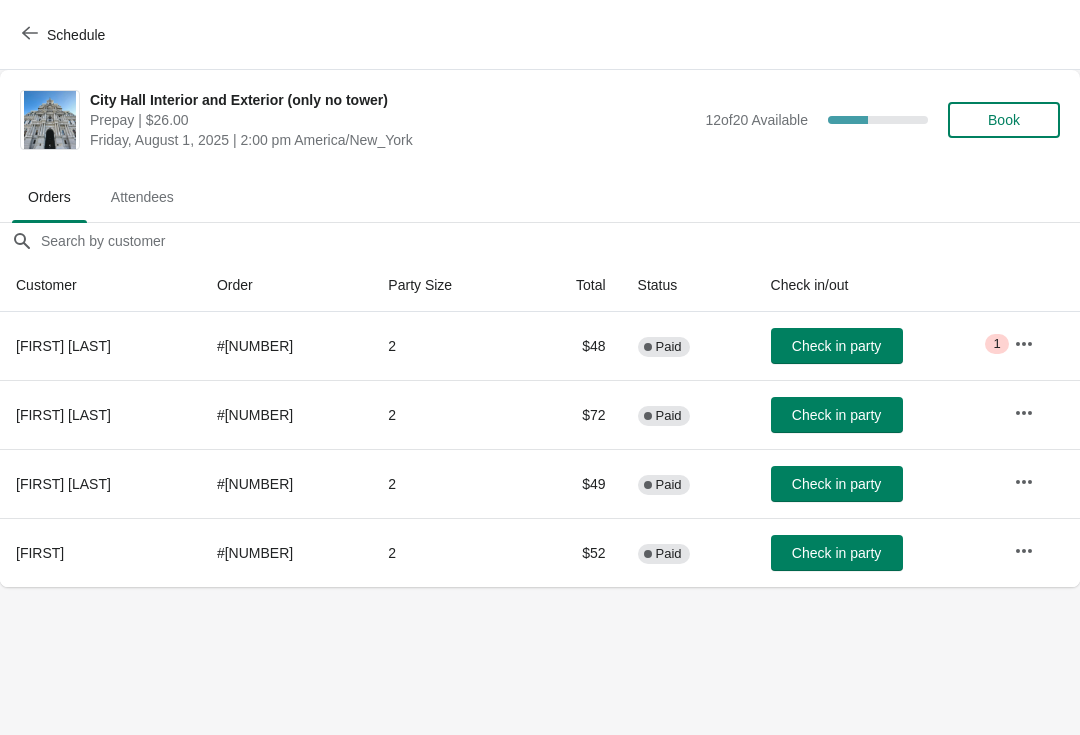 click on "Book" at bounding box center [1004, 120] 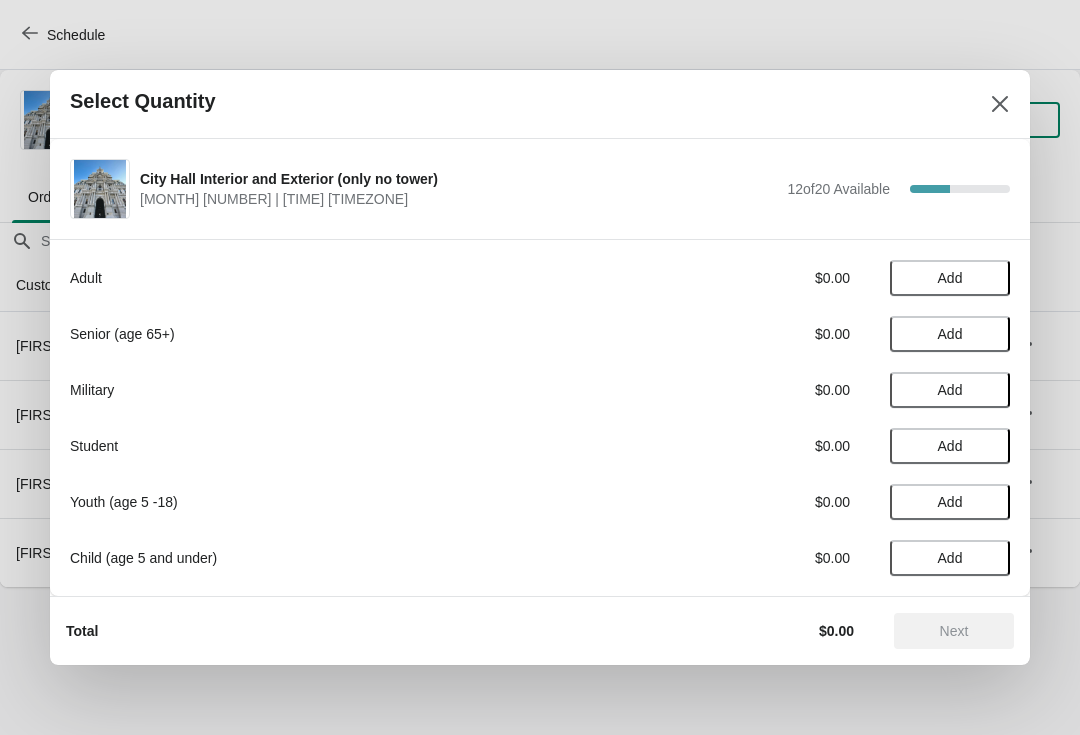 click on "Add" at bounding box center (950, 446) 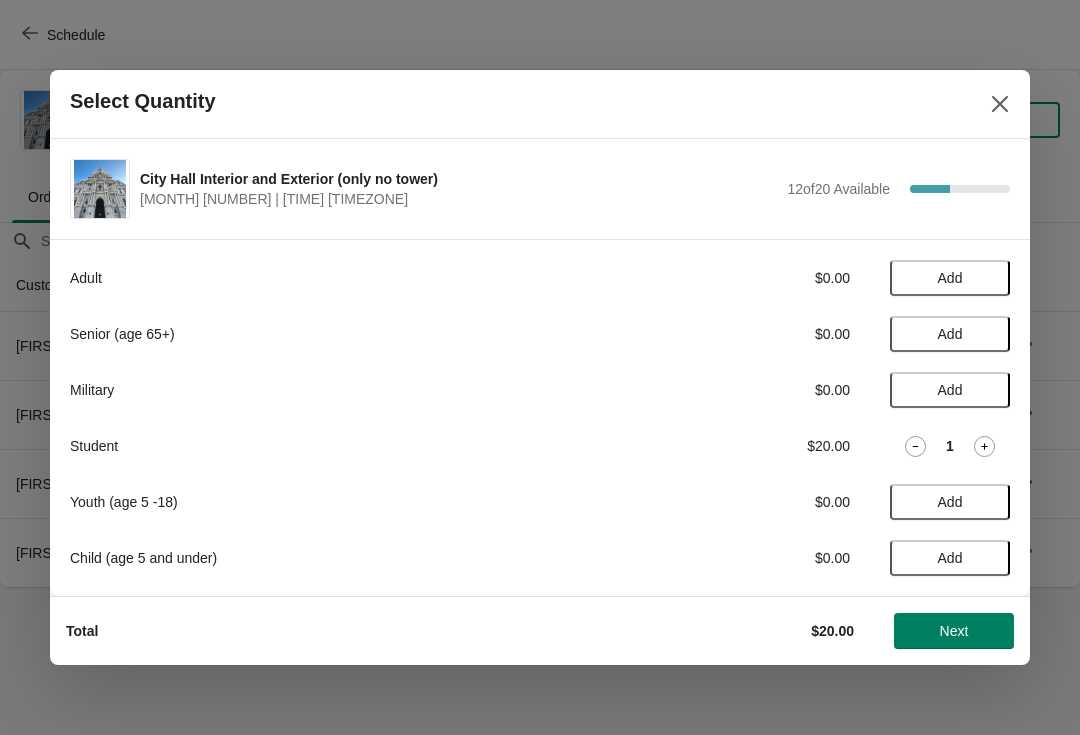click 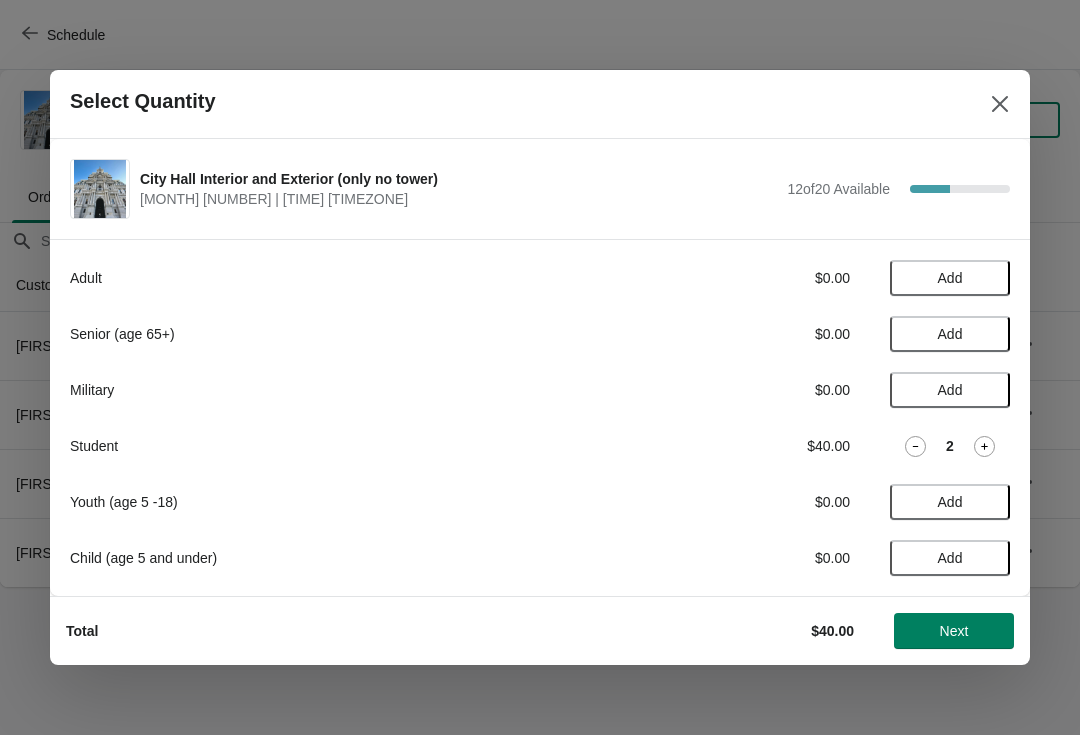 click on "Next" at bounding box center (954, 631) 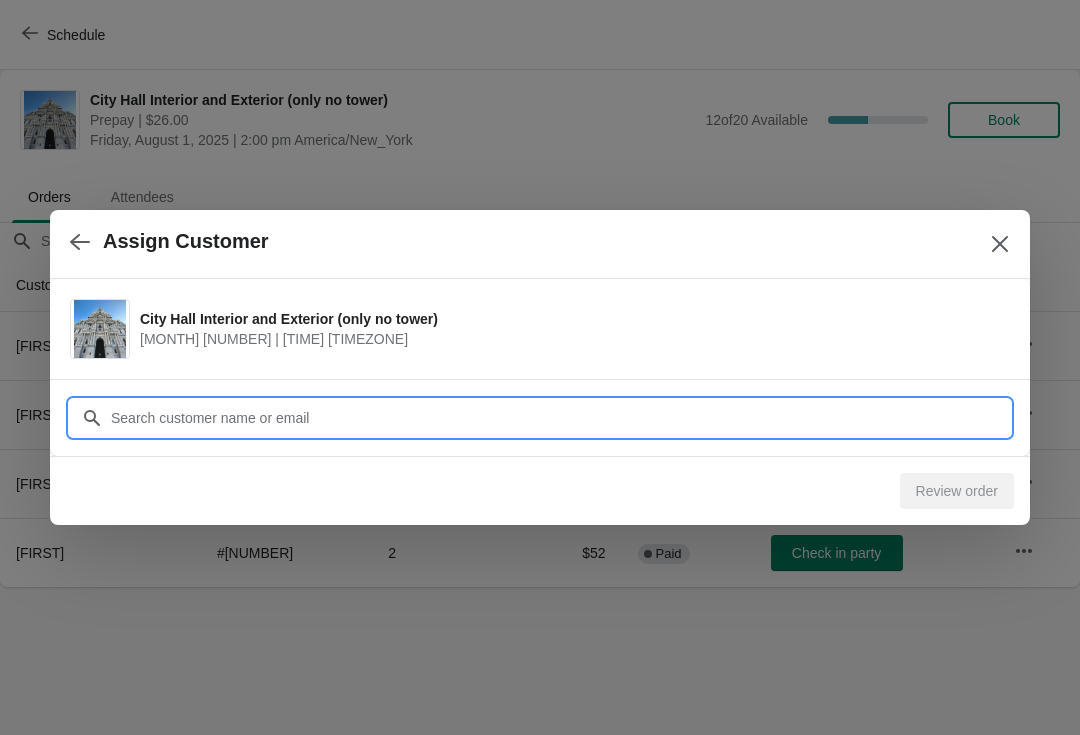 click on "Customer" at bounding box center (560, 418) 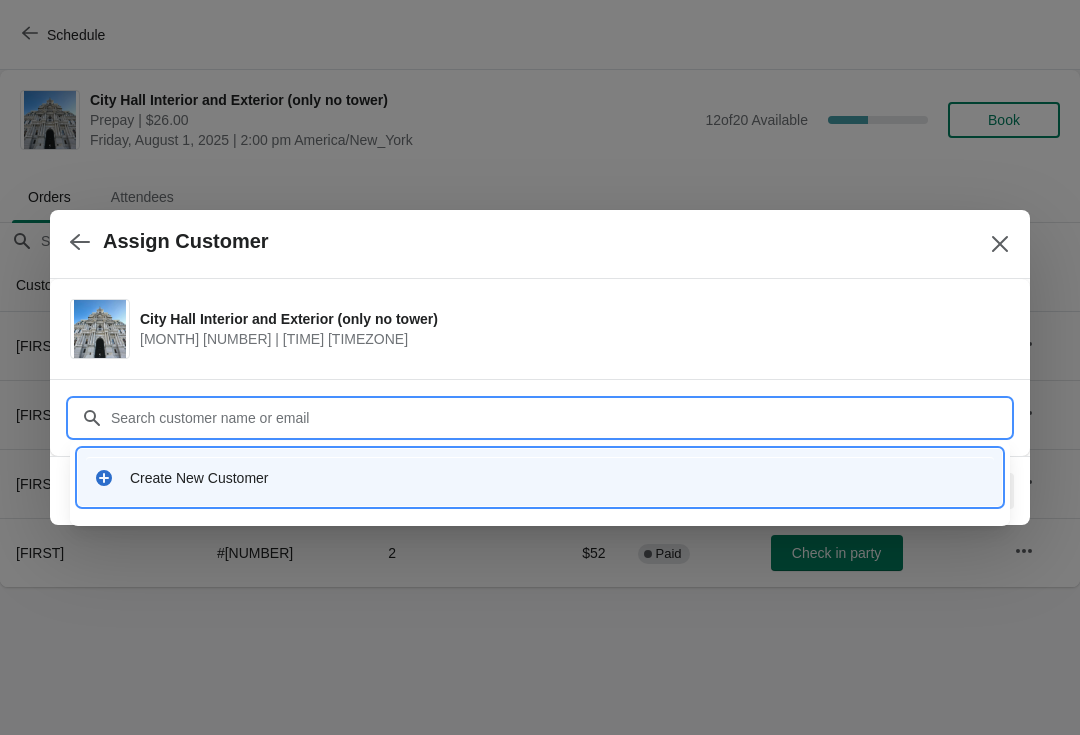 click on "Create New Customer" at bounding box center (558, 478) 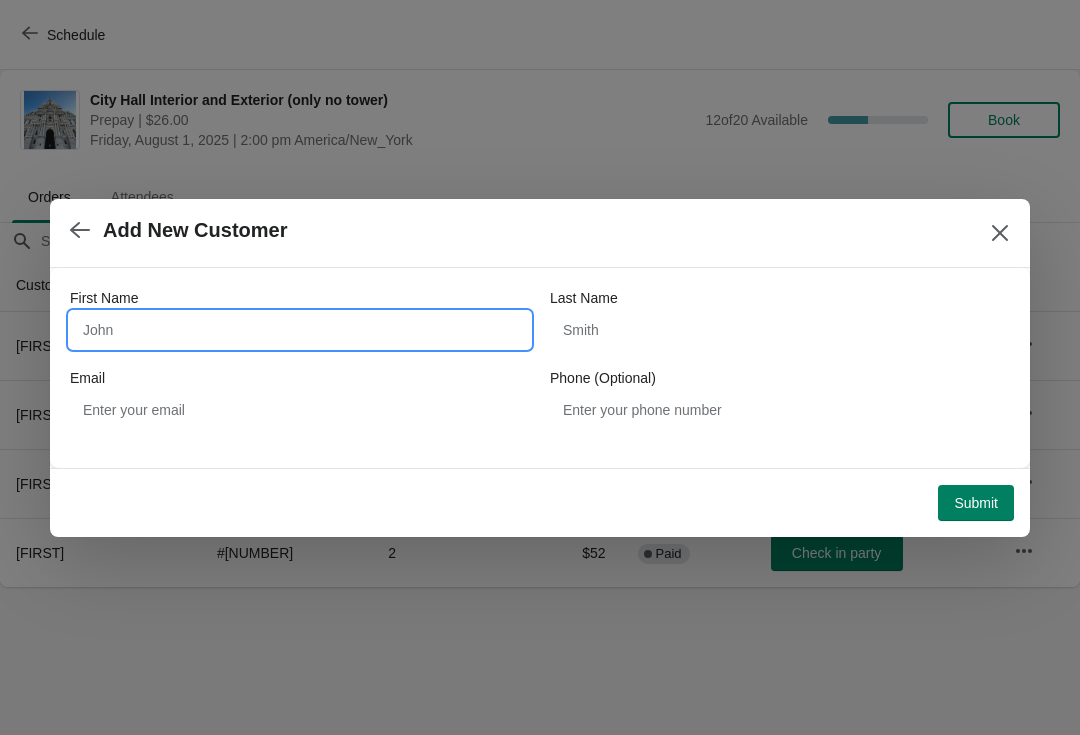click on "First Name" at bounding box center [300, 330] 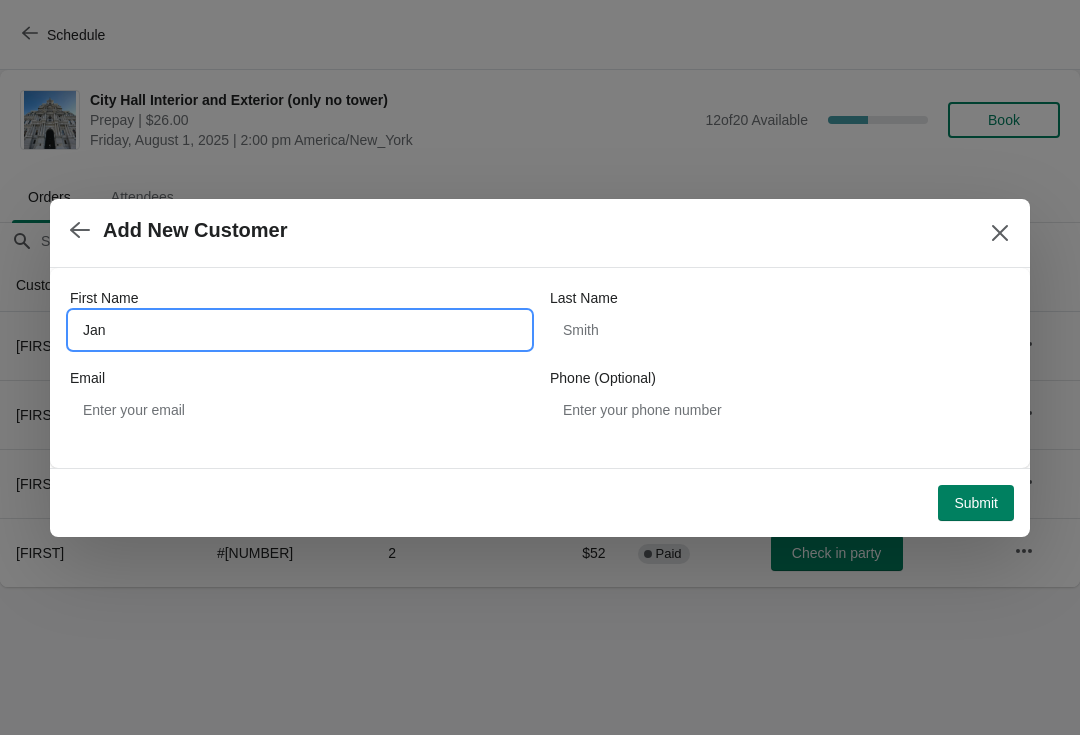 type on "Jan" 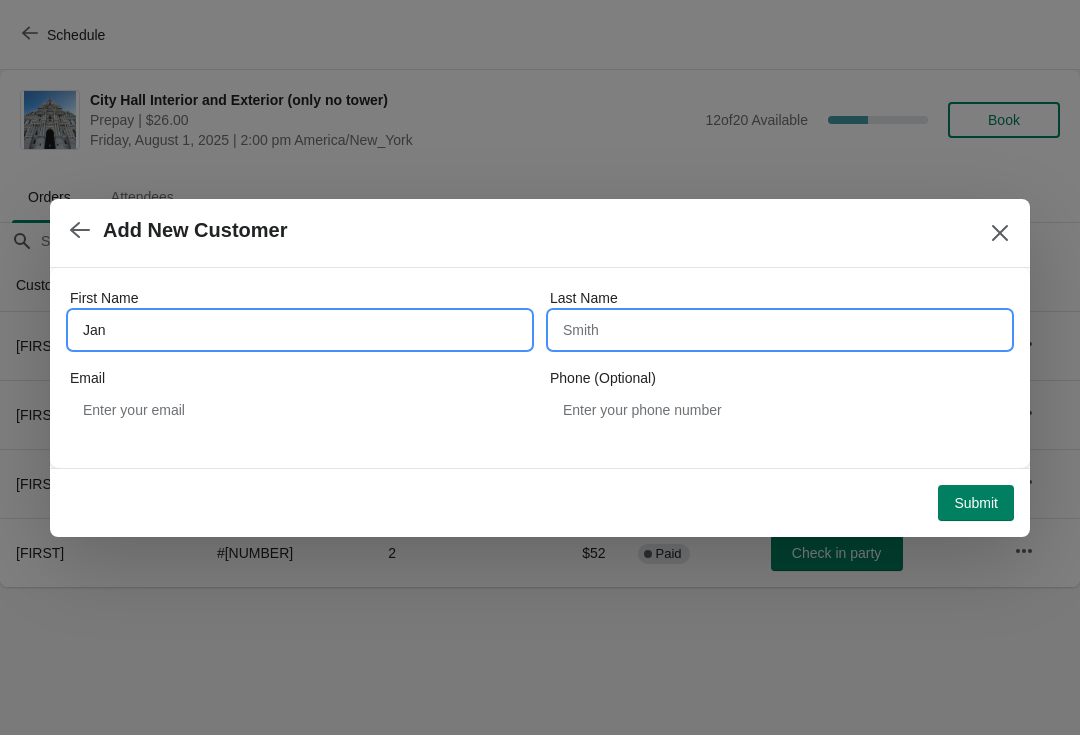 click on "Last Name" at bounding box center [780, 330] 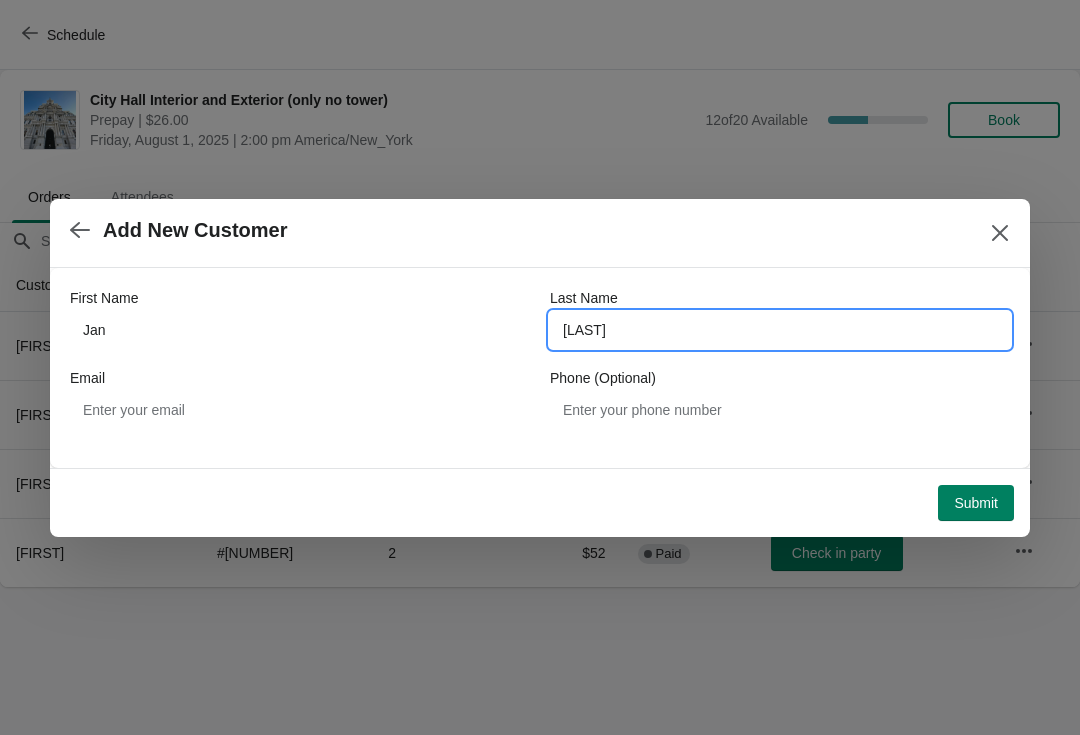 type on "[LAST]" 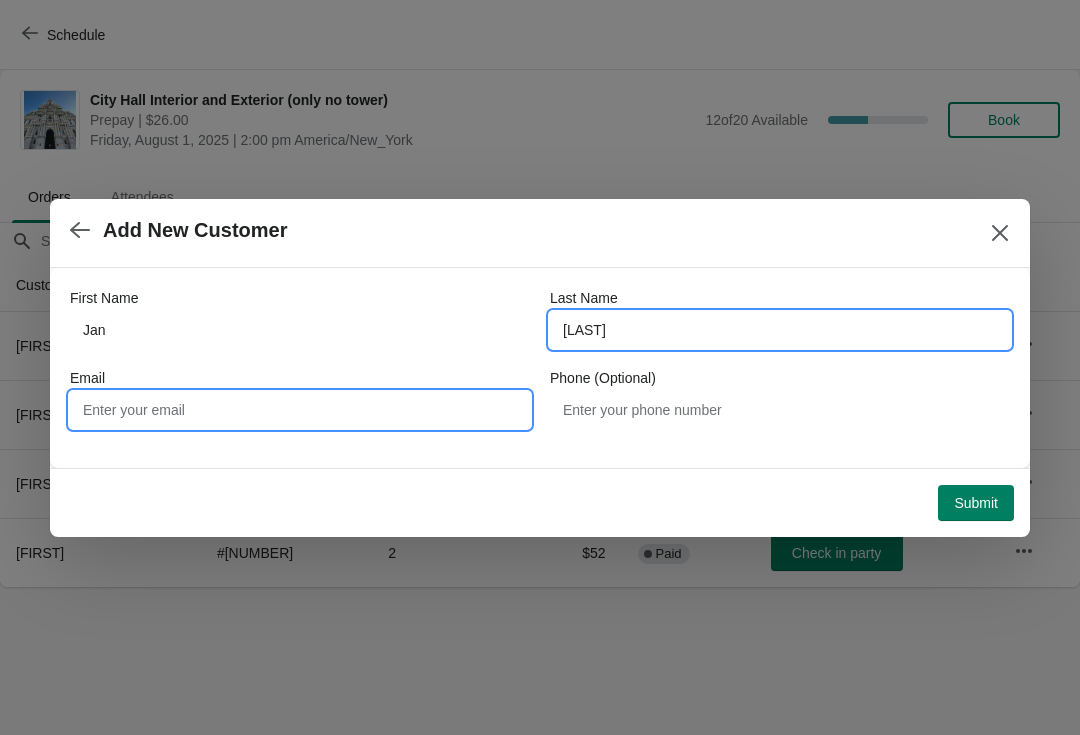 click on "Email" at bounding box center (300, 410) 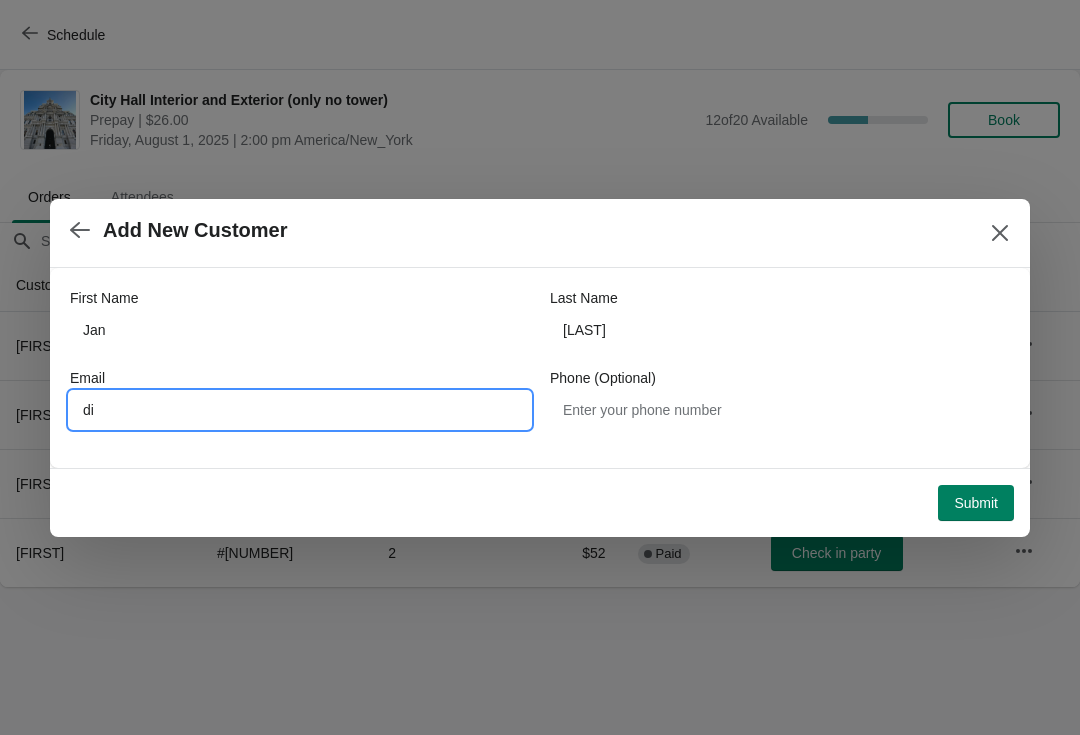 type on "di" 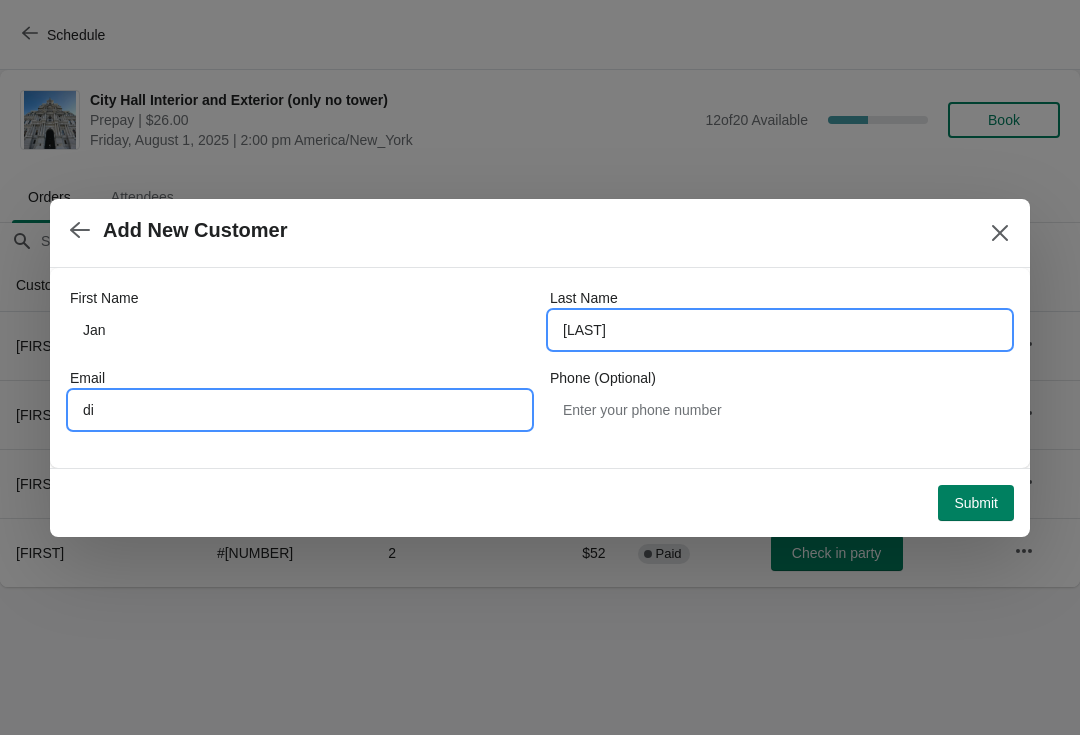 click on "[LAST]" at bounding box center [780, 330] 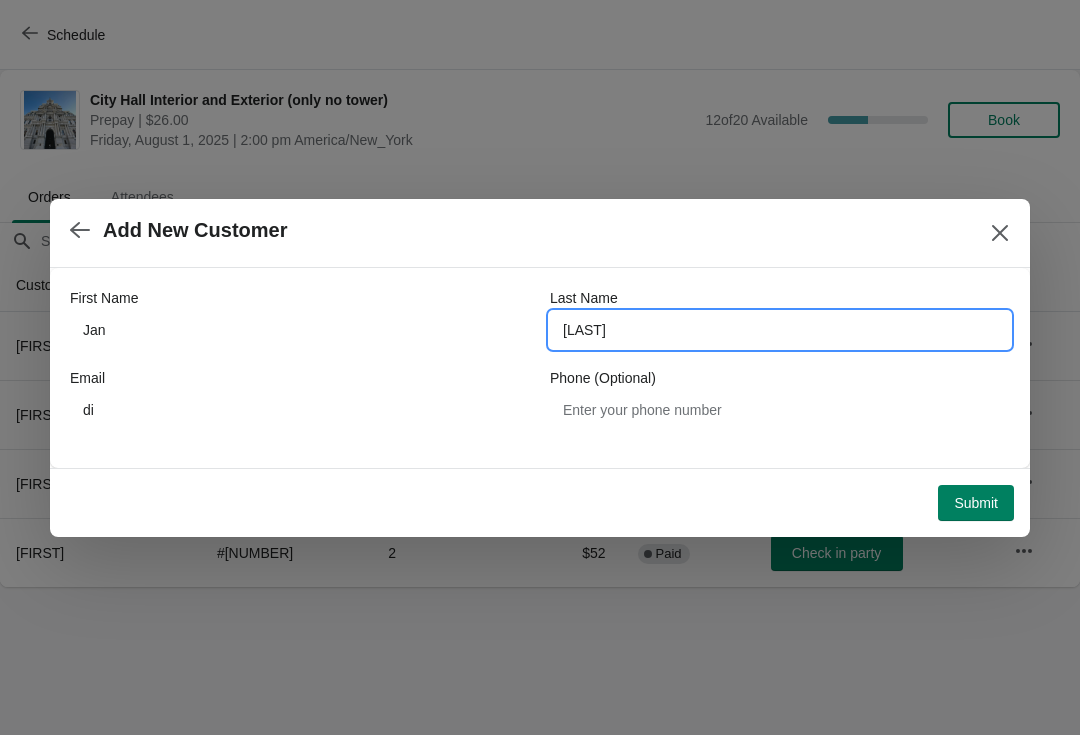 type on "[LAST]" 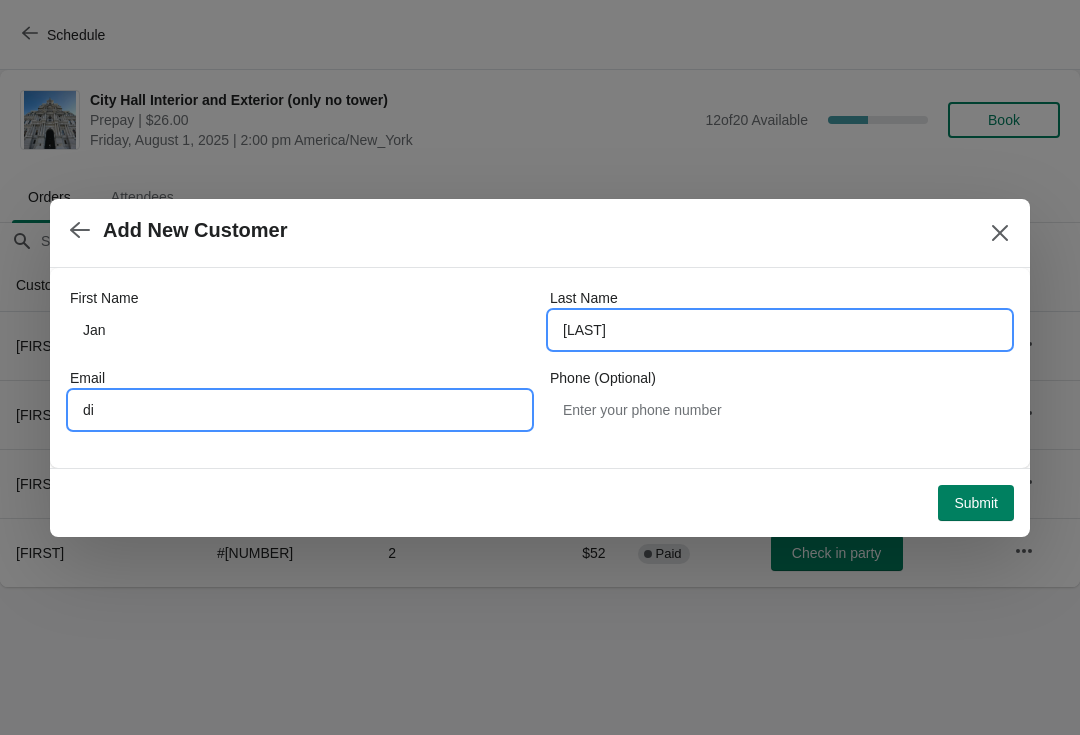click on "di" at bounding box center [300, 410] 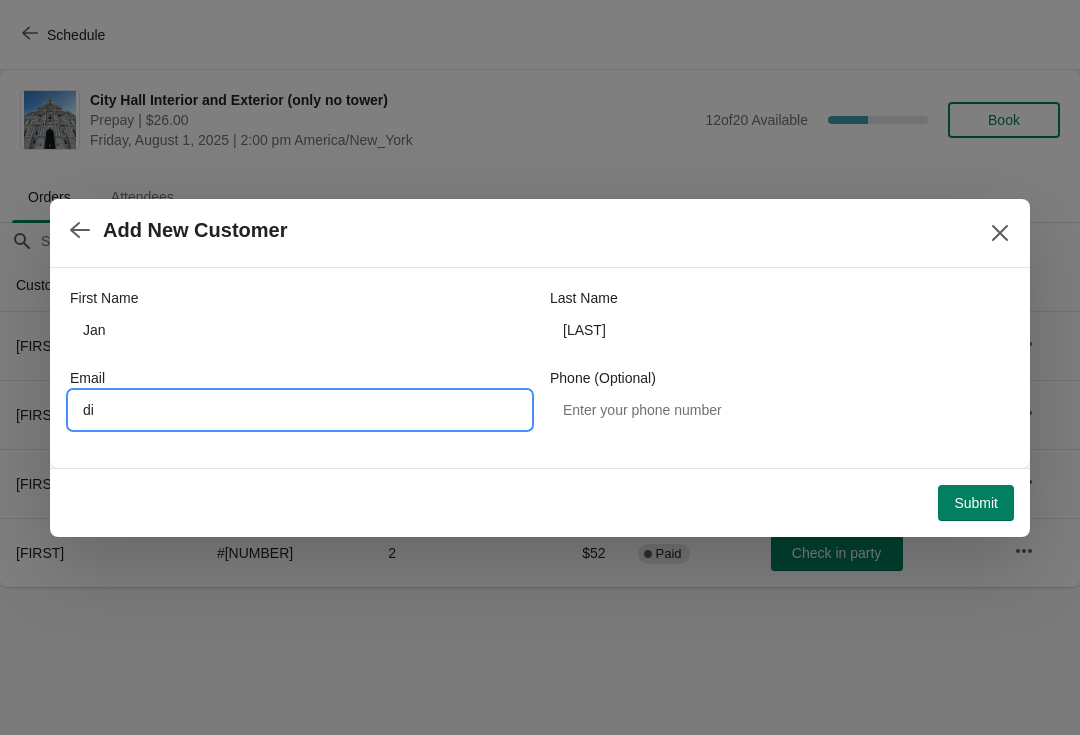 type on "d" 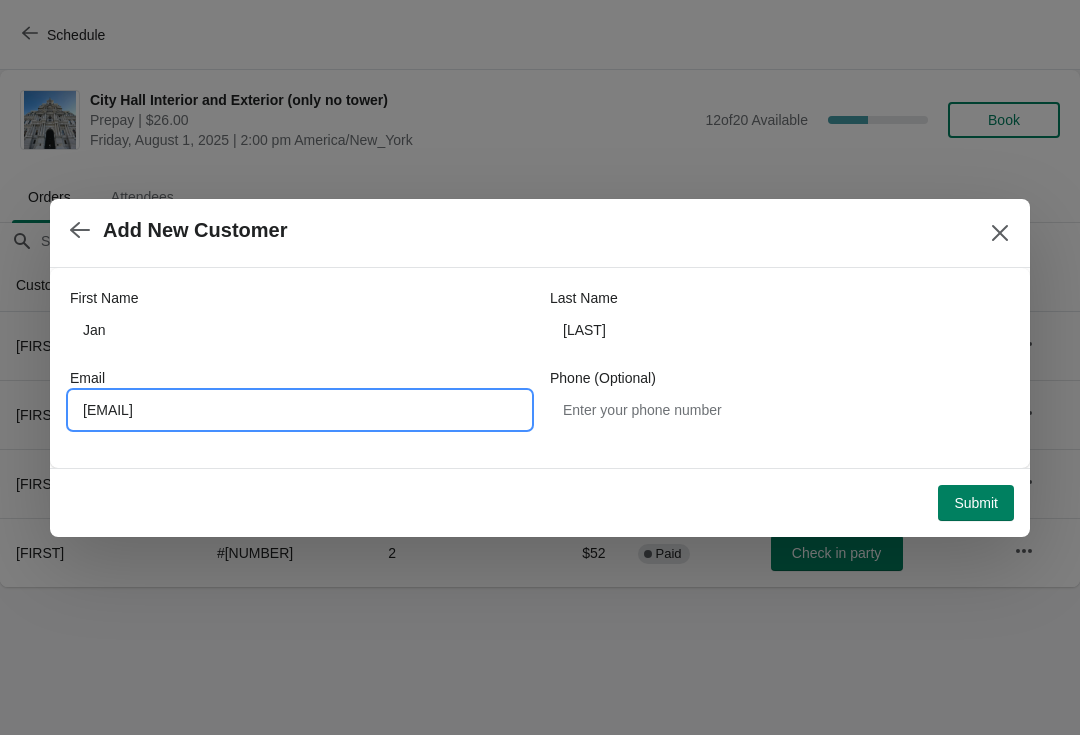 type on "[EMAIL]" 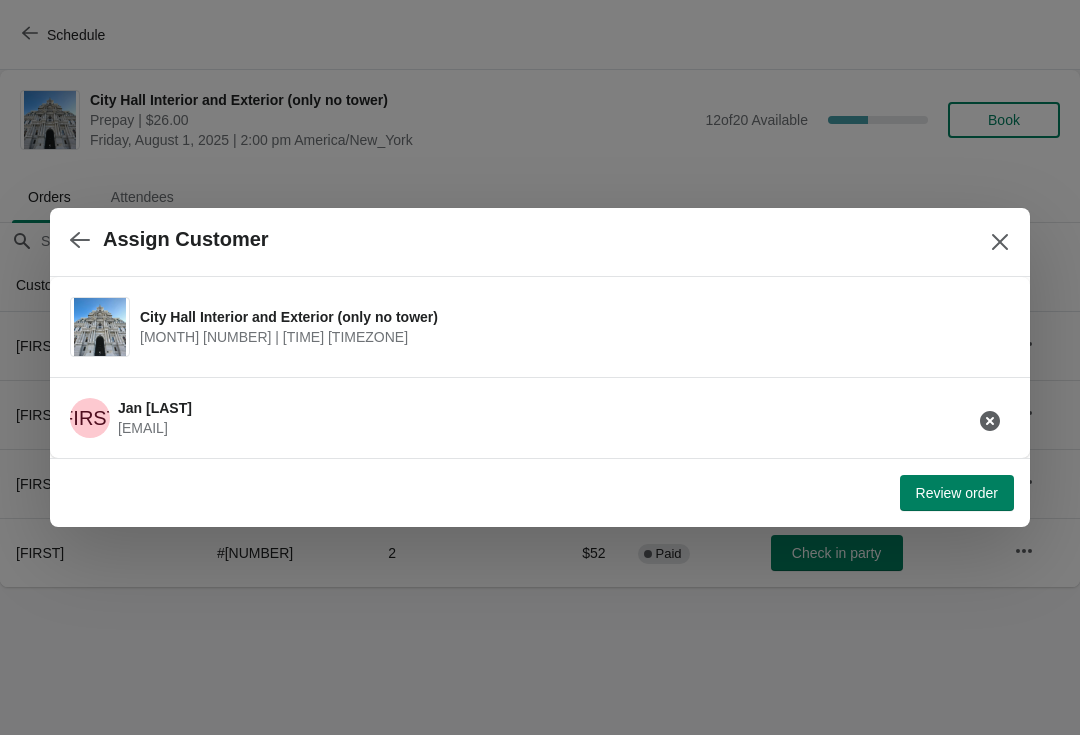 click on "Review order" at bounding box center [957, 493] 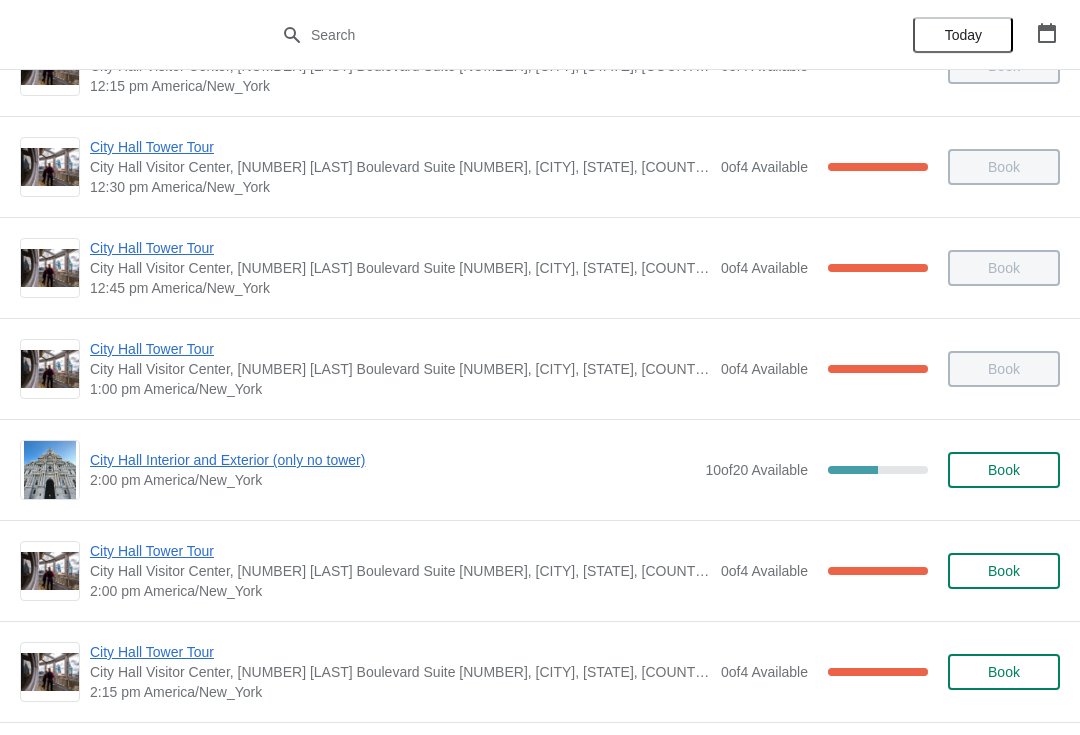 scroll, scrollTop: 1281, scrollLeft: 0, axis: vertical 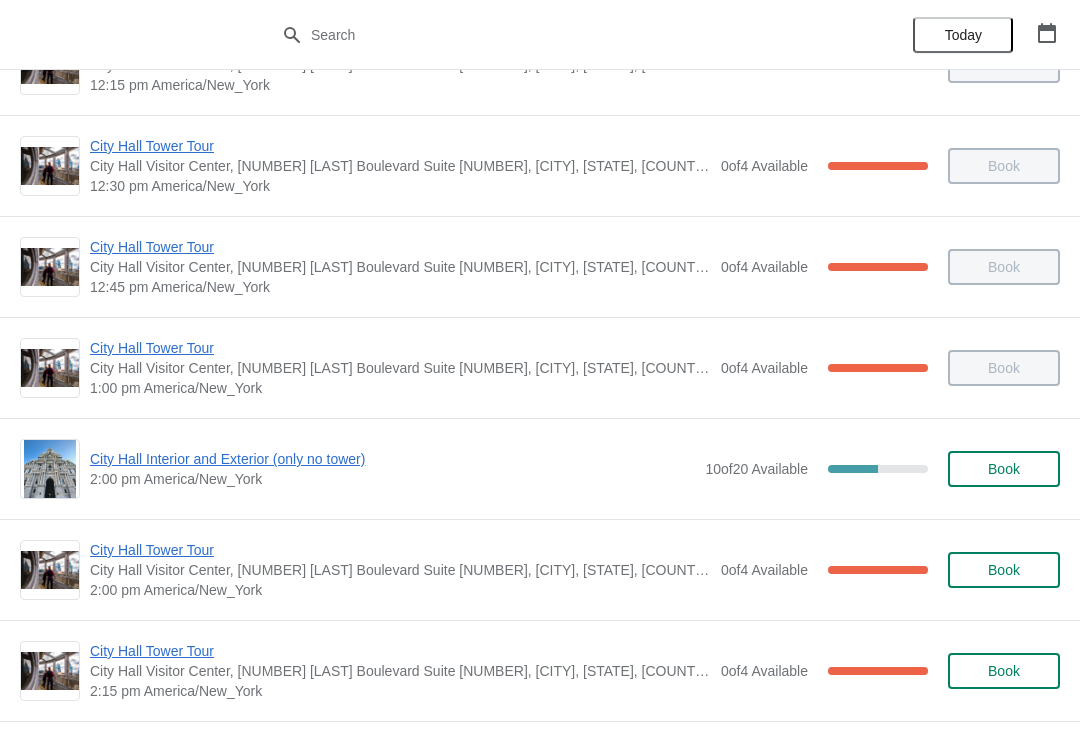 click on "City Hall Tower Tour" at bounding box center [400, 550] 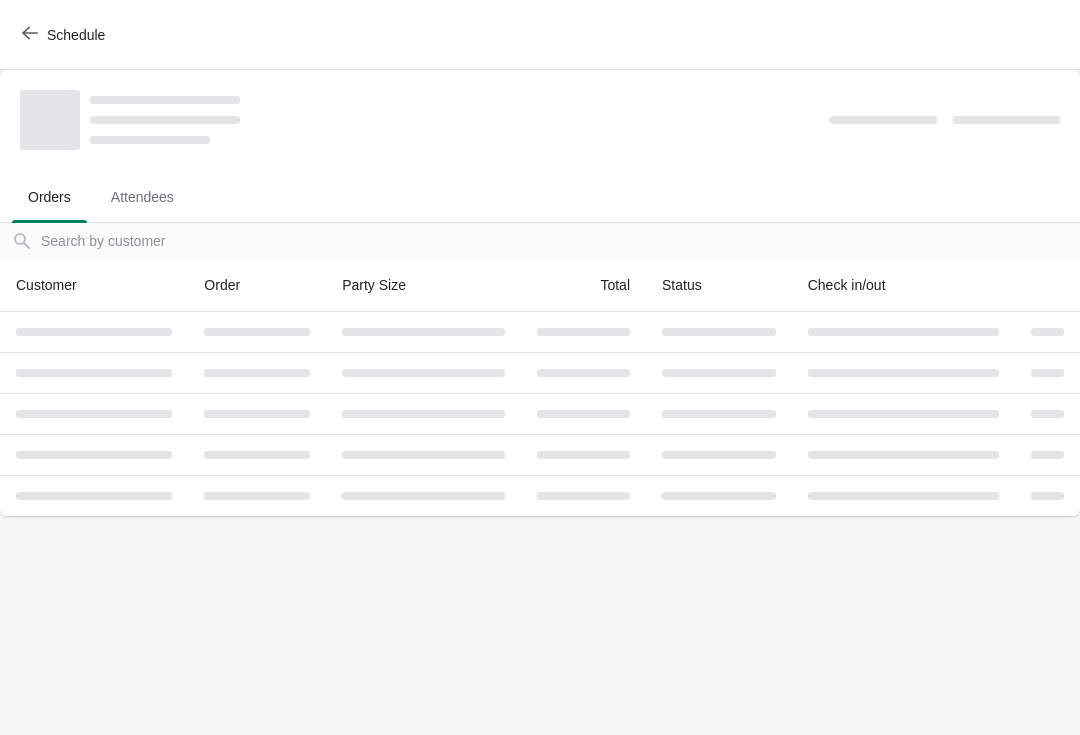 scroll, scrollTop: 0, scrollLeft: 0, axis: both 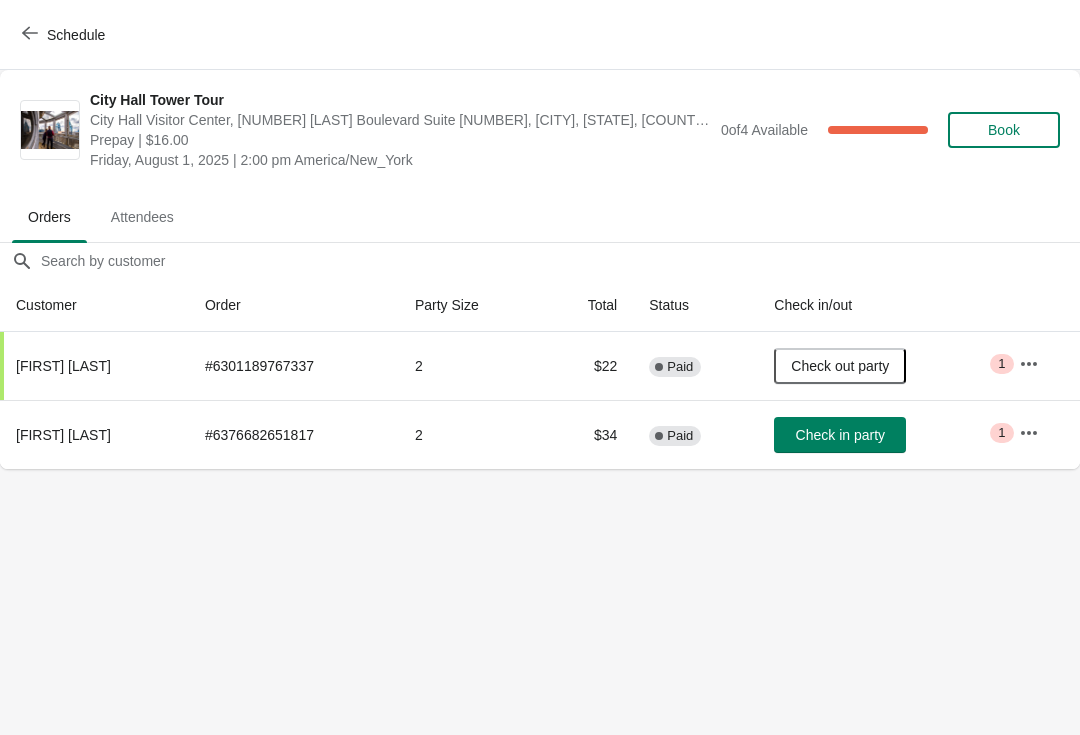 click on "Schedule" at bounding box center (76, 35) 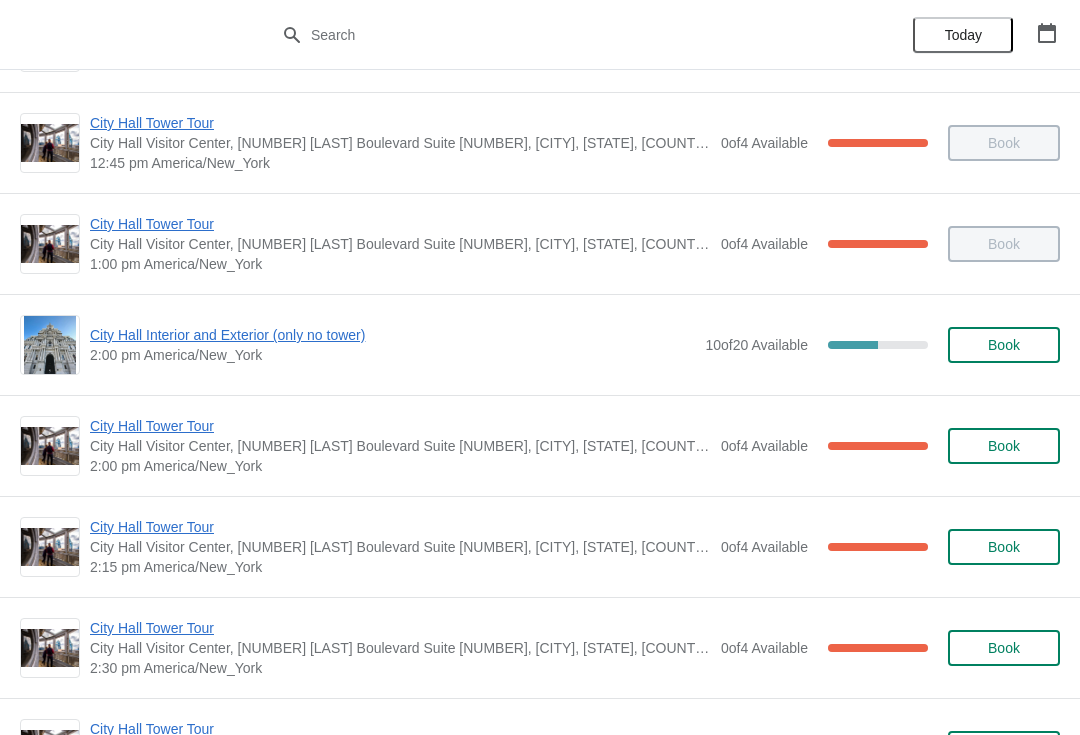 scroll, scrollTop: 1410, scrollLeft: 0, axis: vertical 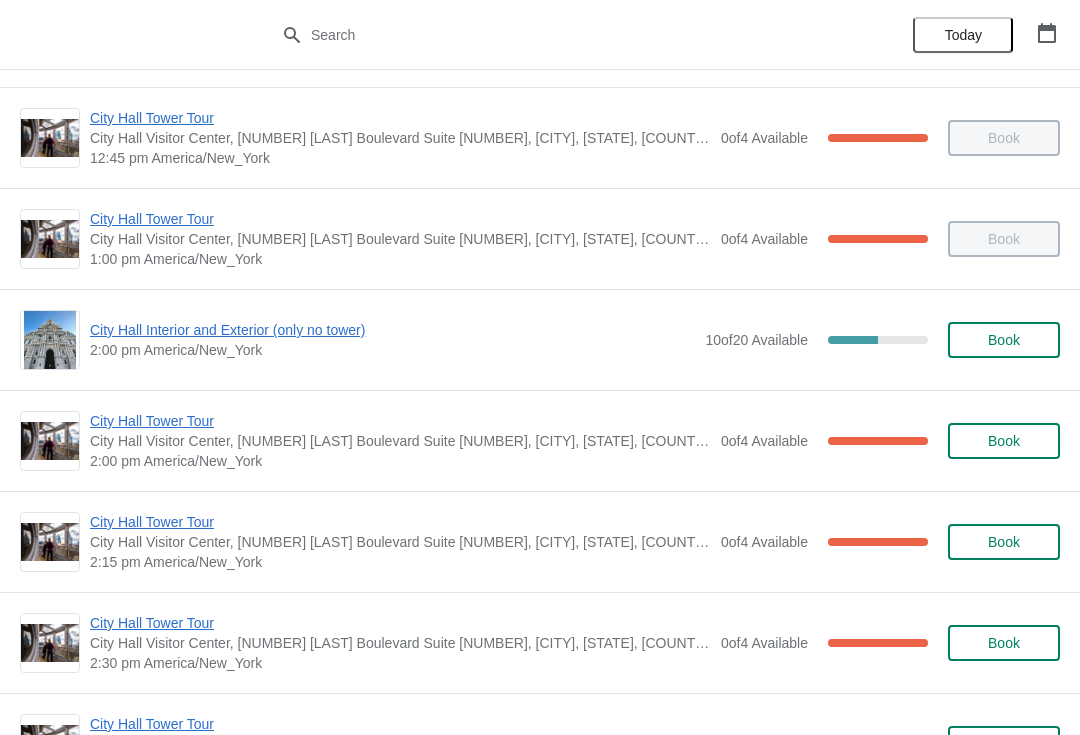 click on "City Hall Tower Tour" at bounding box center (400, 421) 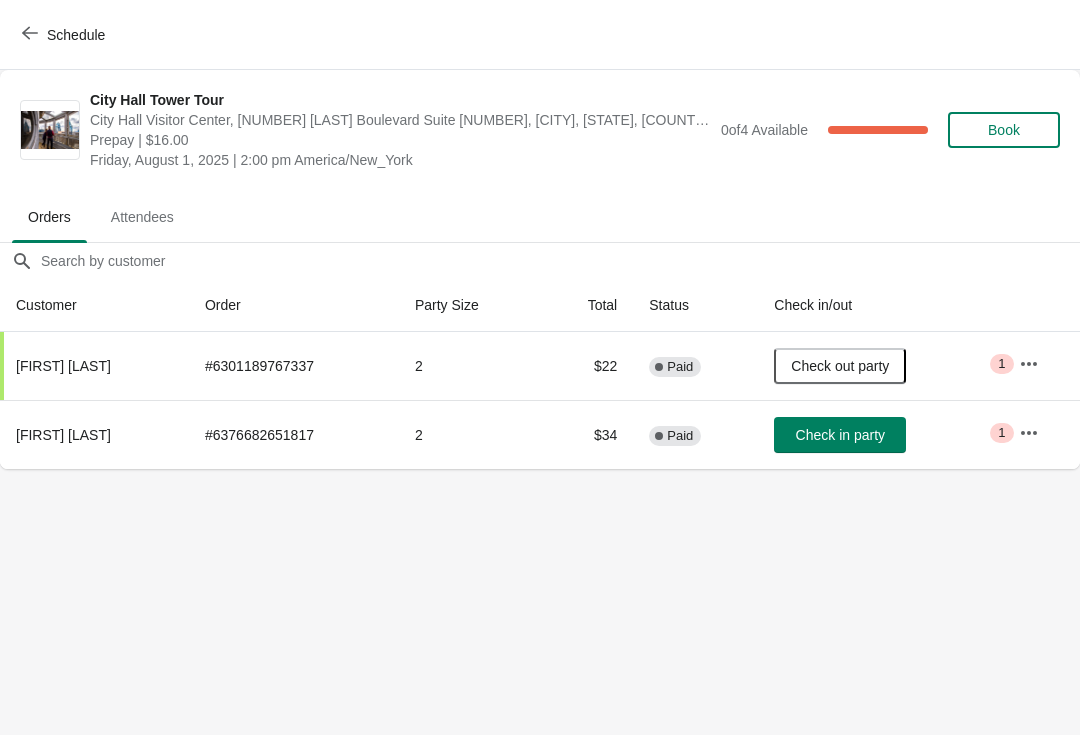 scroll, scrollTop: 0, scrollLeft: 0, axis: both 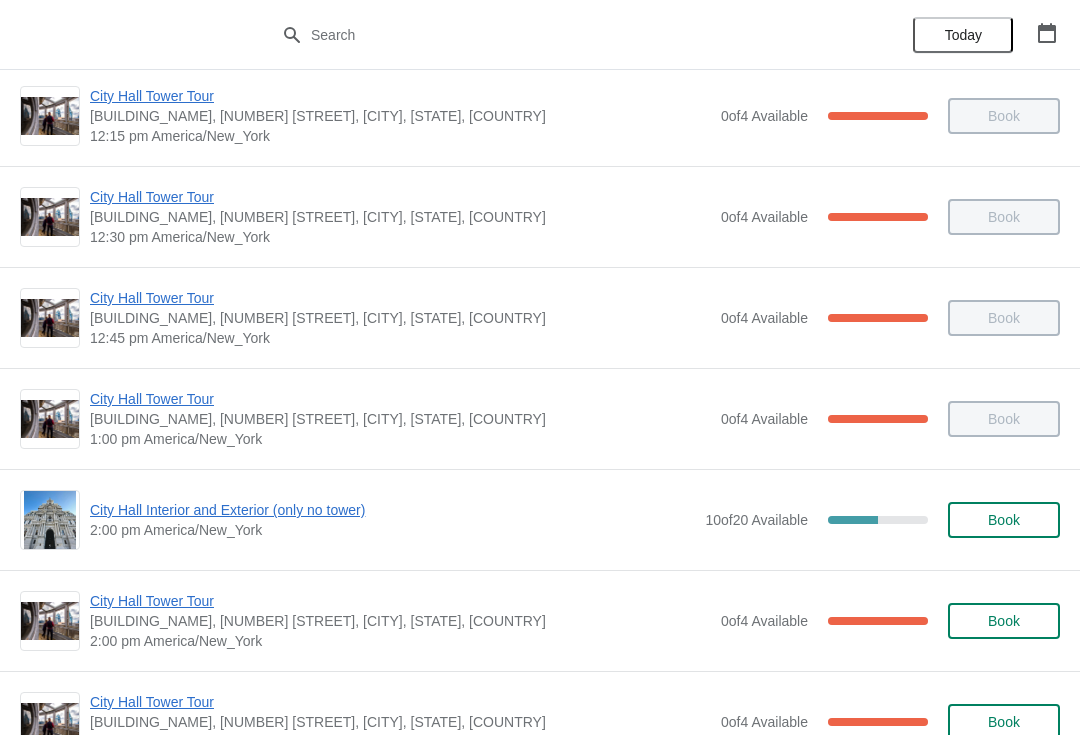 click on "City Hall Interior and Exterior (only no tower)" at bounding box center [392, 510] 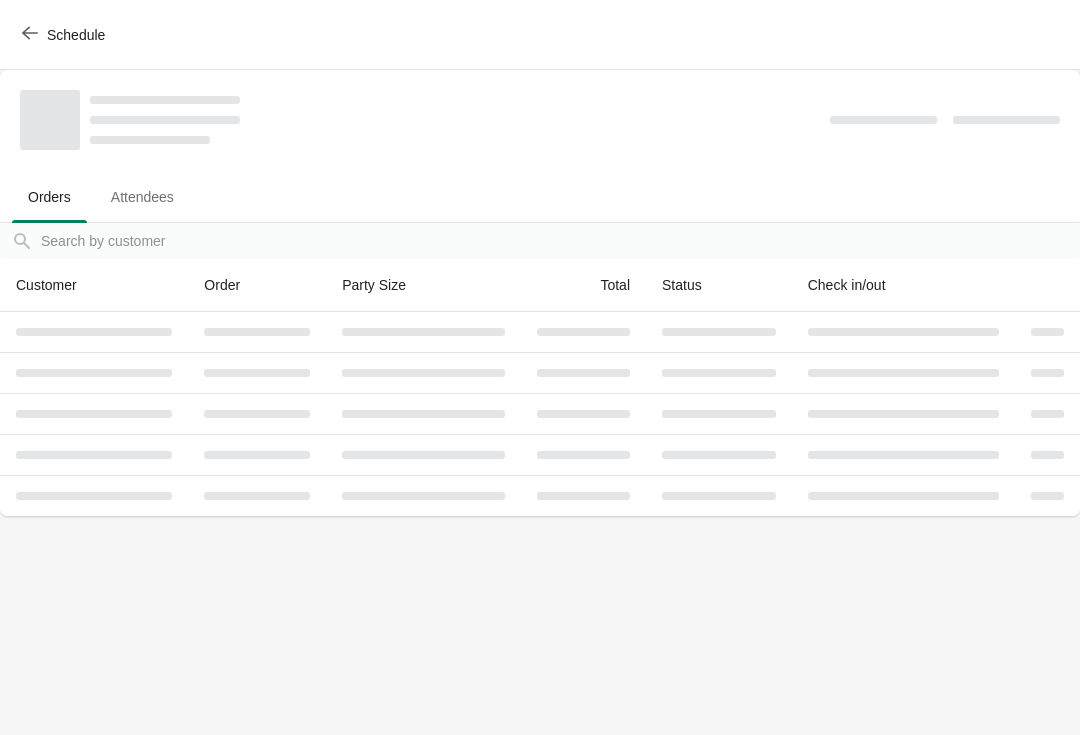 scroll, scrollTop: 0, scrollLeft: 0, axis: both 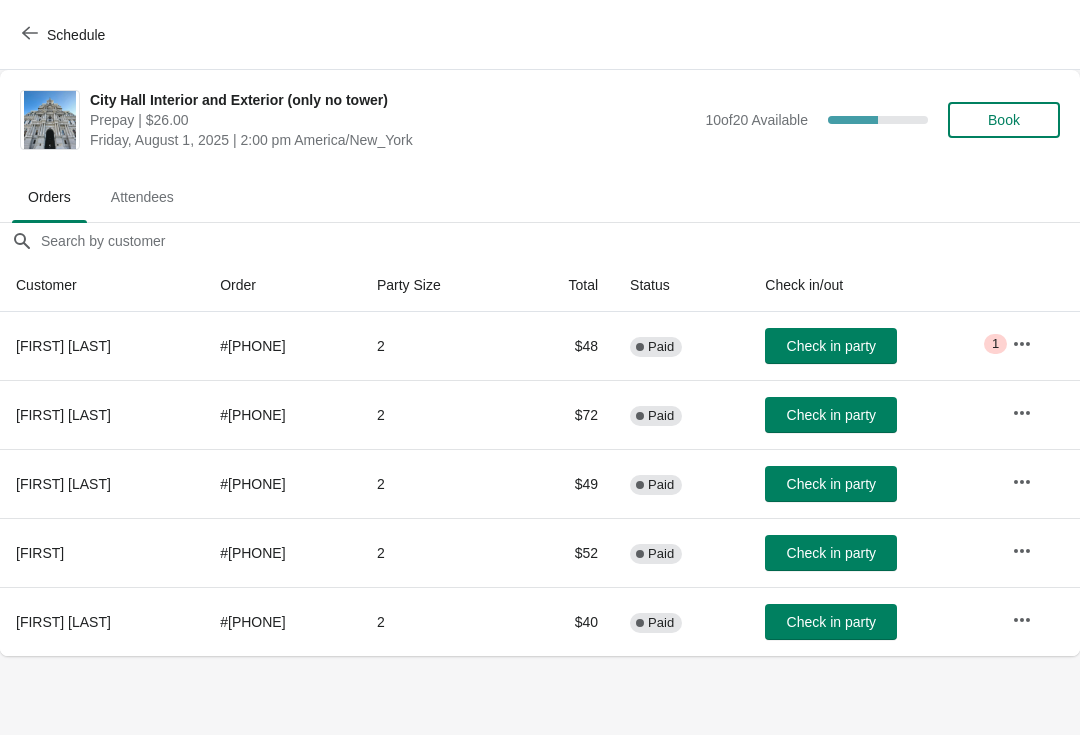 click on "Check in party" at bounding box center [831, 415] 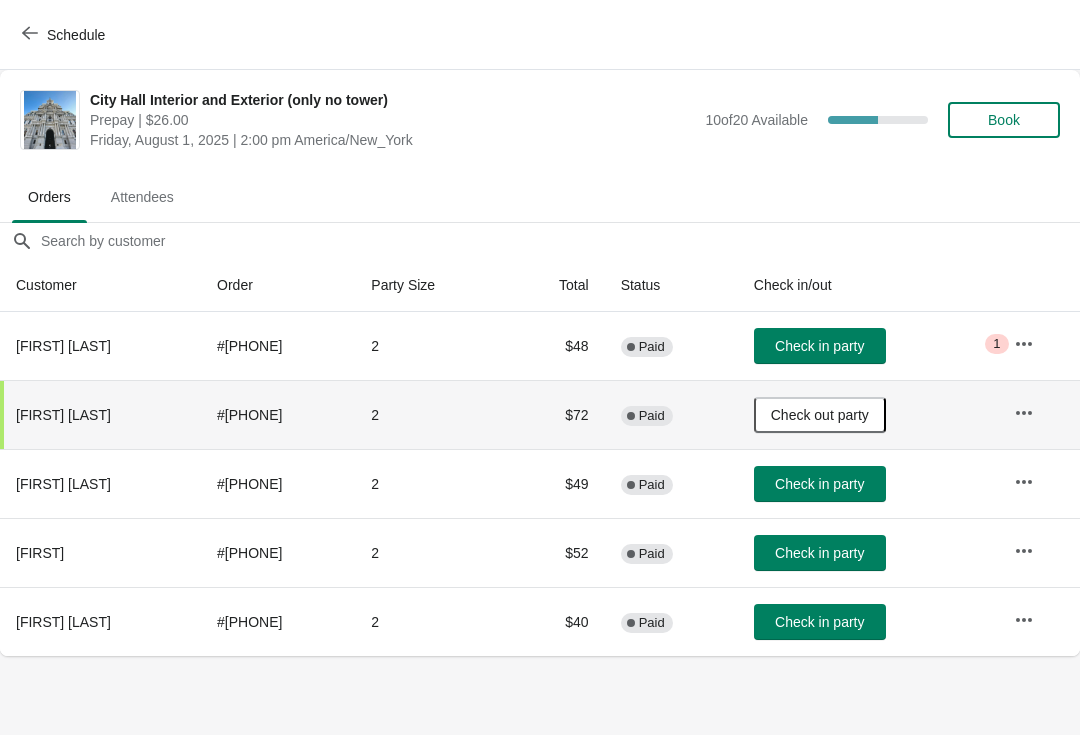 click on "Check in party" at bounding box center [820, 484] 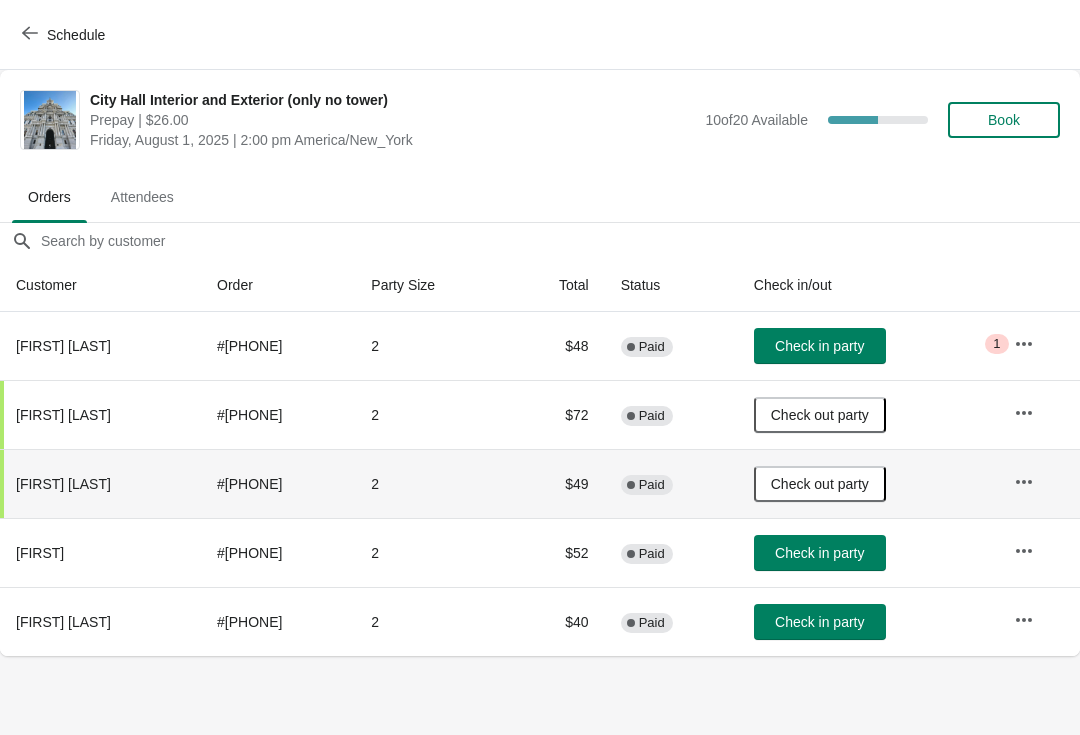 click on "Check in party" at bounding box center [819, 622] 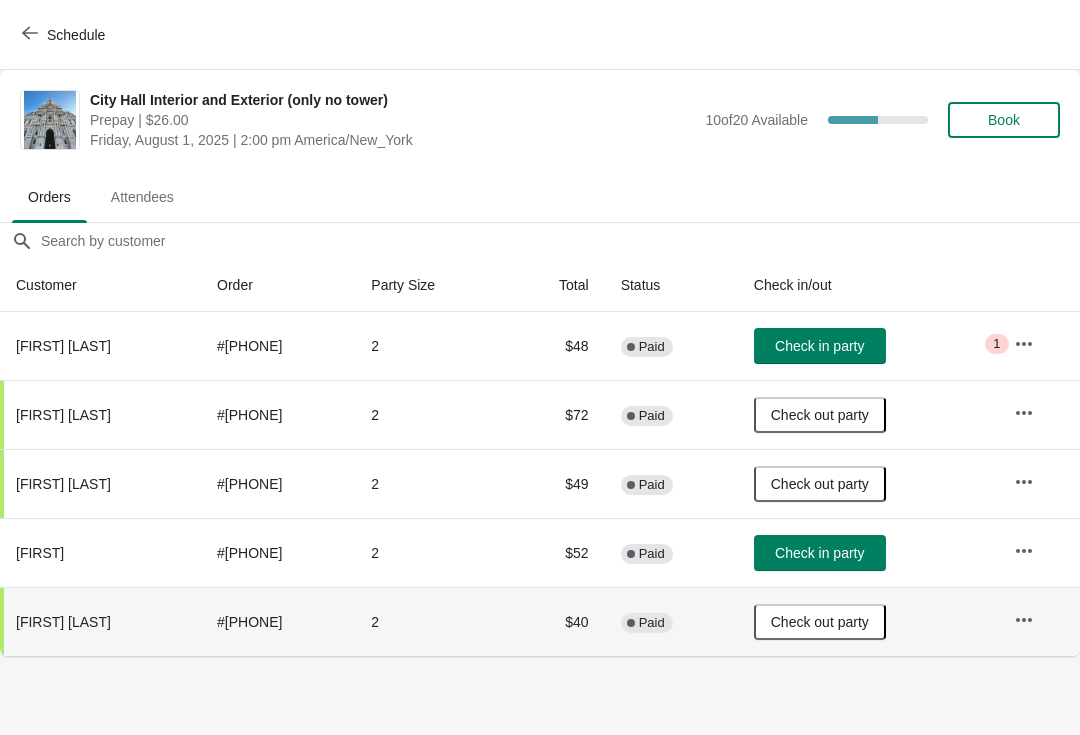 click on "Schedule" at bounding box center [65, 34] 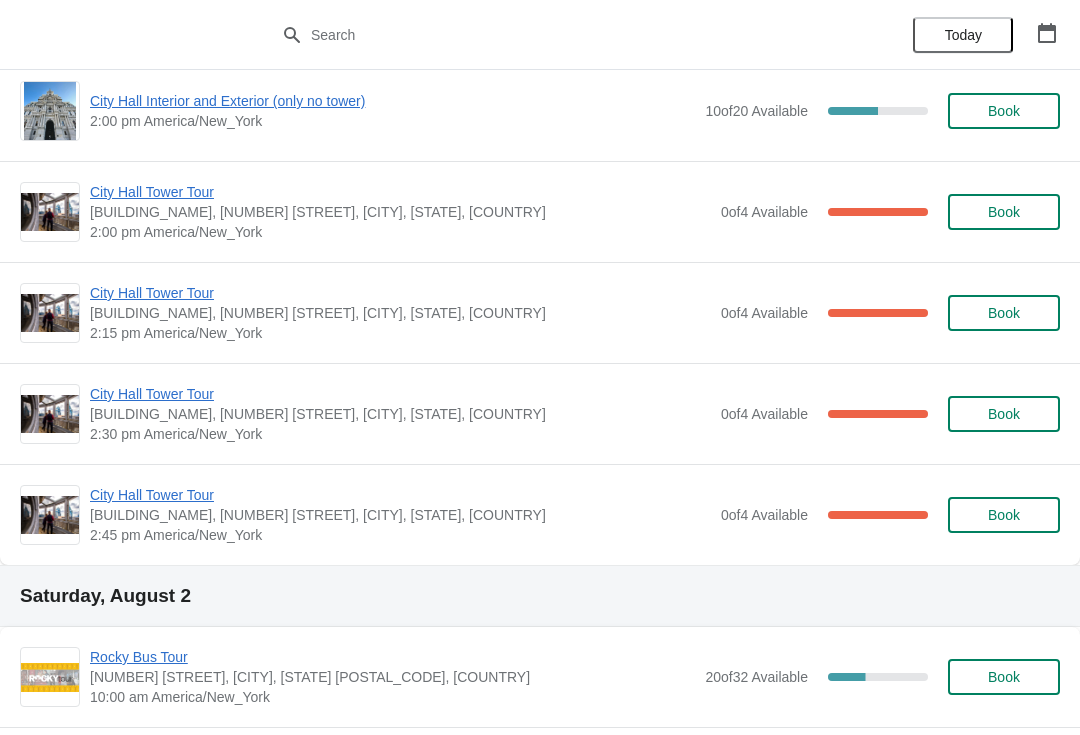 scroll, scrollTop: 1641, scrollLeft: 0, axis: vertical 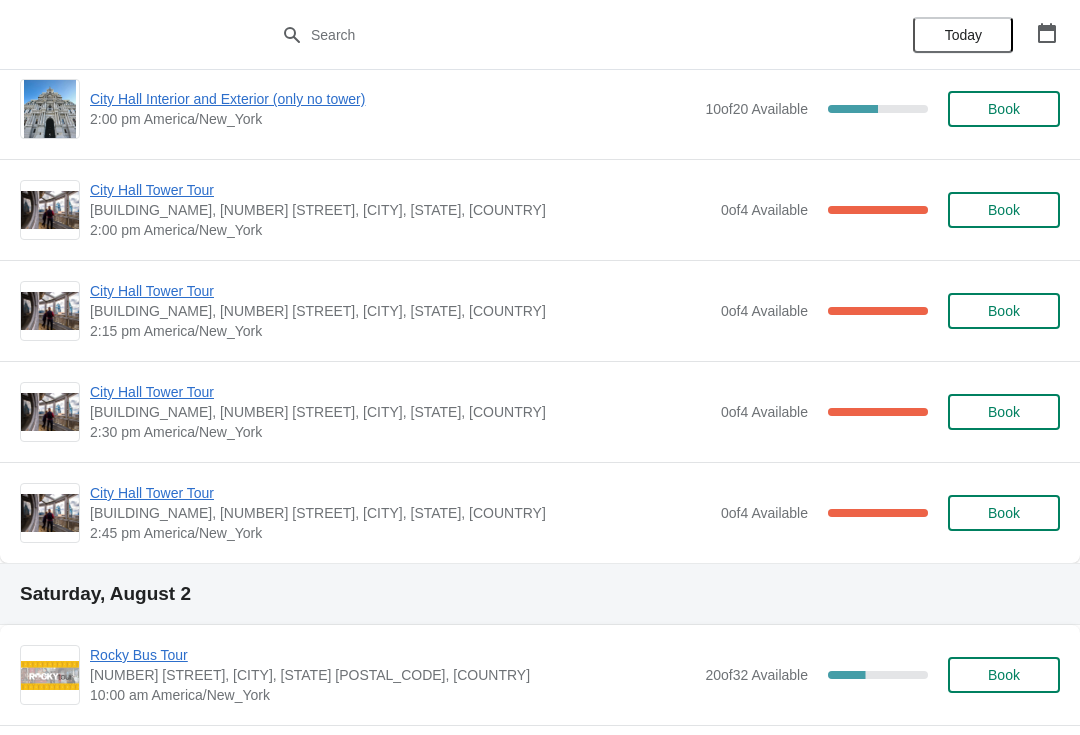click on "City Hall Tower Tour City Hall Visitor Center, 1400 John F Kennedy Boulevard Suite 121, Philadelphia, PA, USA 2:30 pm America/New_York 0  of  4   Available 100 % Book" at bounding box center (540, 411) 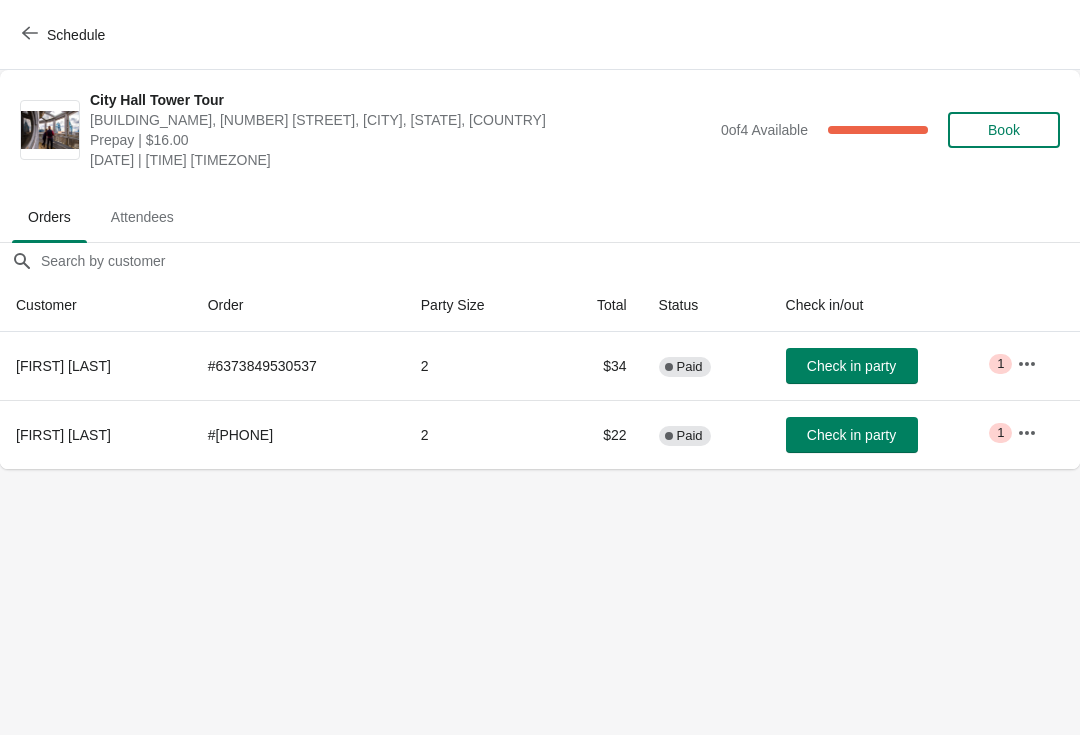 click on "Check in party" at bounding box center (852, 435) 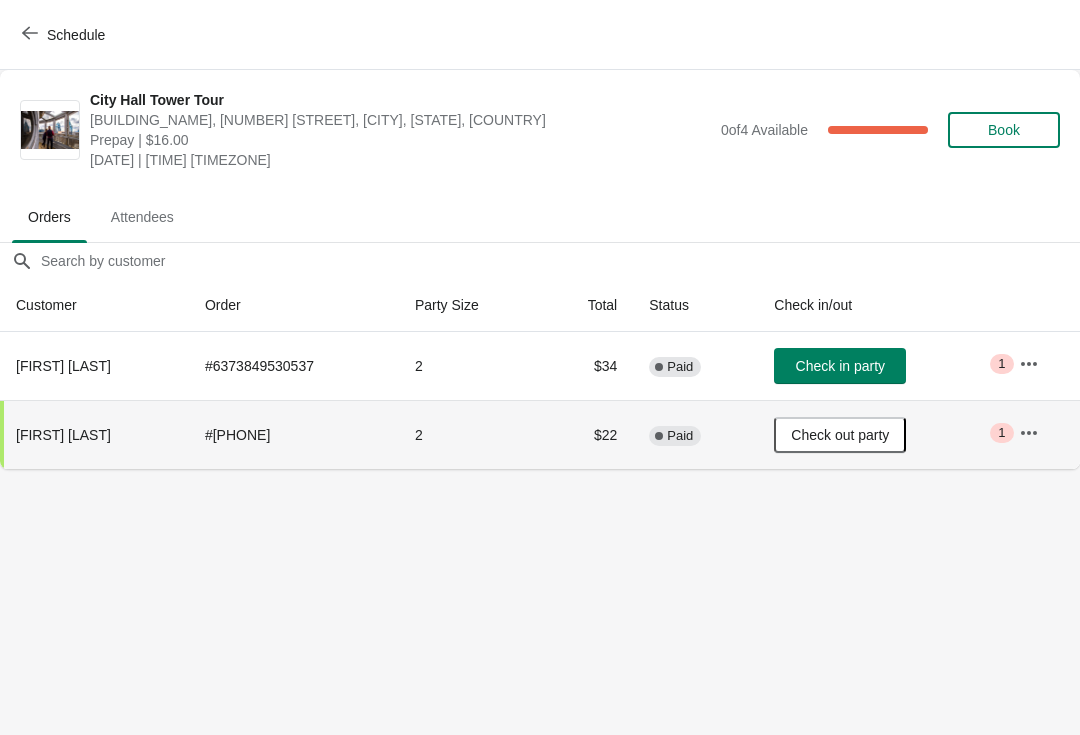 click on "Schedule" at bounding box center [76, 35] 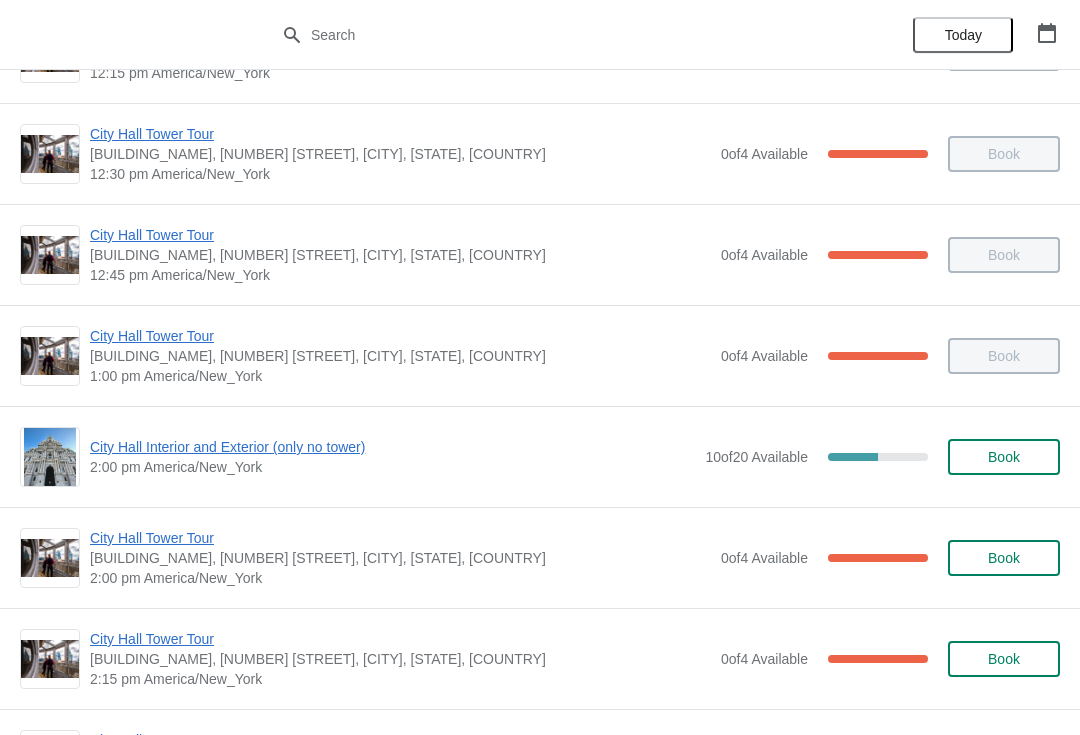 scroll, scrollTop: 1298, scrollLeft: 0, axis: vertical 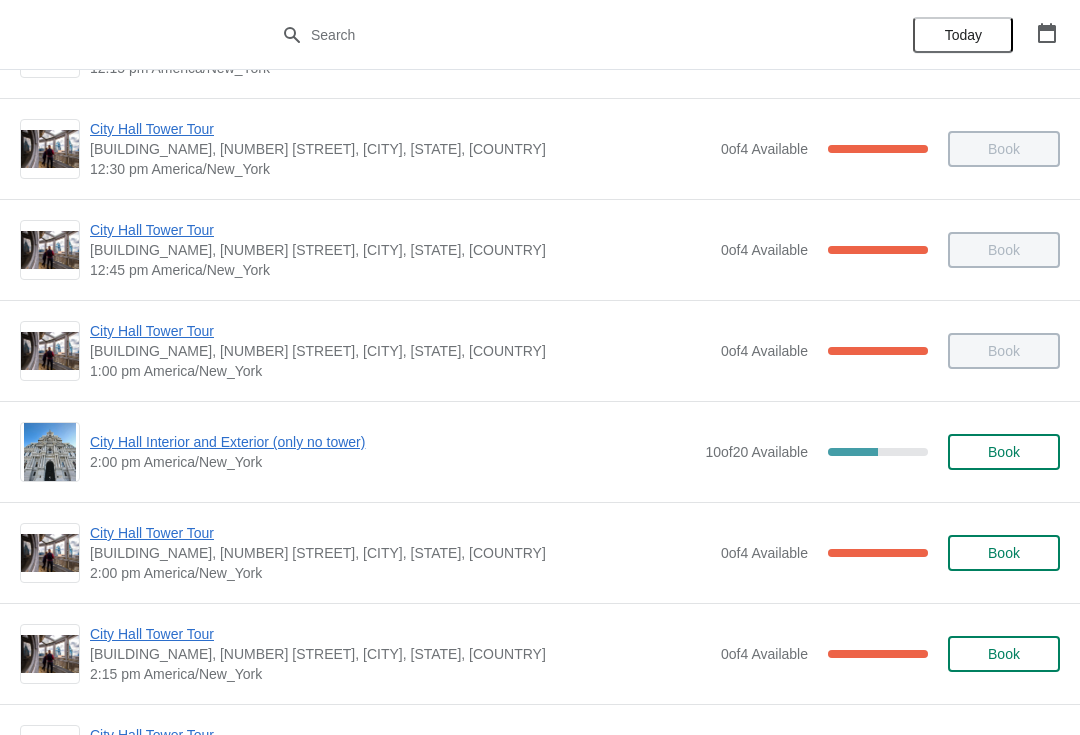 click on "City Hall Tower Tour" at bounding box center (400, 533) 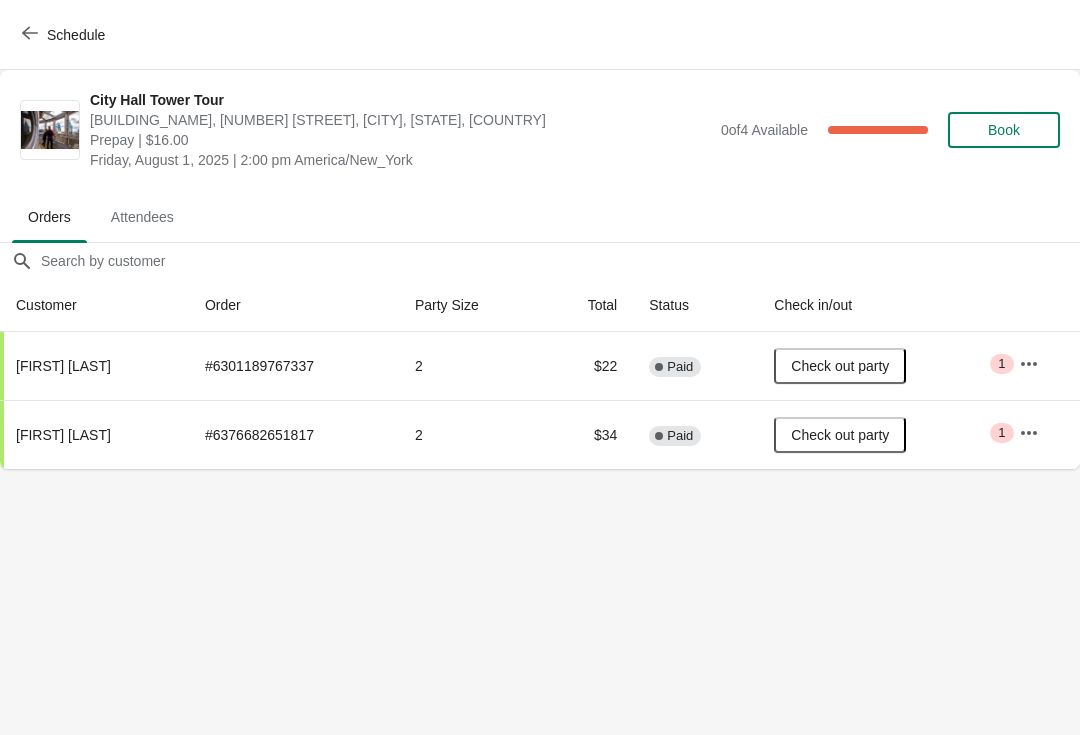 click on "Schedule" at bounding box center (65, 35) 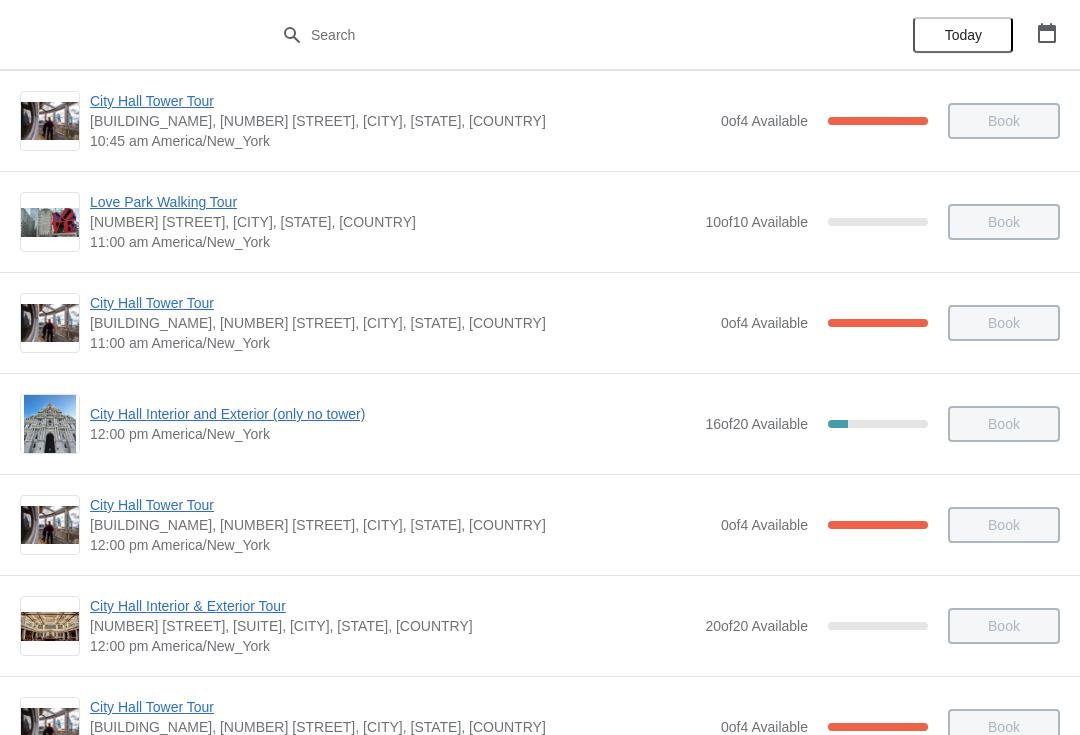 scroll, scrollTop: 622, scrollLeft: 0, axis: vertical 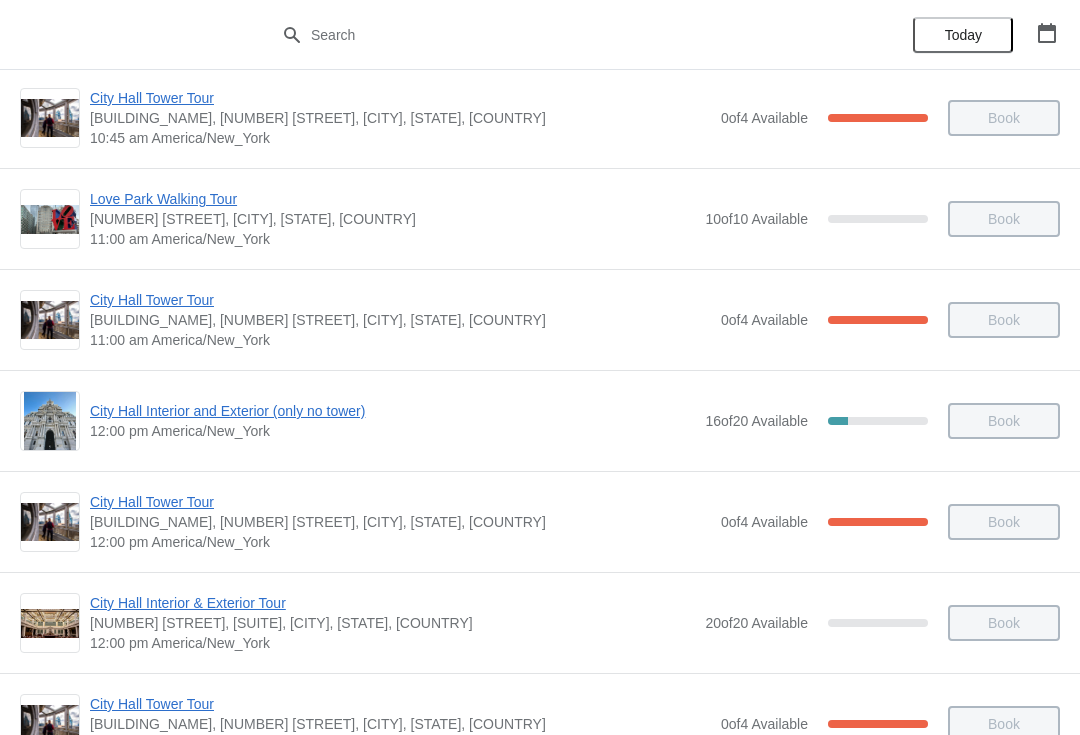 click on "City Hall Interior and Exterior (only no tower)" at bounding box center (392, 411) 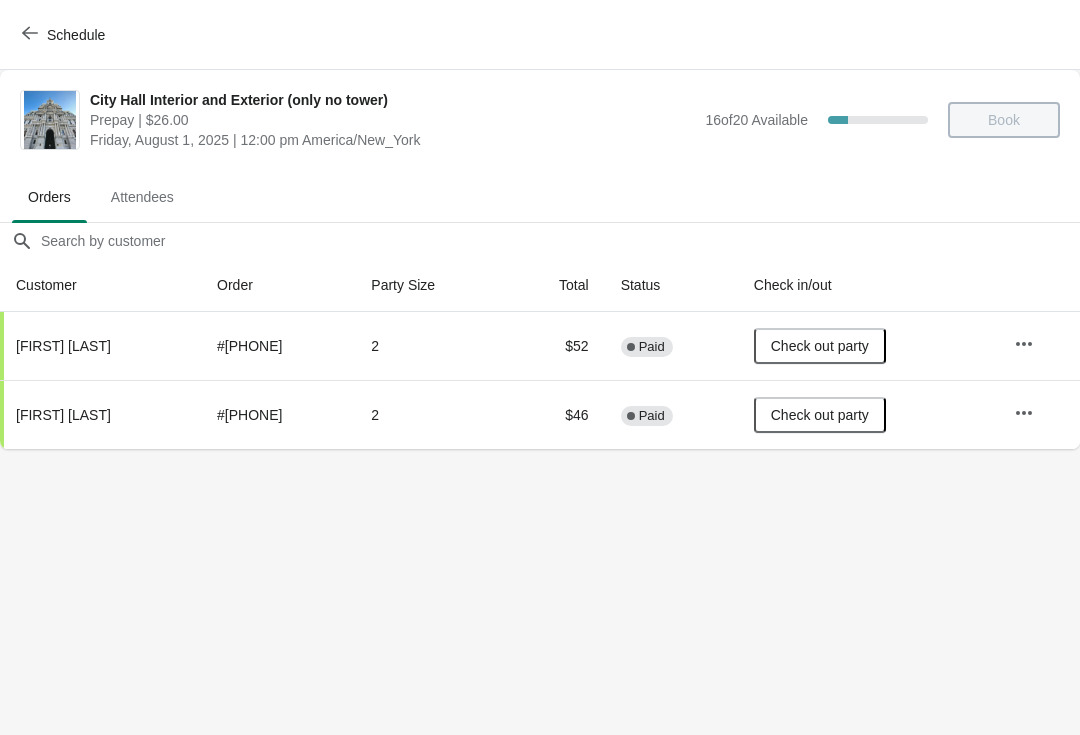 click on "Schedule" at bounding box center (65, 35) 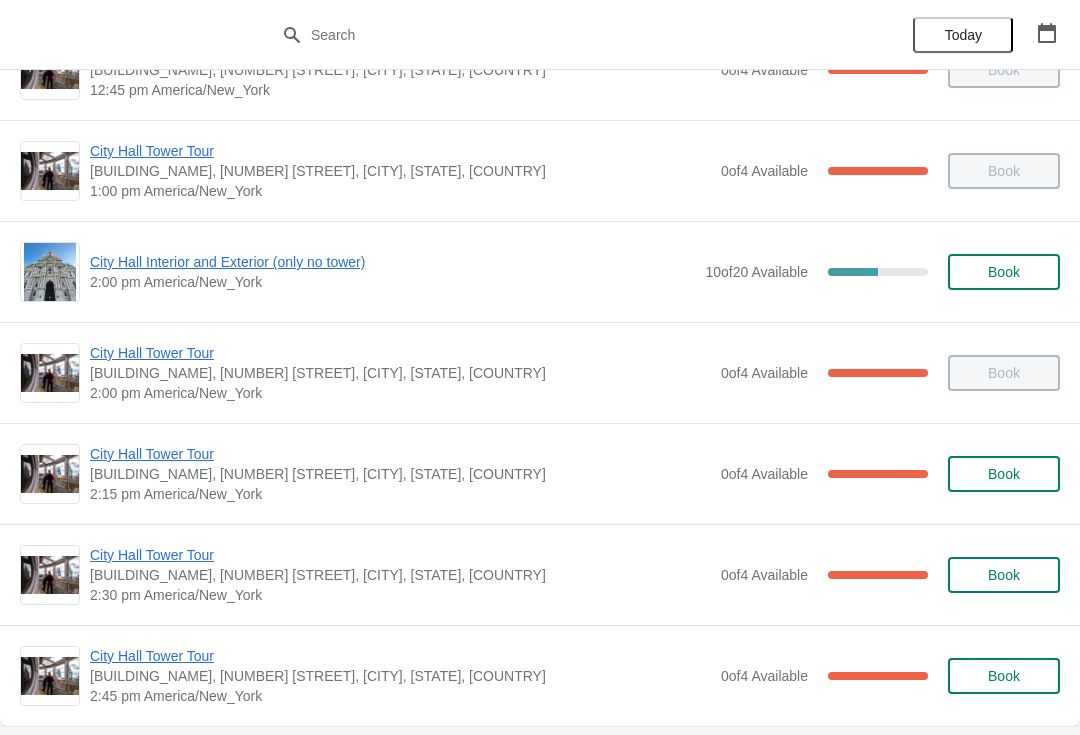 scroll, scrollTop: 1481, scrollLeft: 0, axis: vertical 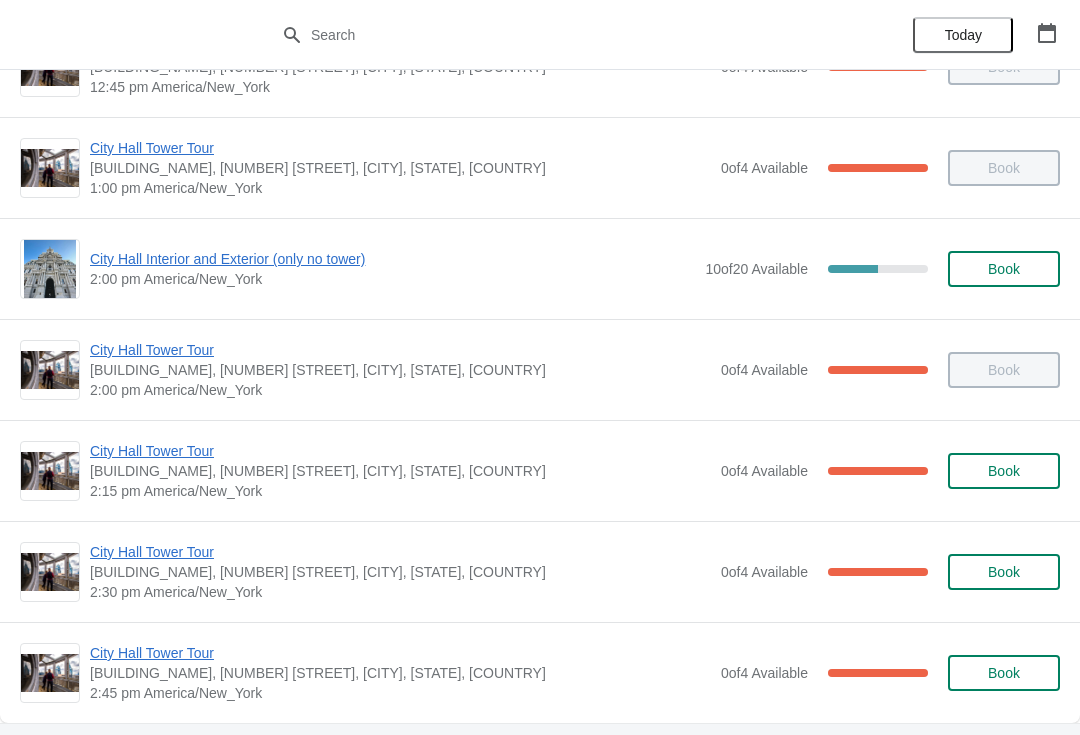 click on "City Hall Tower Tour" at bounding box center [400, 350] 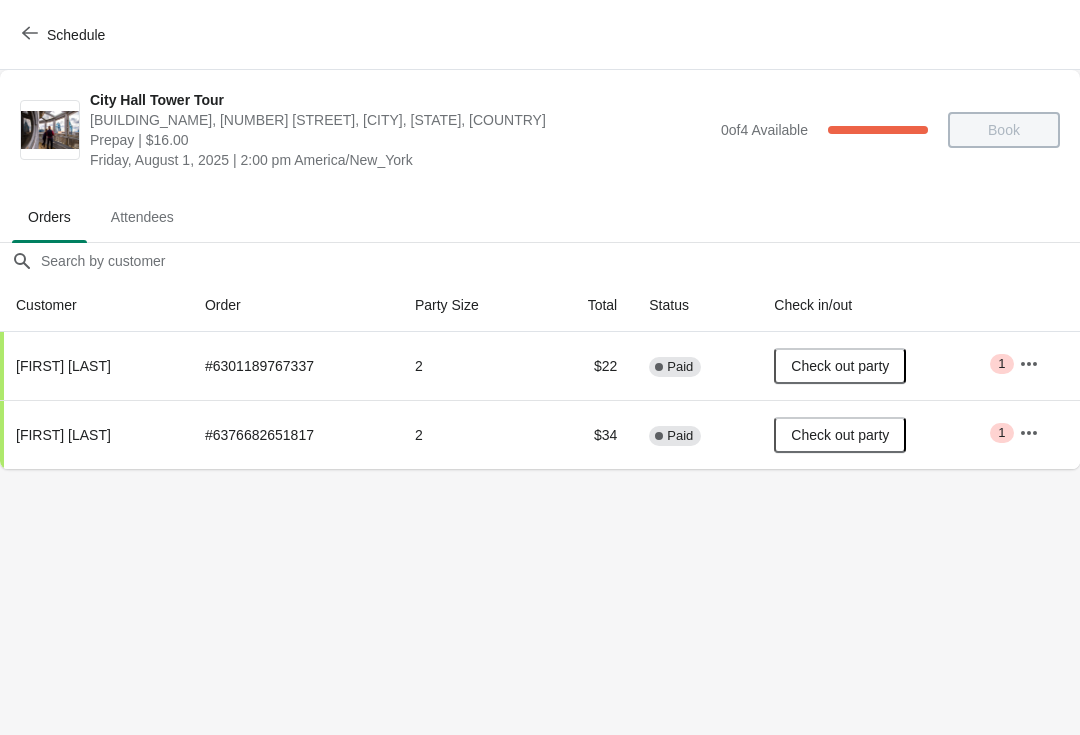 scroll, scrollTop: 0, scrollLeft: 0, axis: both 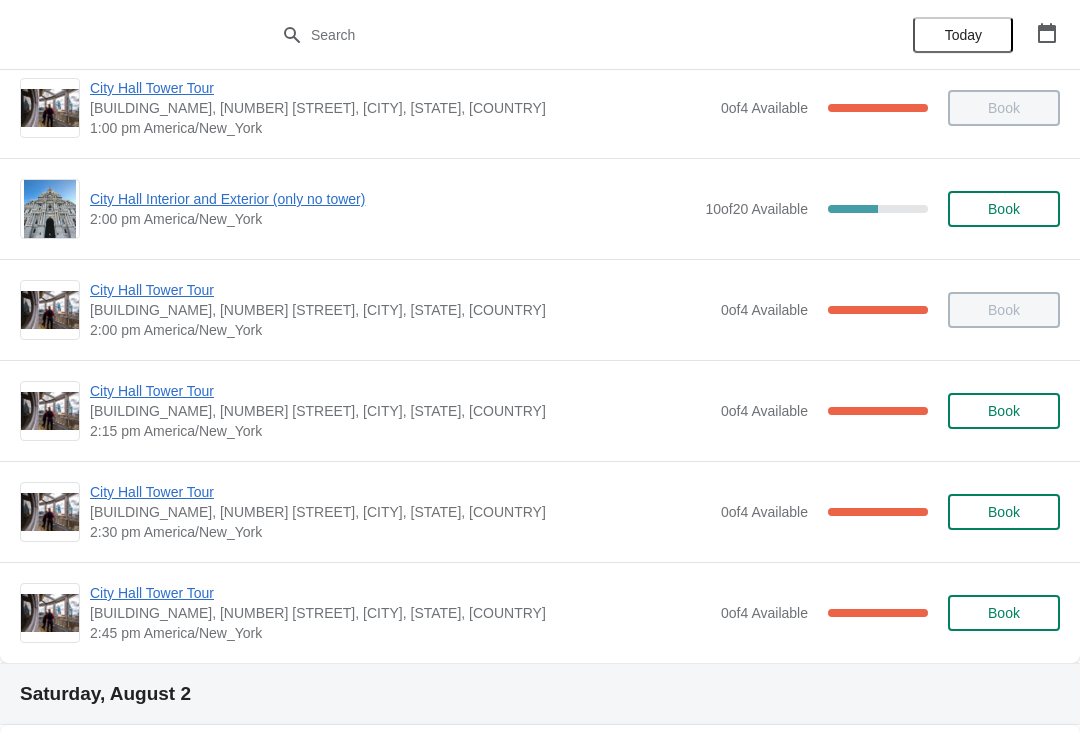click on "City Hall Tower Tour" at bounding box center [400, 492] 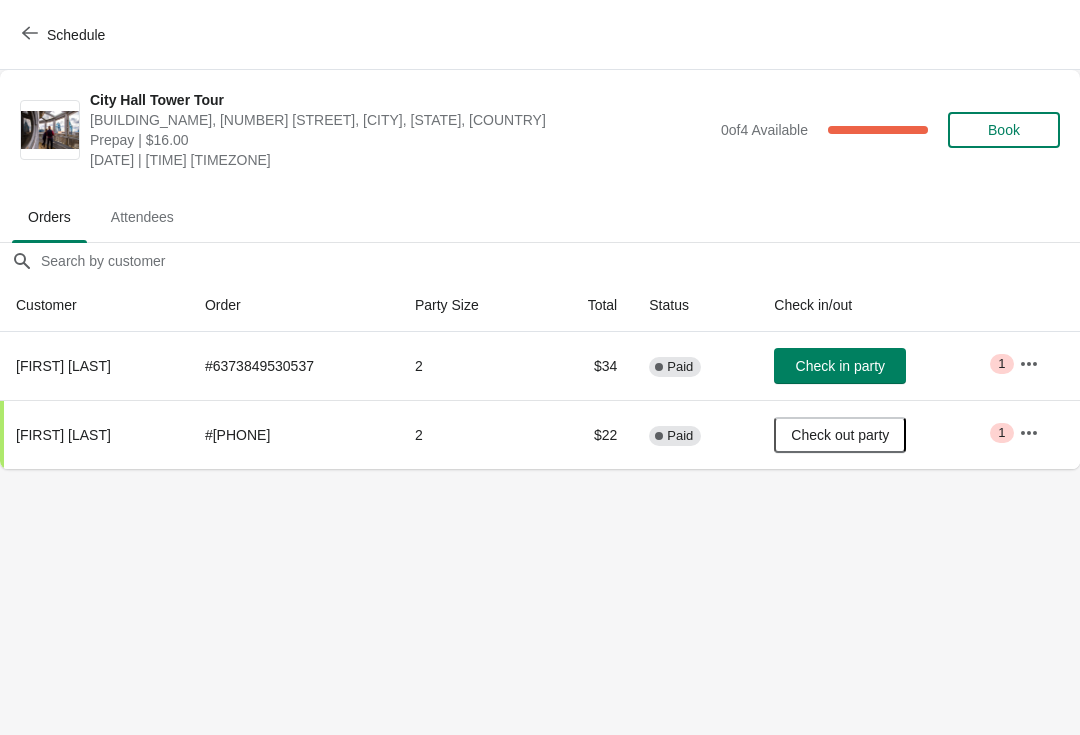 scroll, scrollTop: 0, scrollLeft: 0, axis: both 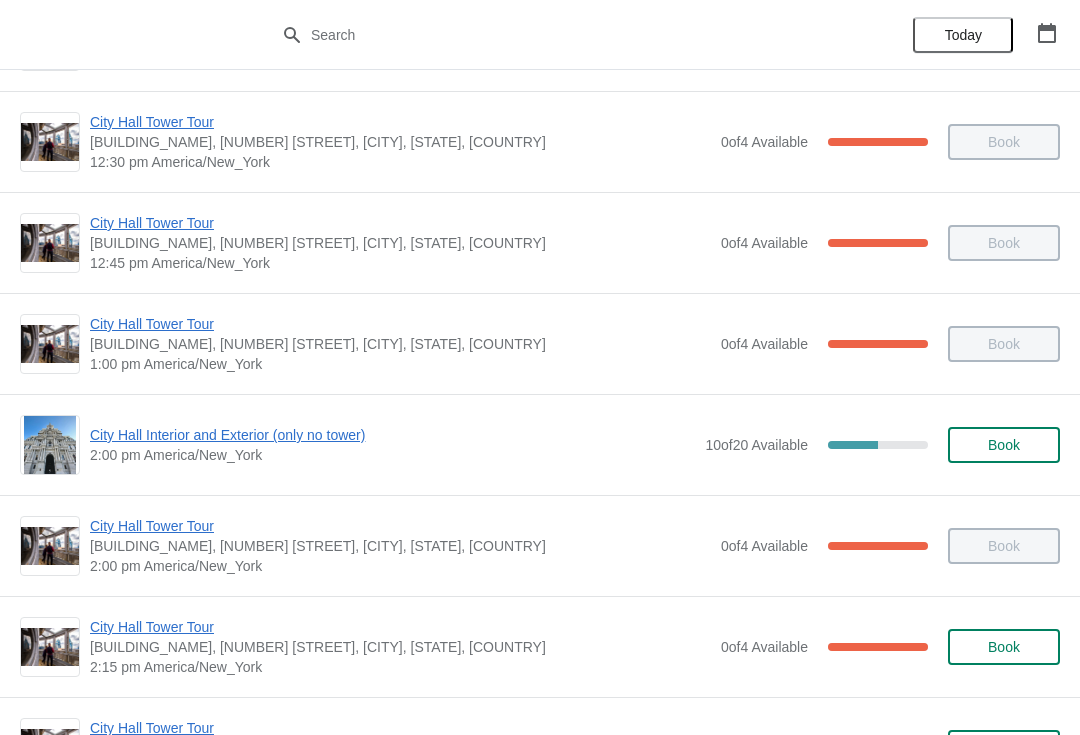 click on "City Hall Interior and Exterior (only no tower)" at bounding box center (392, 435) 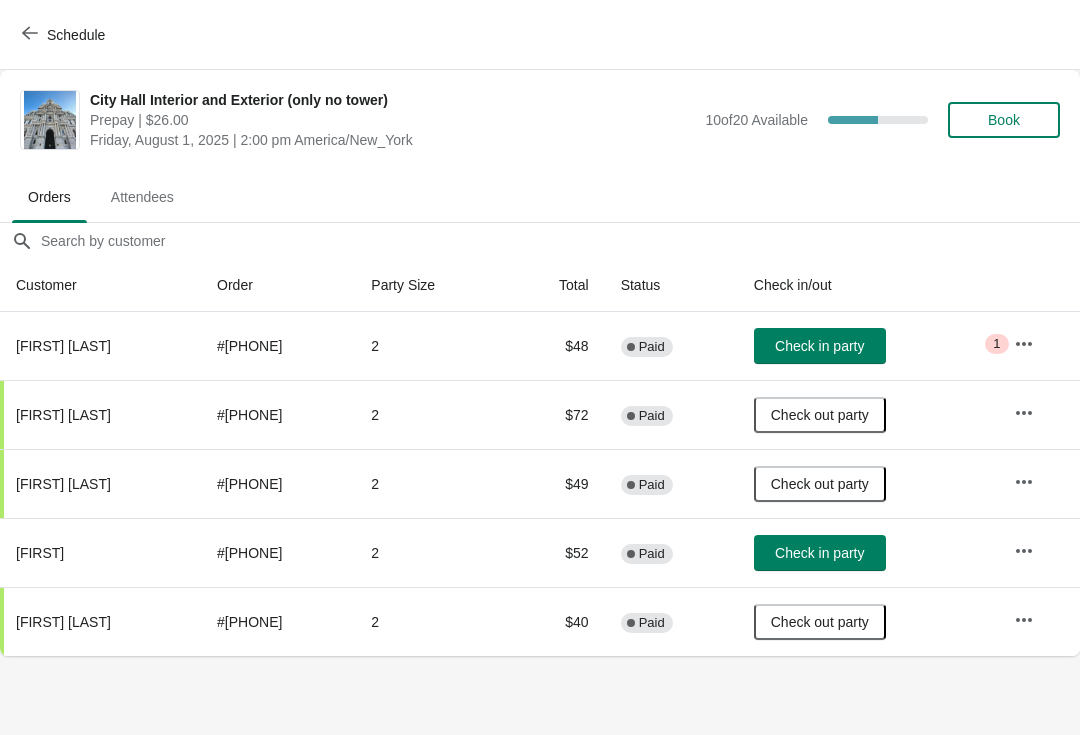 scroll, scrollTop: 0, scrollLeft: 0, axis: both 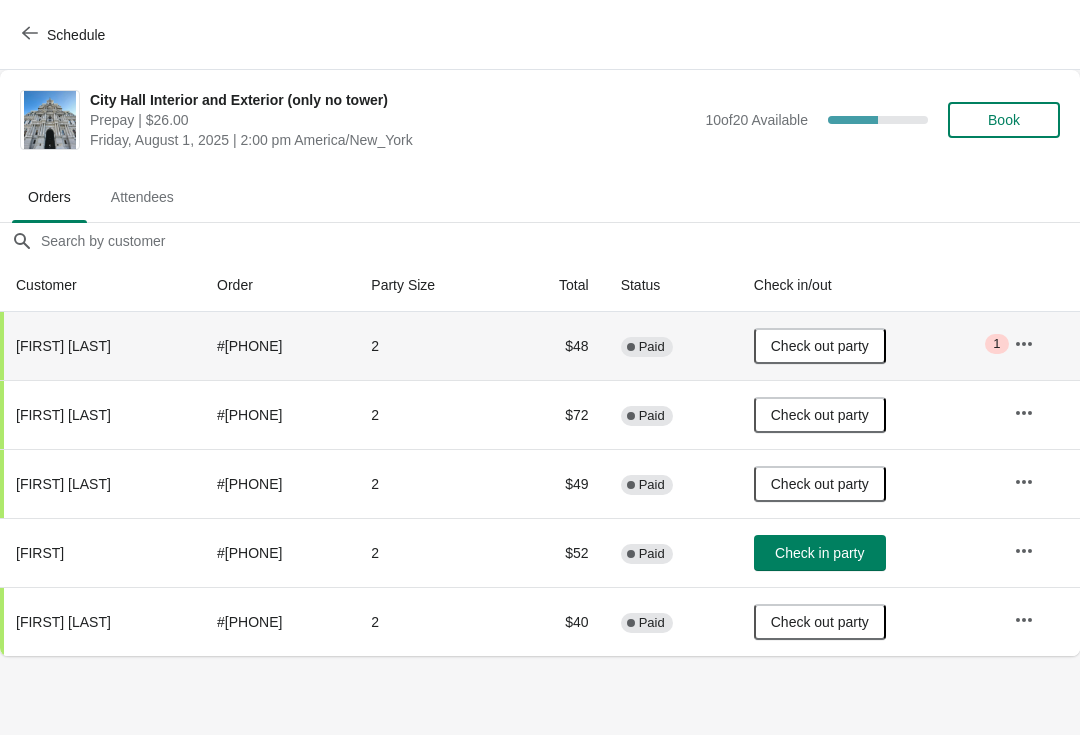 click on "Schedule" at bounding box center [540, 35] 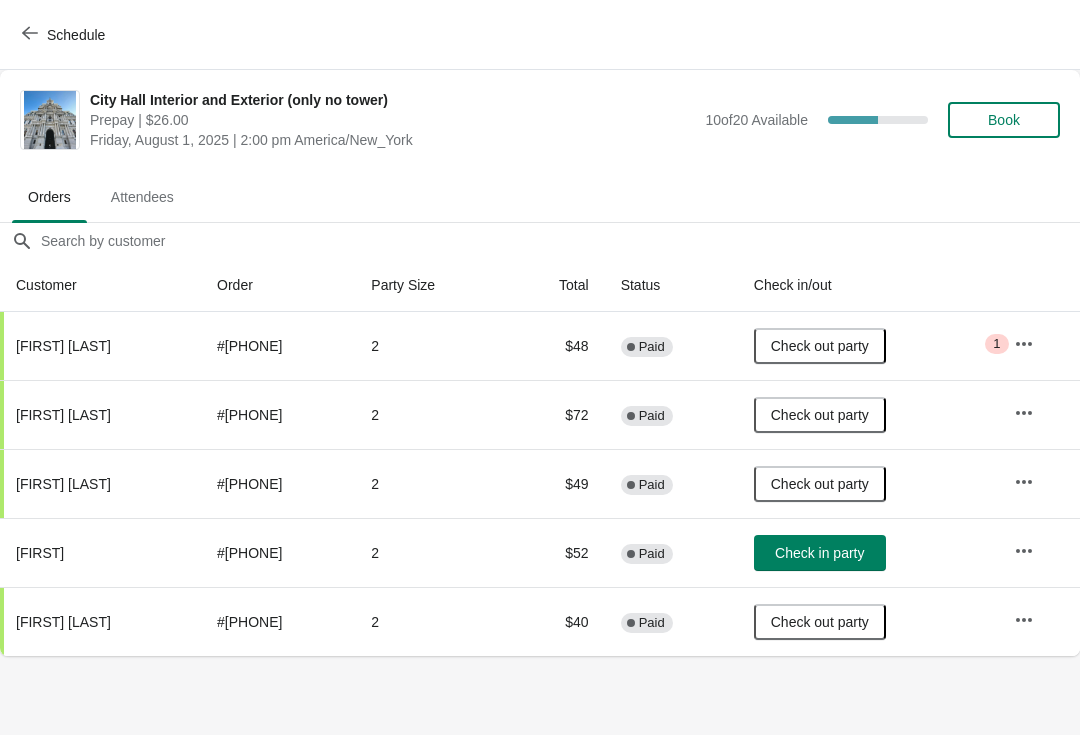 click on "Schedule" at bounding box center (540, 35) 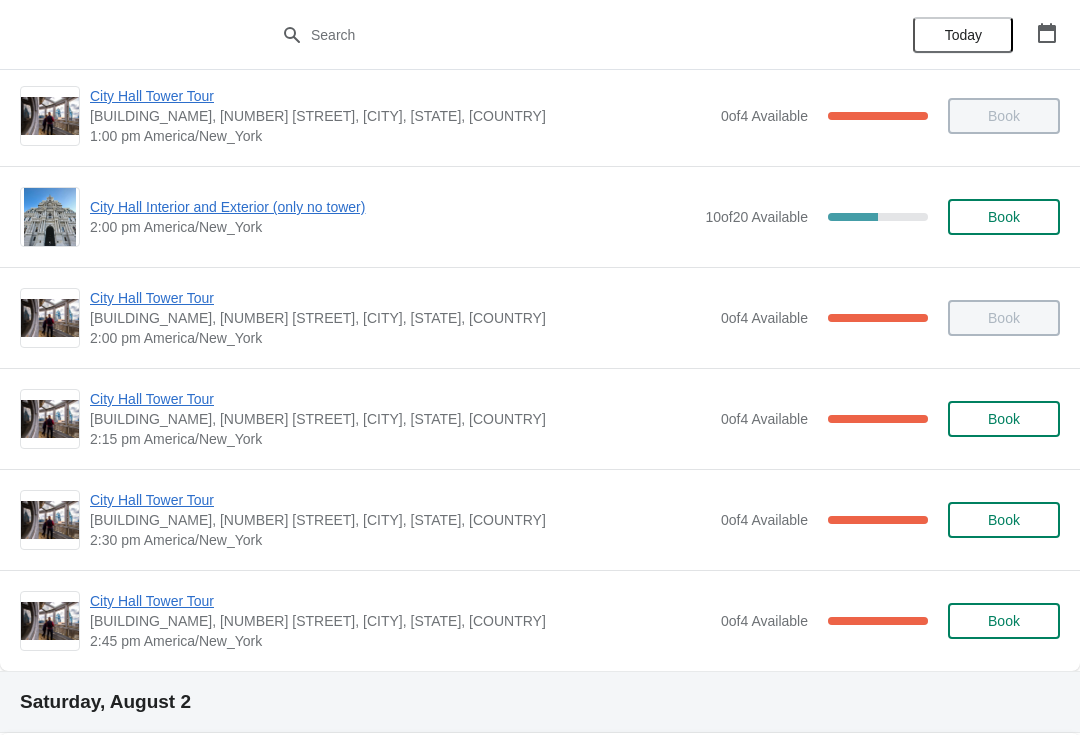 scroll, scrollTop: 1516, scrollLeft: 0, axis: vertical 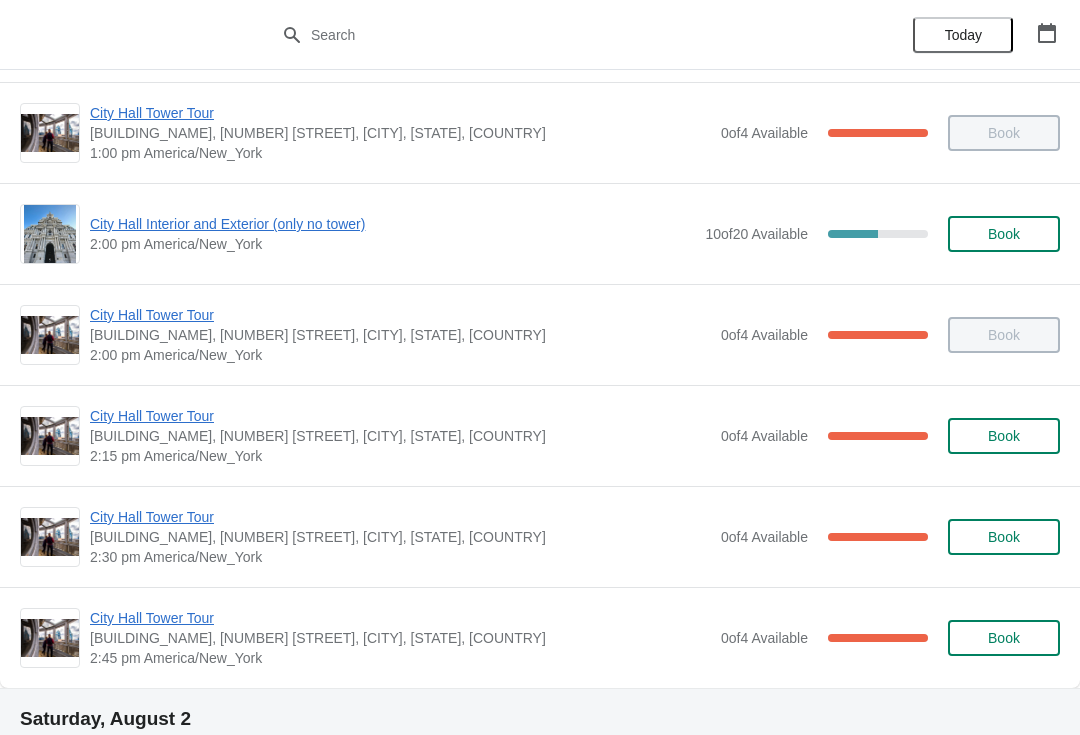 click on "City Hall Interior and Exterior (only no tower)" at bounding box center (392, 224) 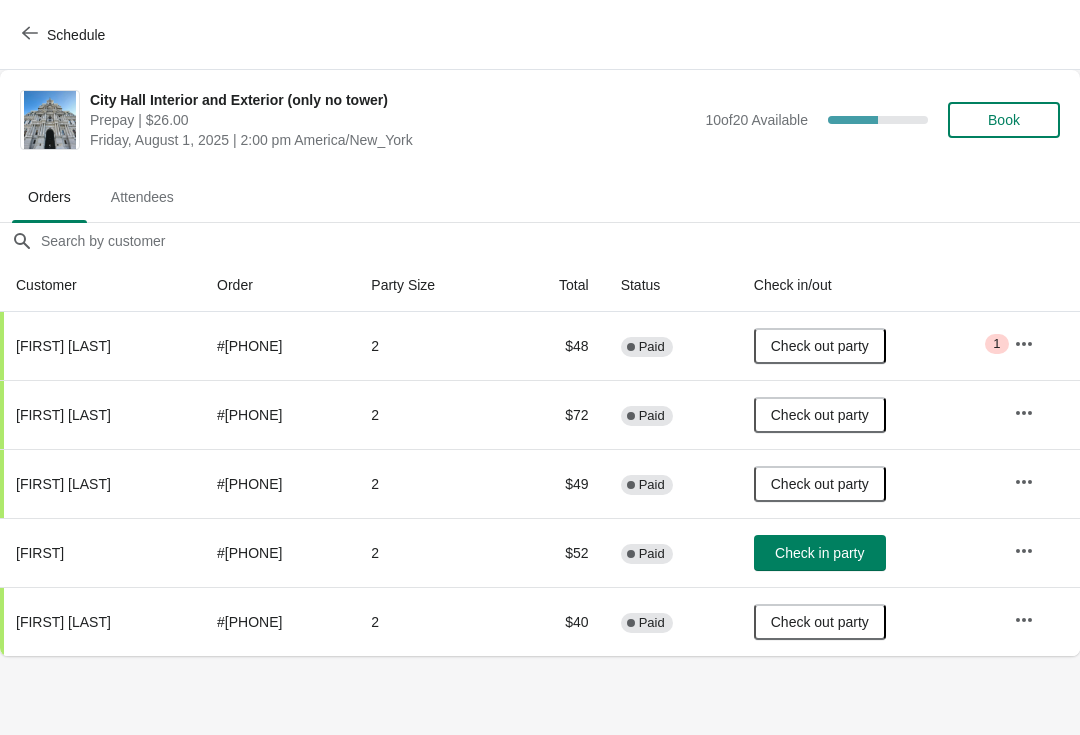scroll, scrollTop: 0, scrollLeft: 0, axis: both 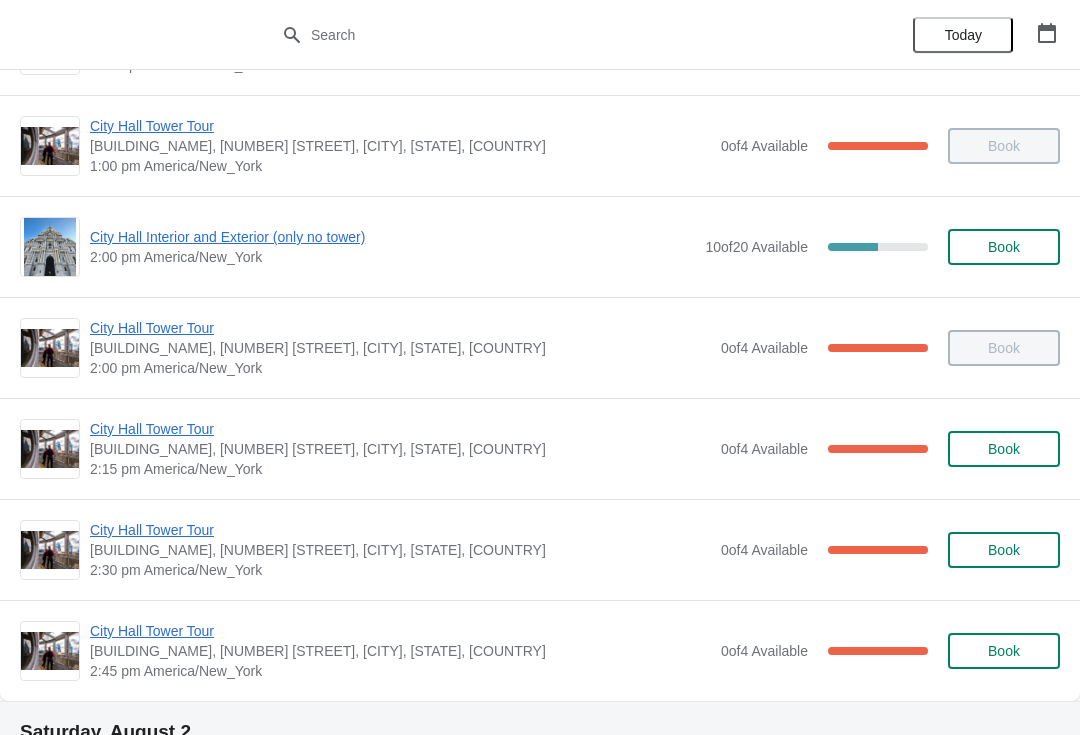 click on "City Hall Tower Tour" at bounding box center (400, 530) 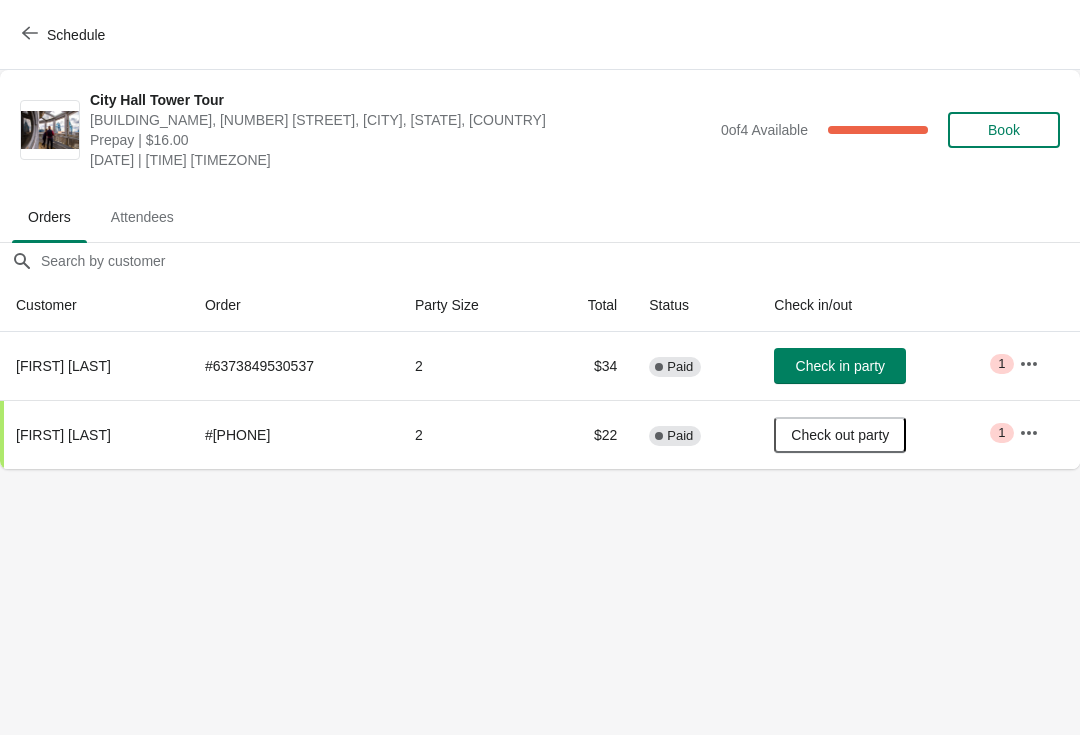scroll, scrollTop: 0, scrollLeft: 0, axis: both 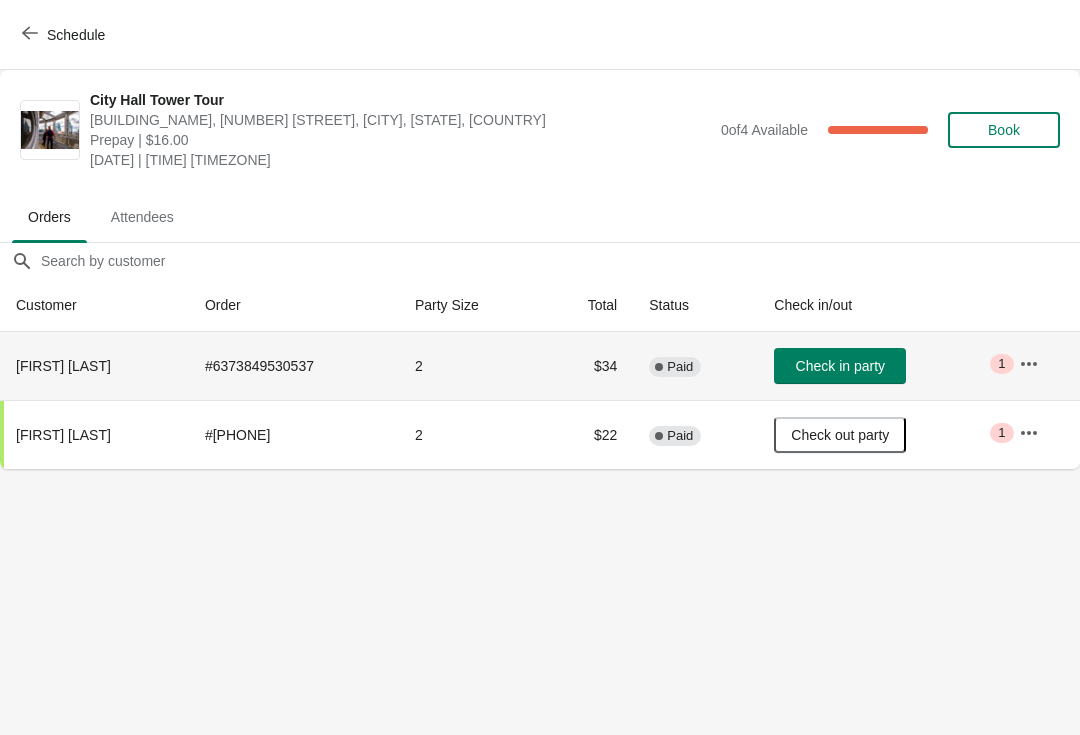 click on "Check in party" at bounding box center (880, 366) 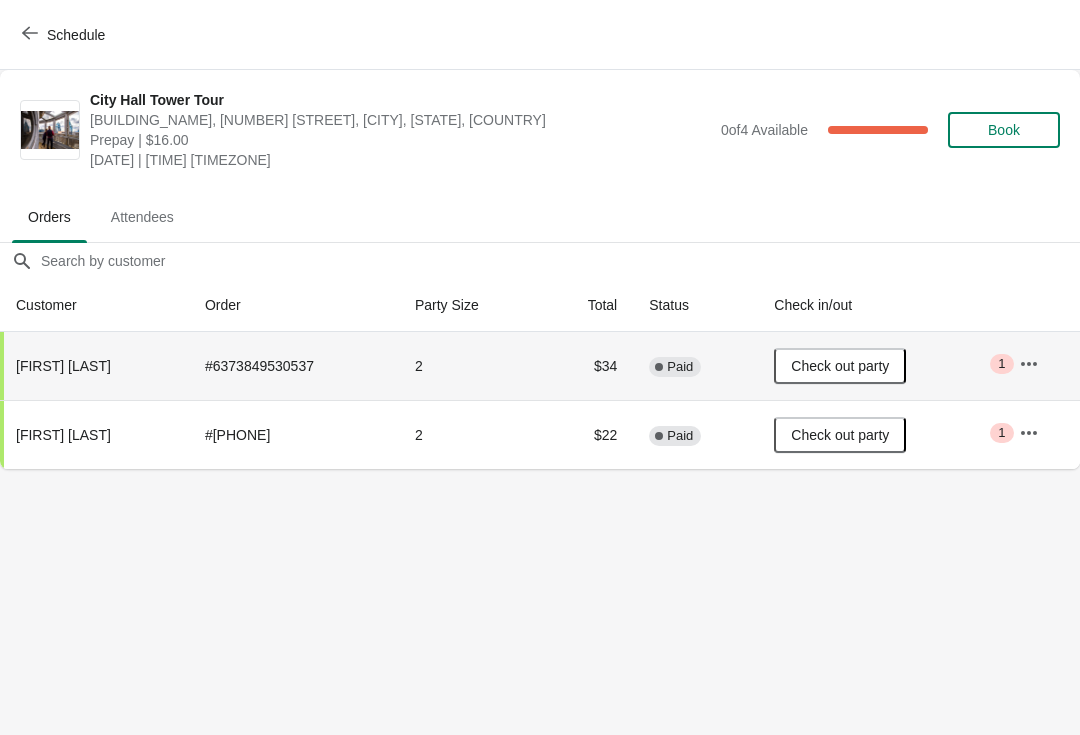 click on "Schedule" at bounding box center [65, 35] 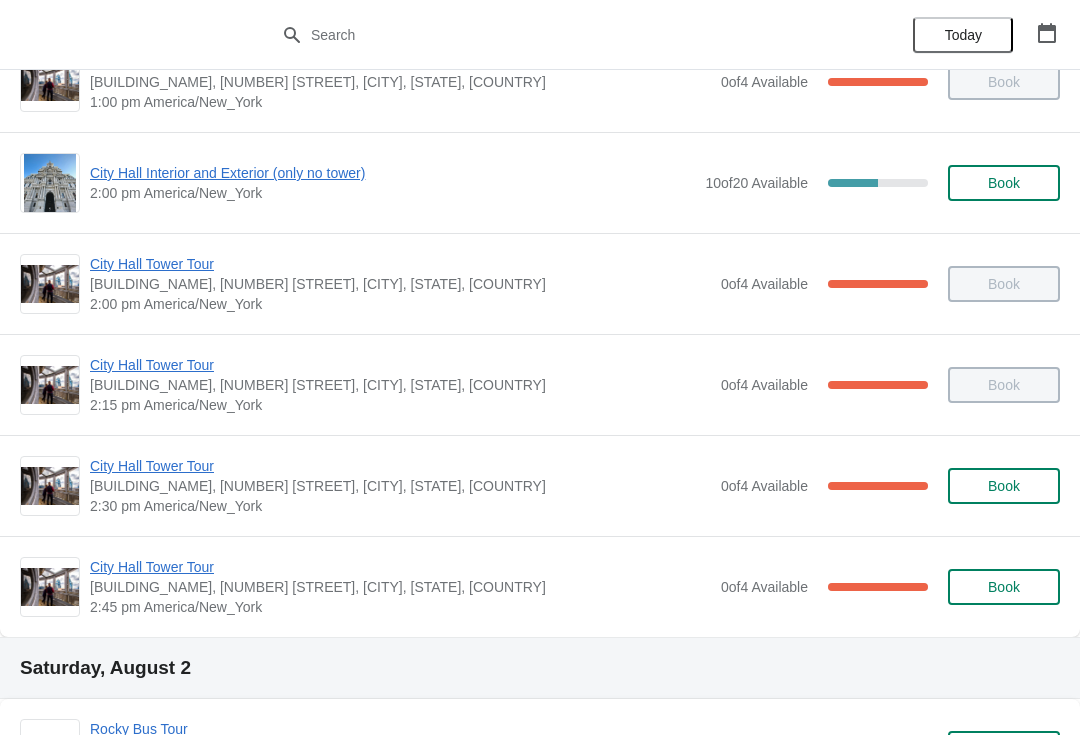 scroll, scrollTop: 1646, scrollLeft: 0, axis: vertical 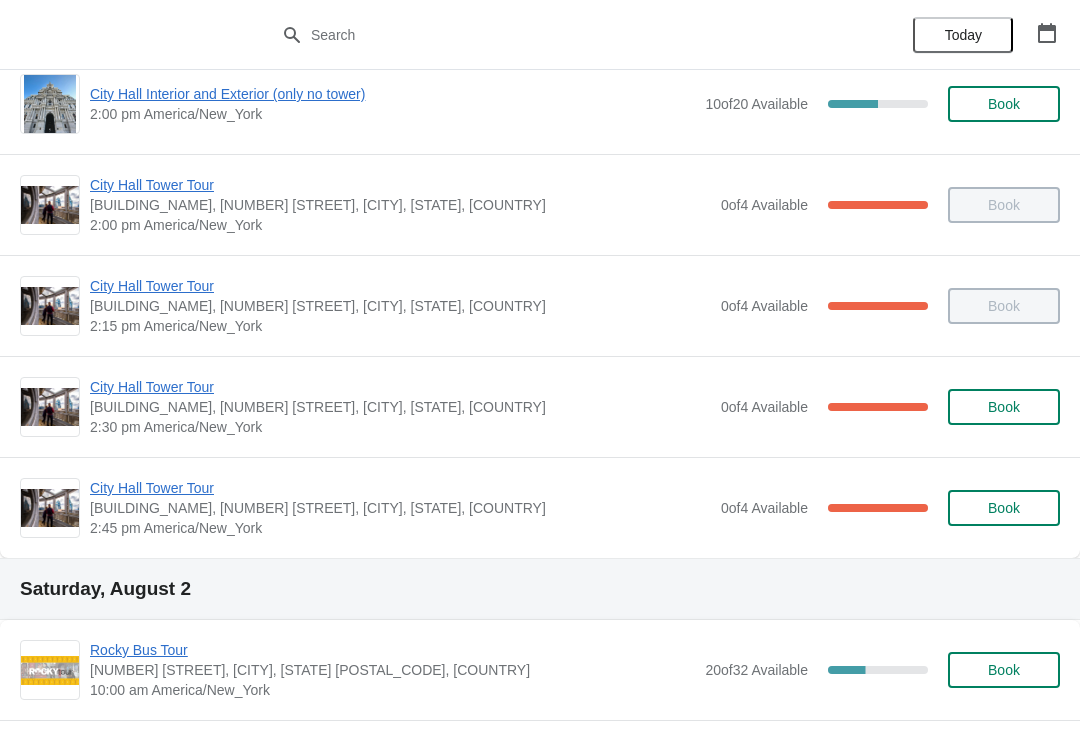 click on "City Hall Tower Tour City Hall Visitor Center, 1400 John F Kennedy Boulevard Suite 121, Philadelphia, PA, USA 2:45 pm America/New_York 0  of  4   Available 100 % Book" at bounding box center (540, 507) 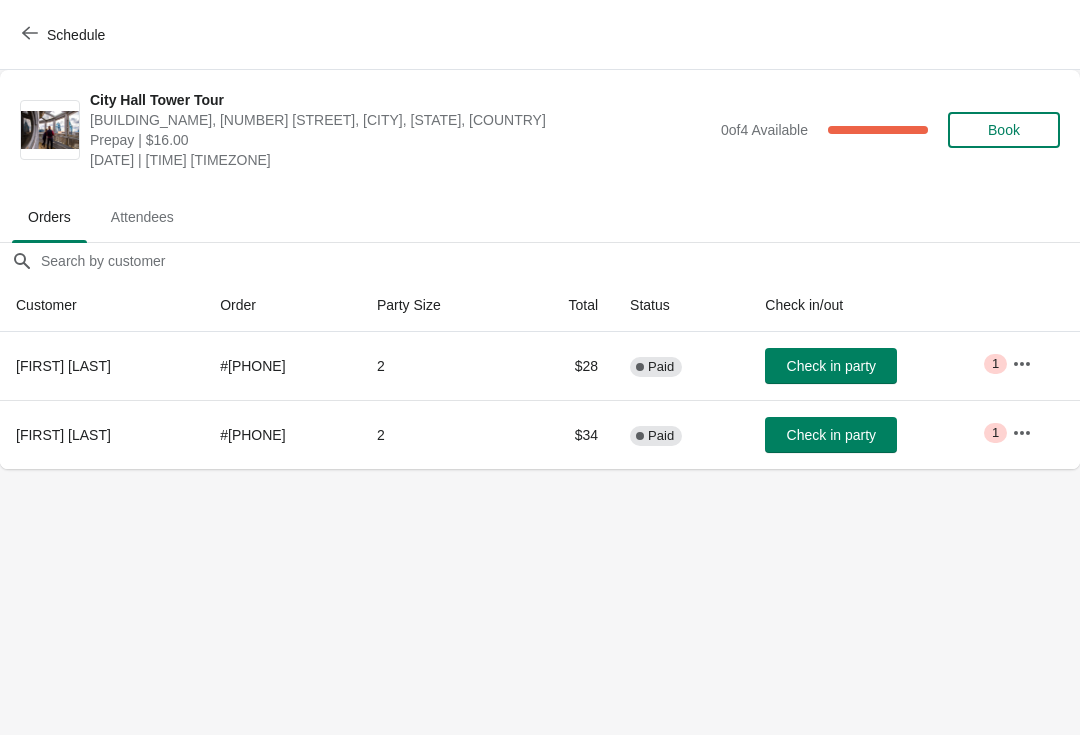 click on "Check in party" at bounding box center (831, 435) 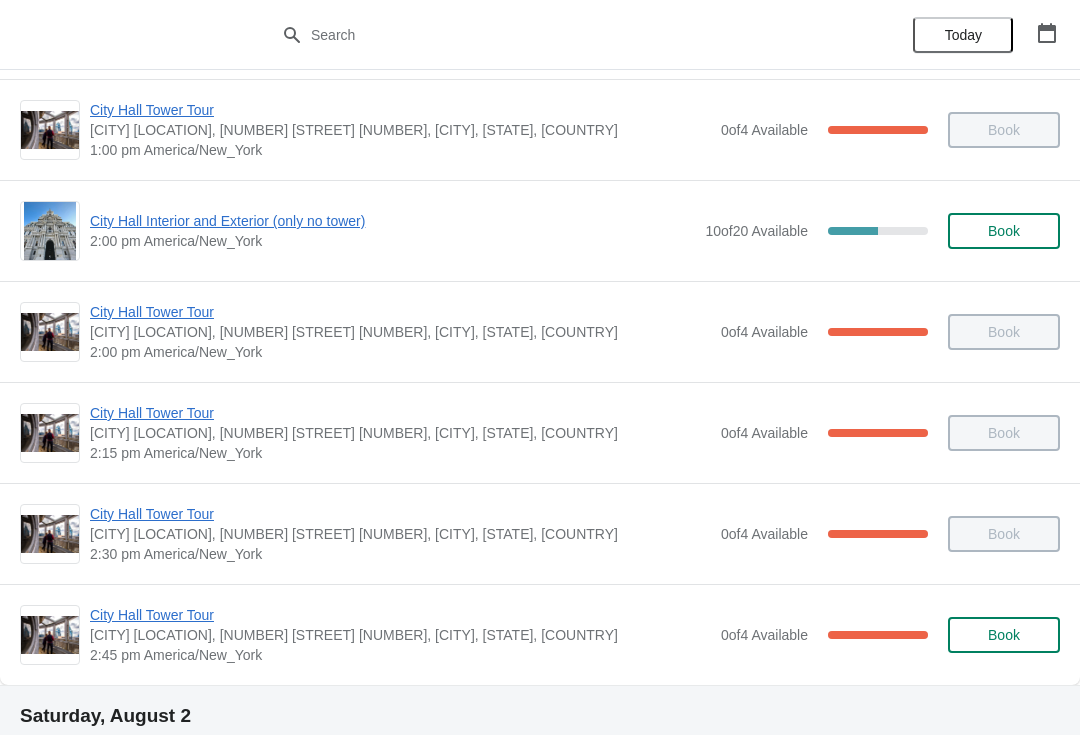 scroll, scrollTop: 1594, scrollLeft: 0, axis: vertical 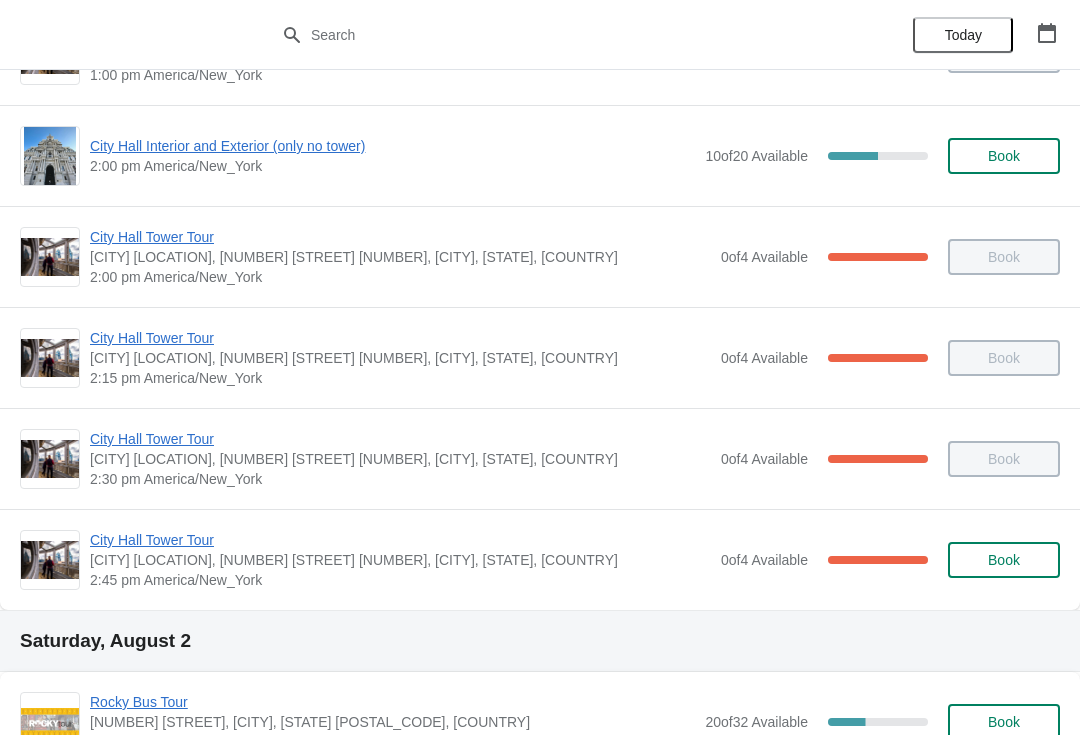 click on "City Hall Tower Tour" at bounding box center (400, 540) 